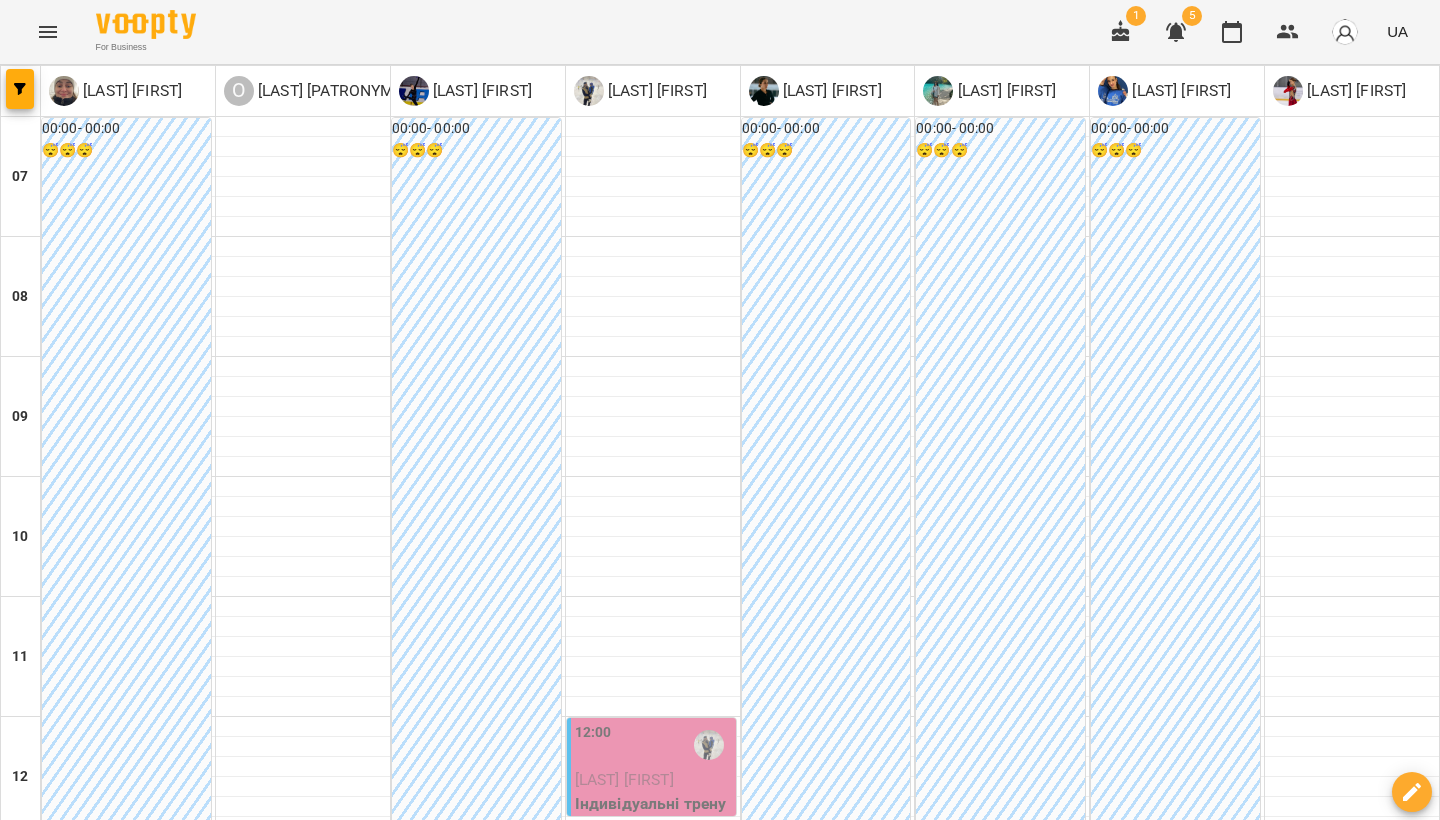 scroll, scrollTop: 0, scrollLeft: 0, axis: both 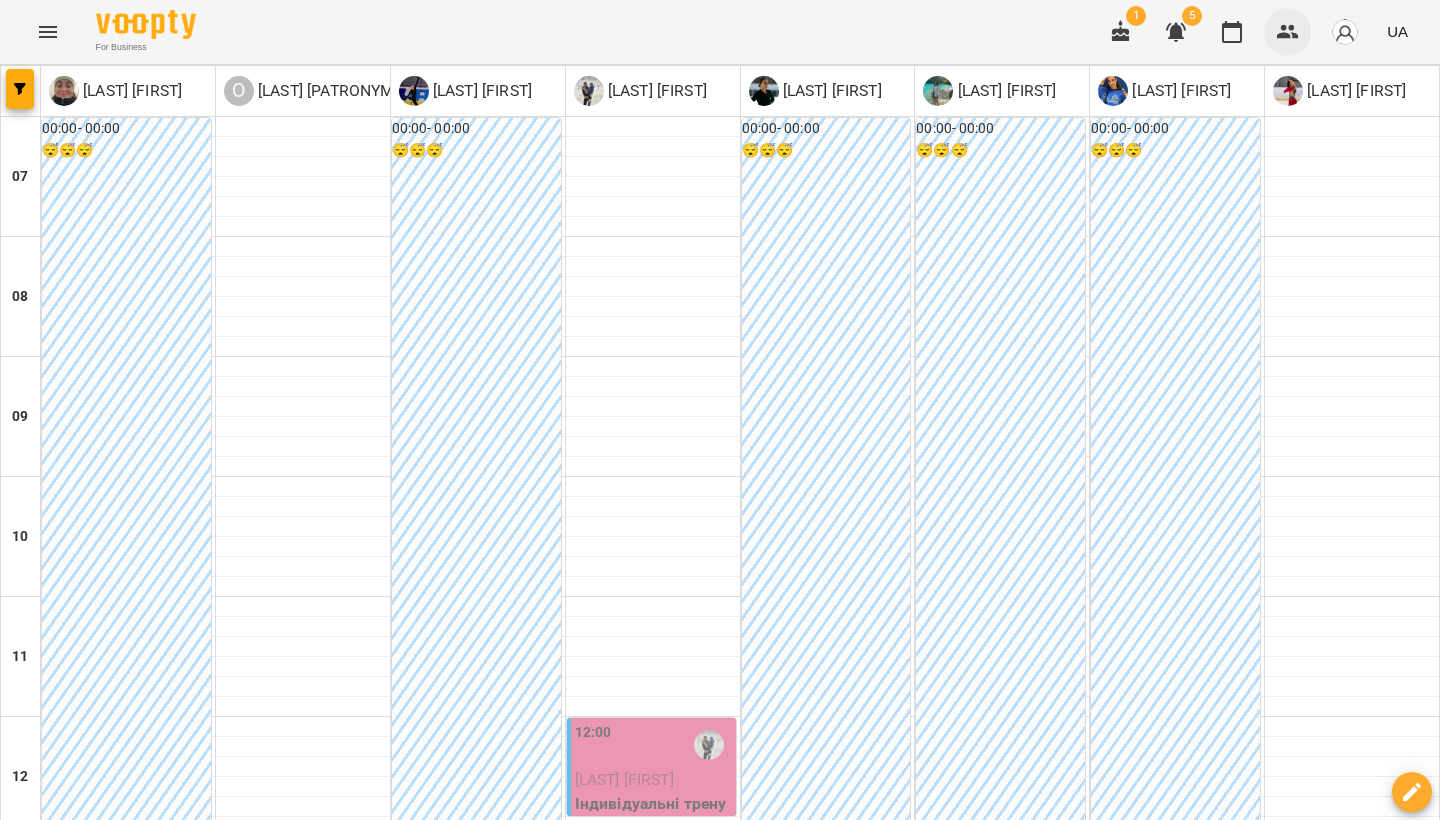 click 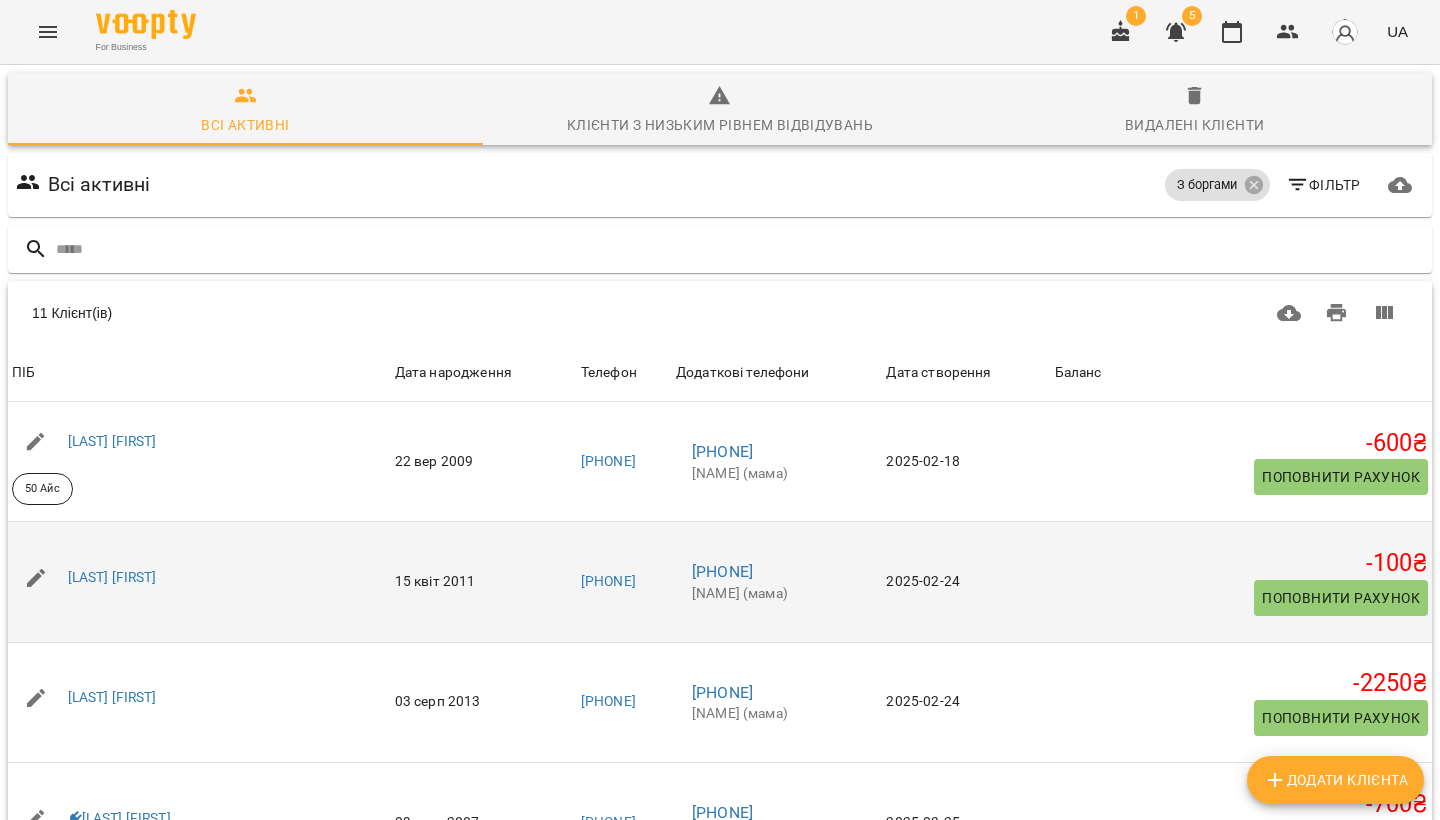 scroll, scrollTop: 0, scrollLeft: 0, axis: both 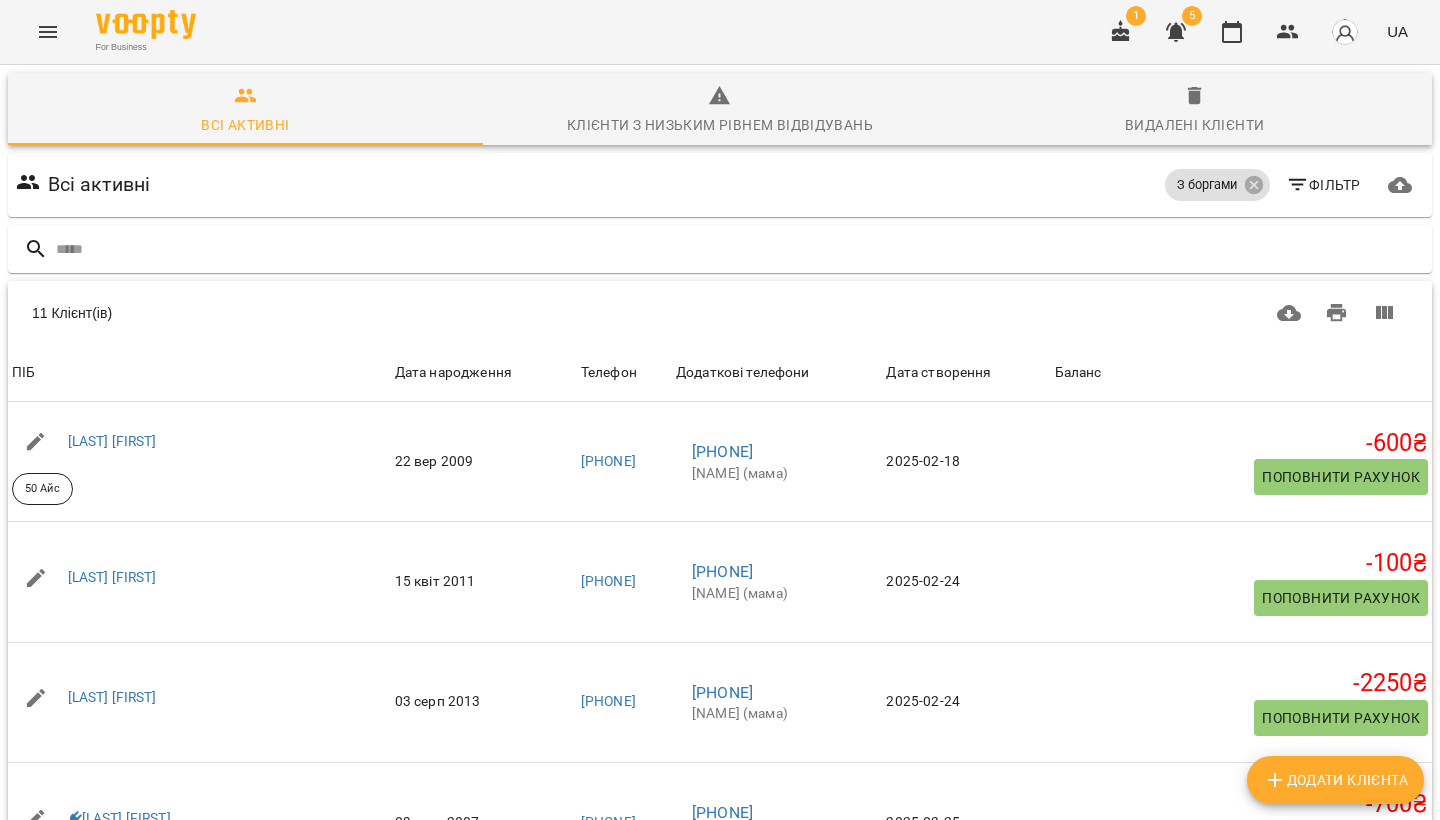 click 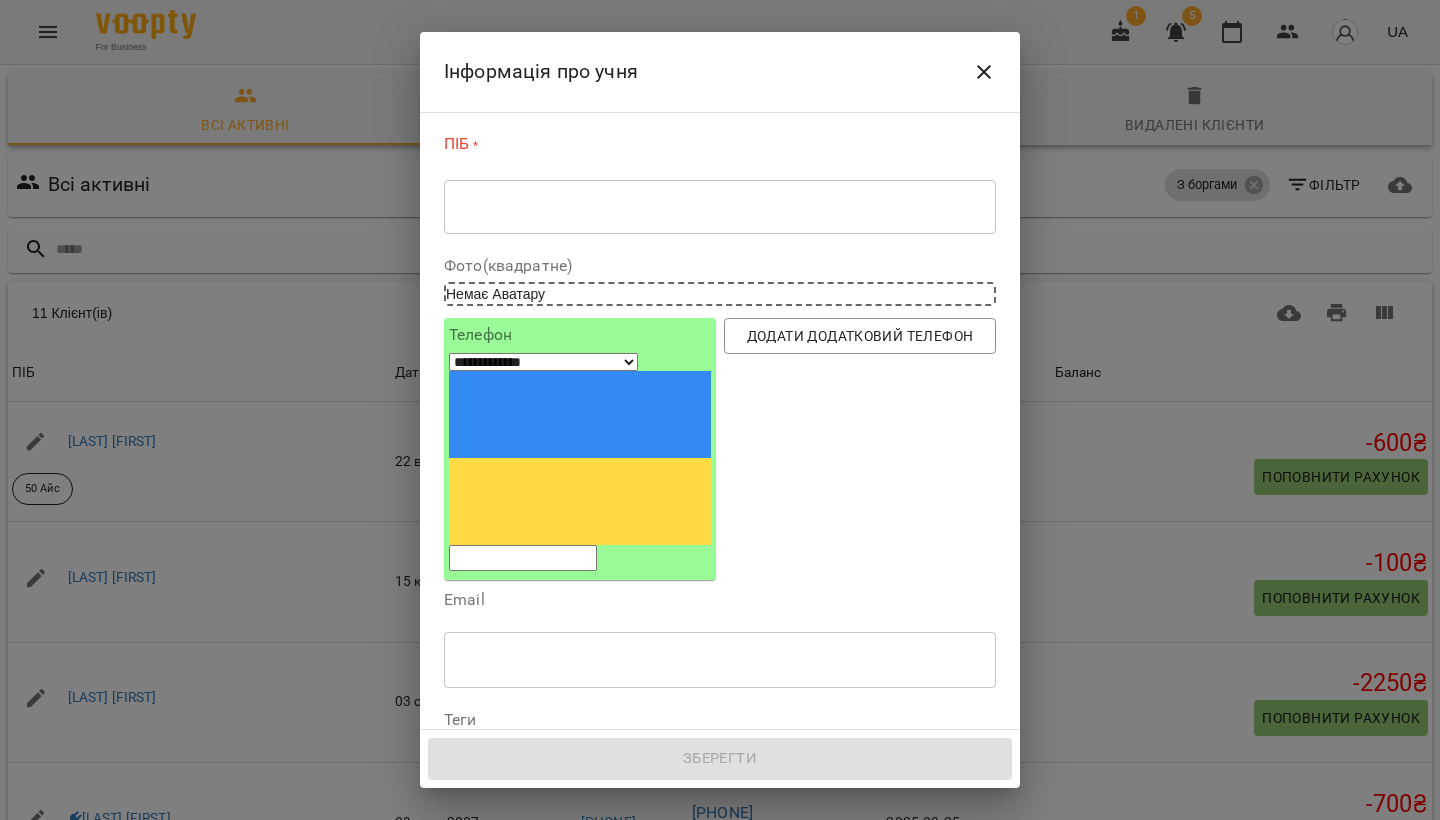 drag, startPoint x: 481, startPoint y: 198, endPoint x: 509, endPoint y: 202, distance: 28.284271 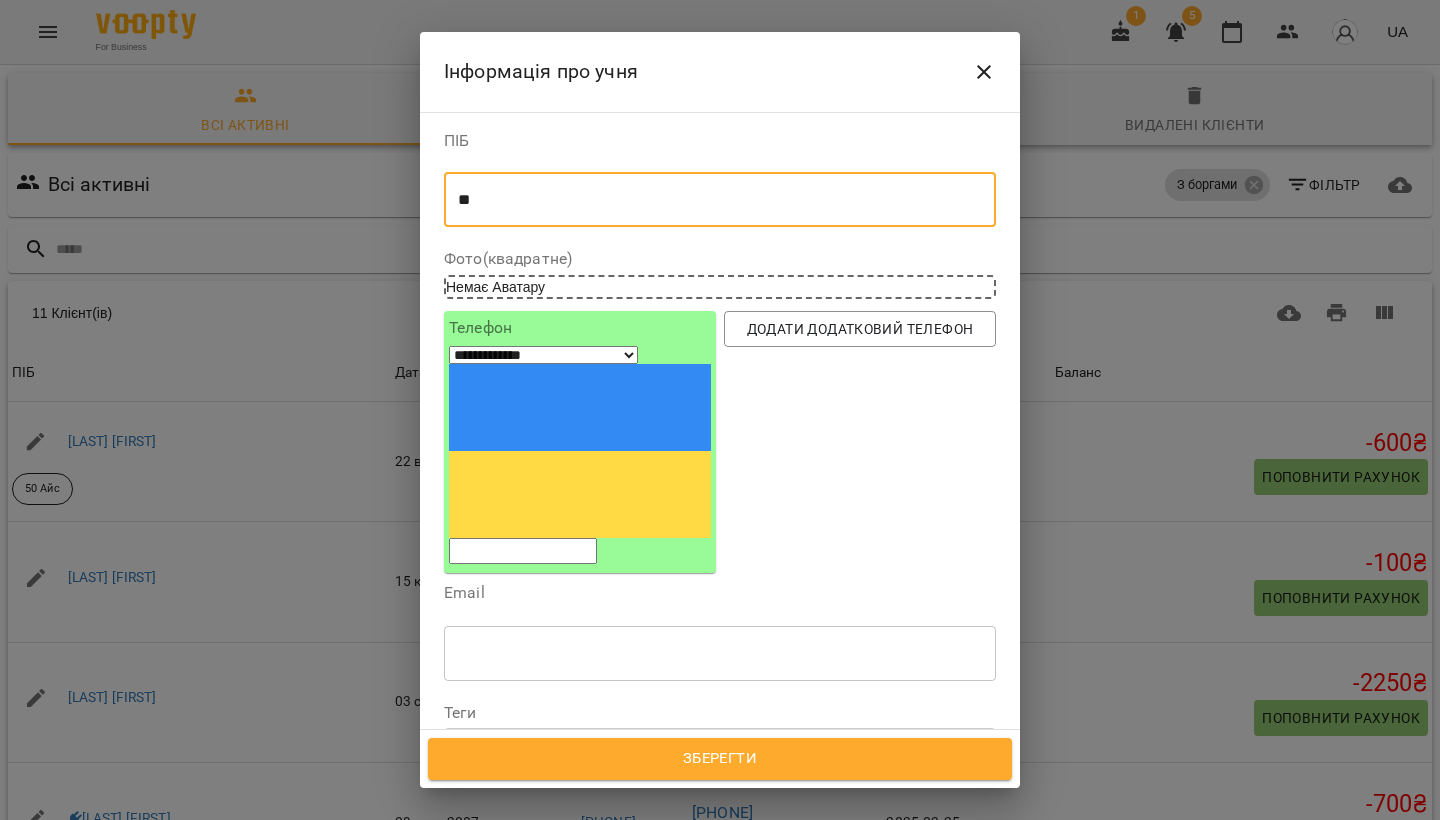 type on "*" 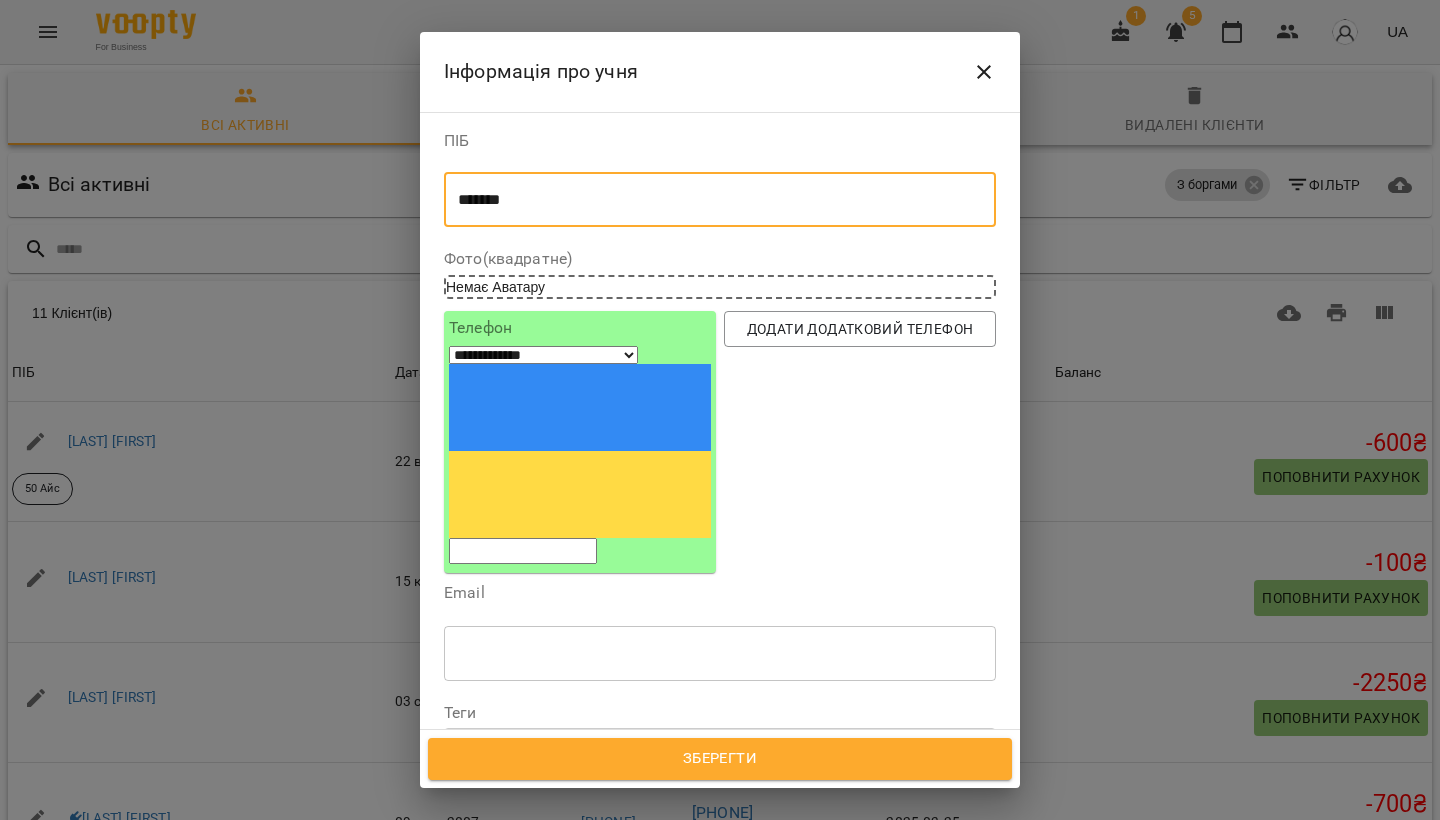 drag, startPoint x: 578, startPoint y: 709, endPoint x: 554, endPoint y: 199, distance: 510.5644 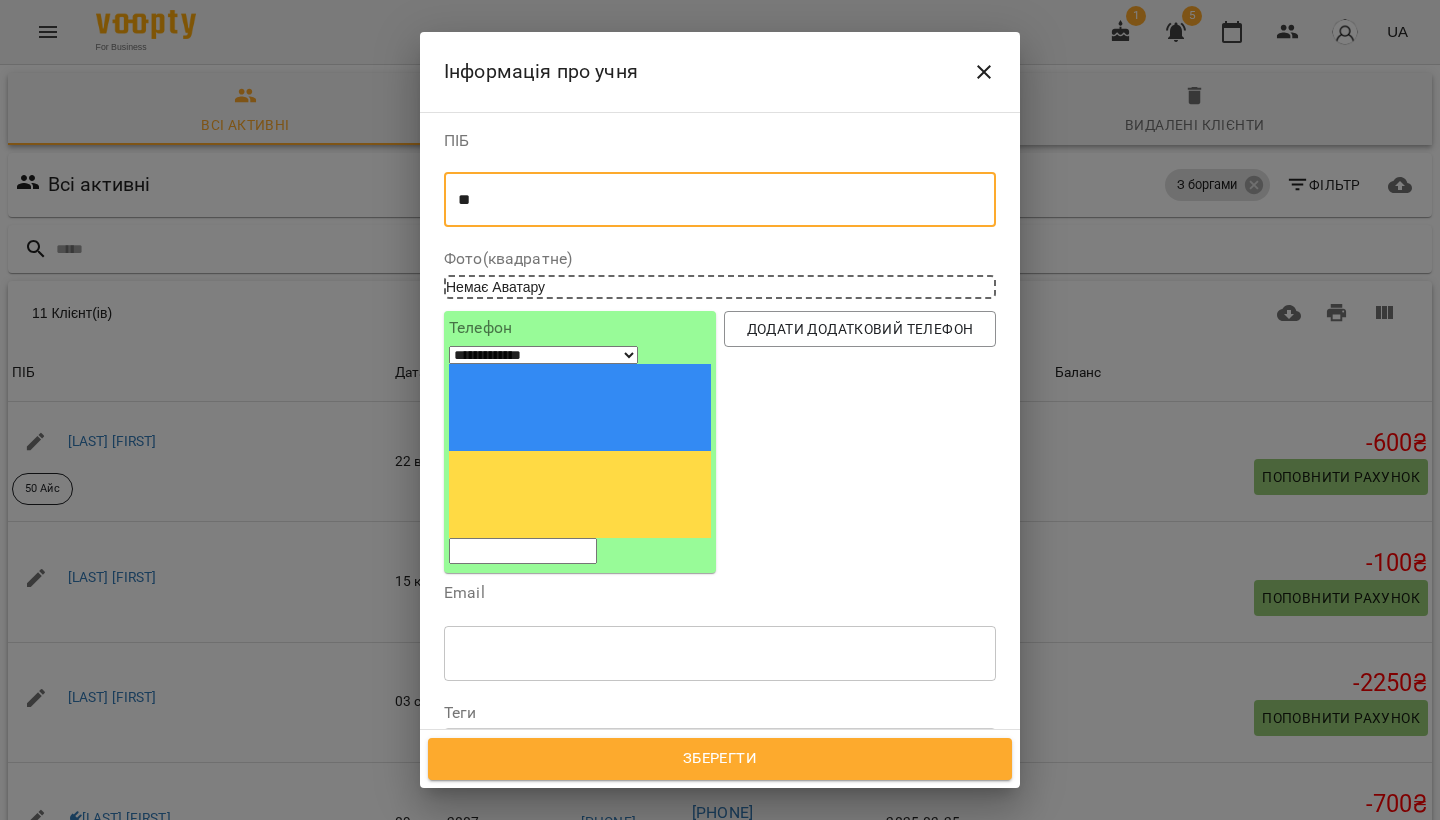 type on "*" 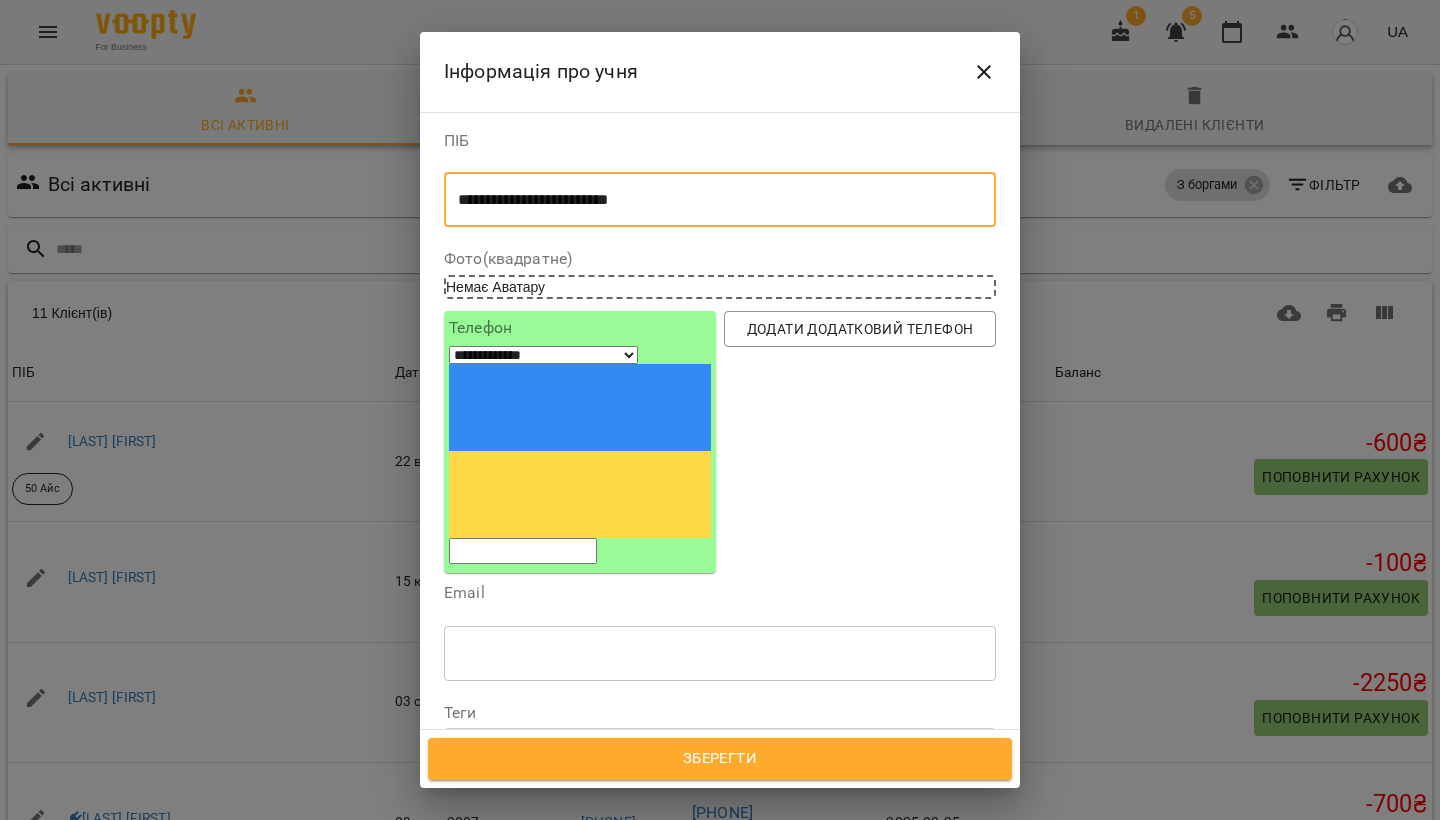 type on "**********" 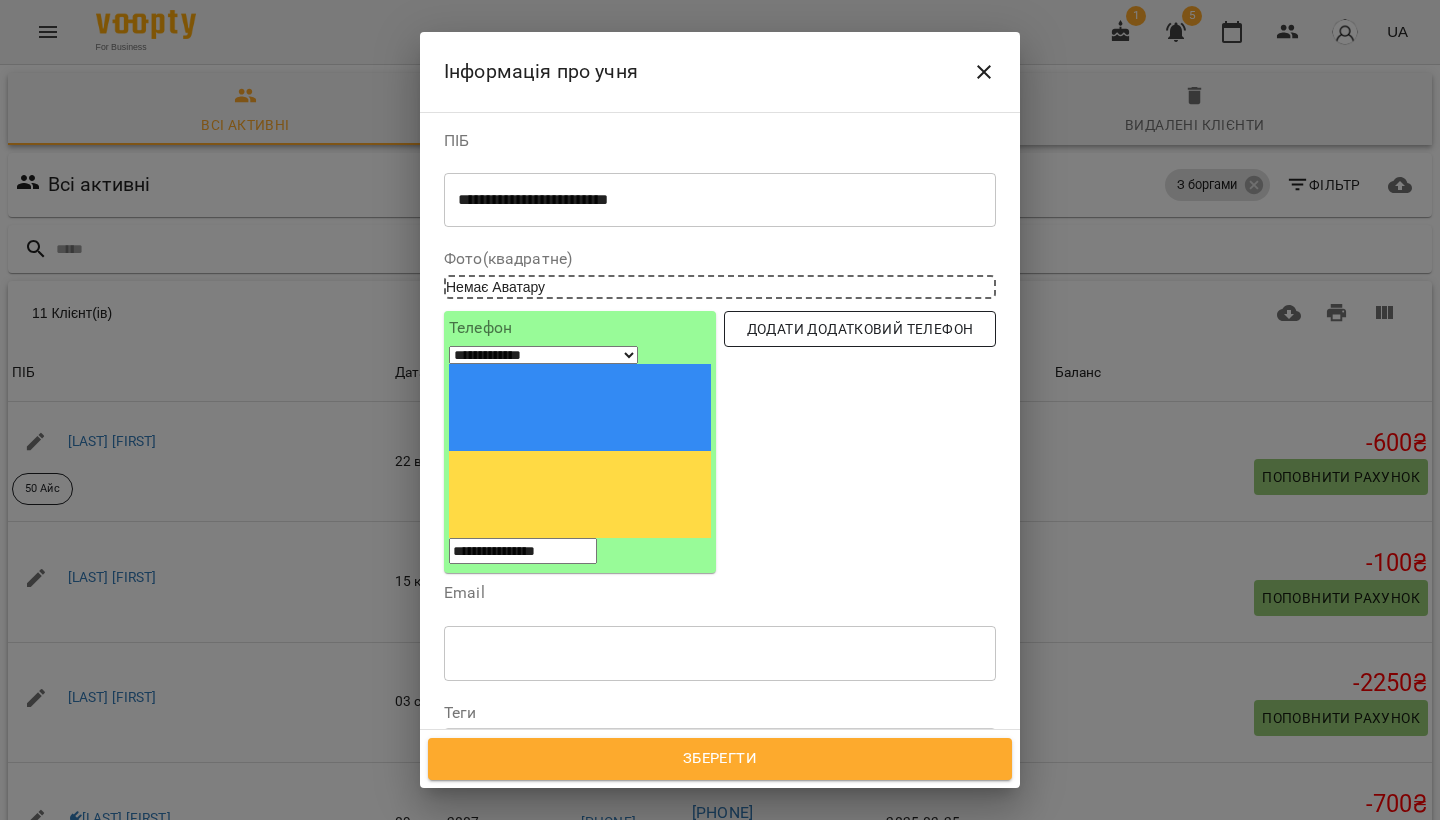 type on "**********" 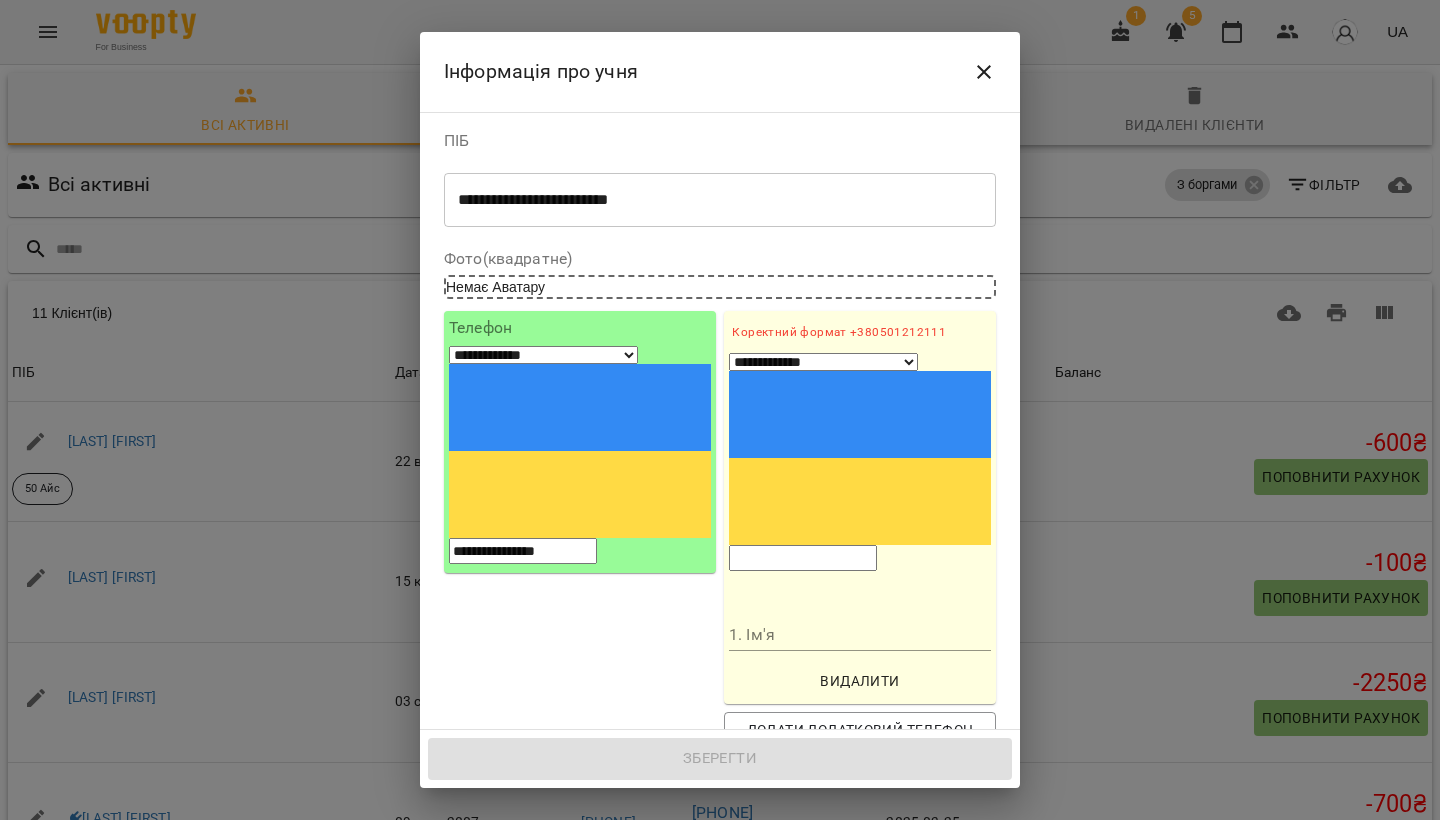 drag, startPoint x: 778, startPoint y: 383, endPoint x: 709, endPoint y: 394, distance: 69.87131 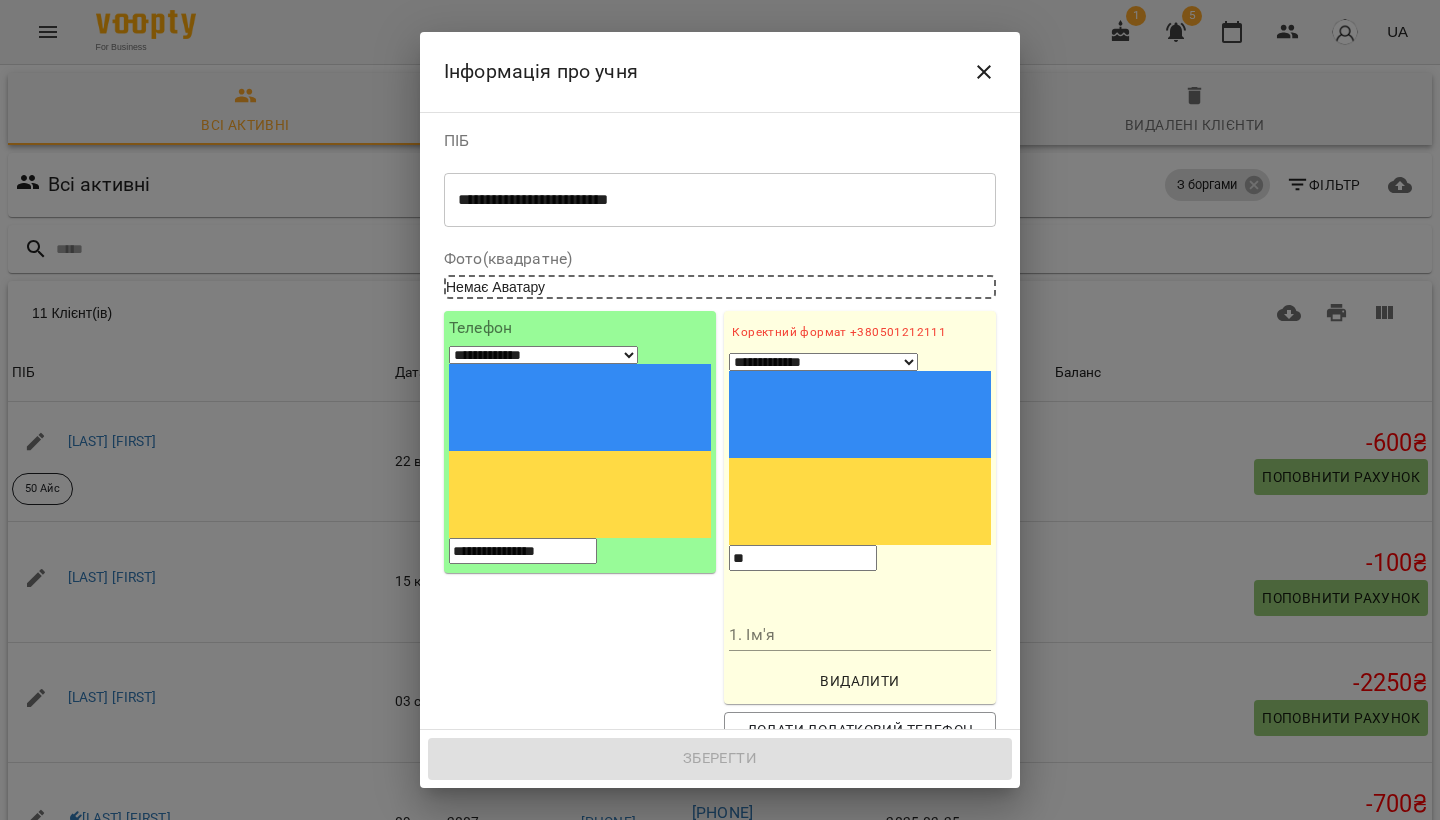 type on "***" 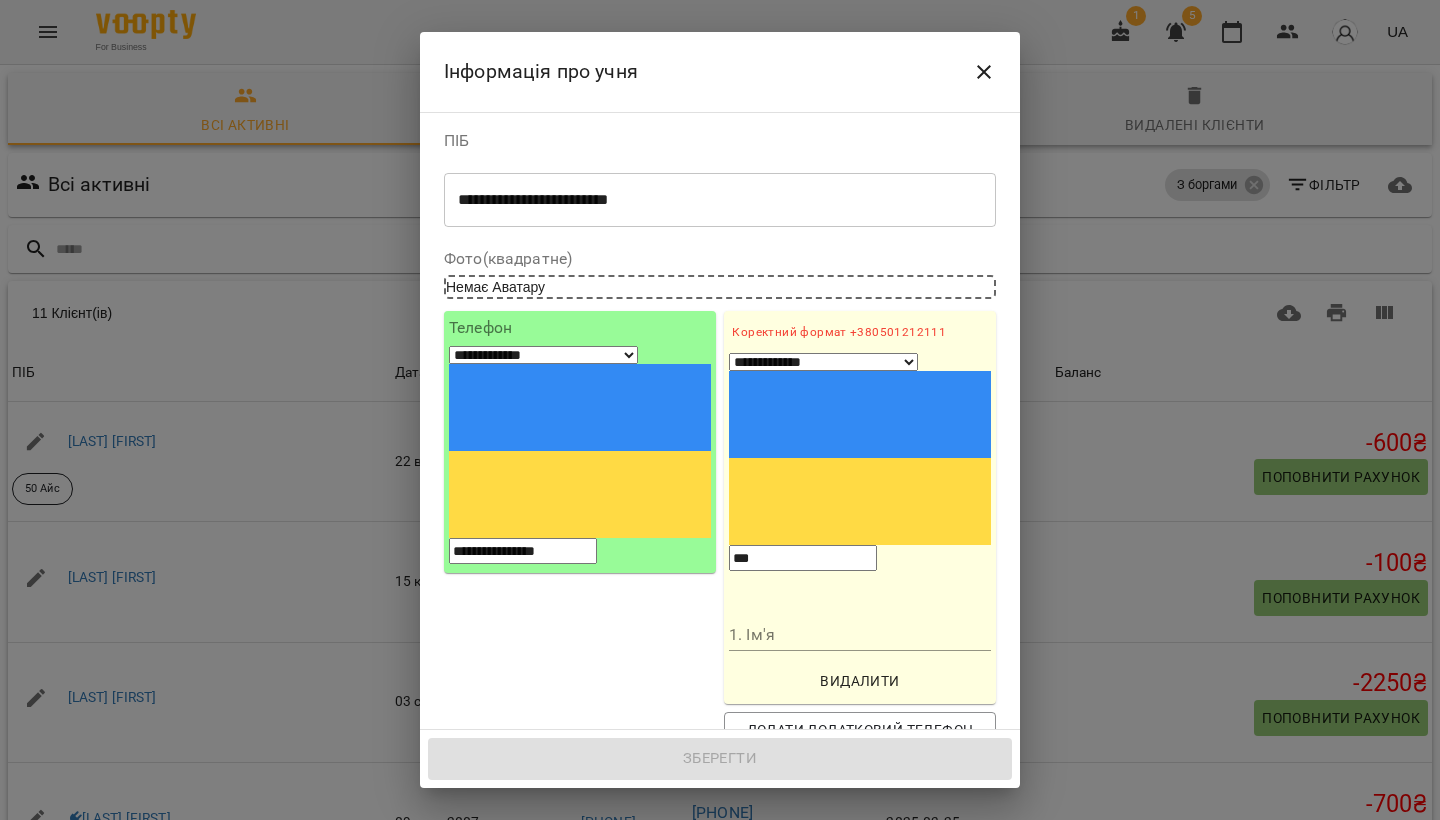 select on "**" 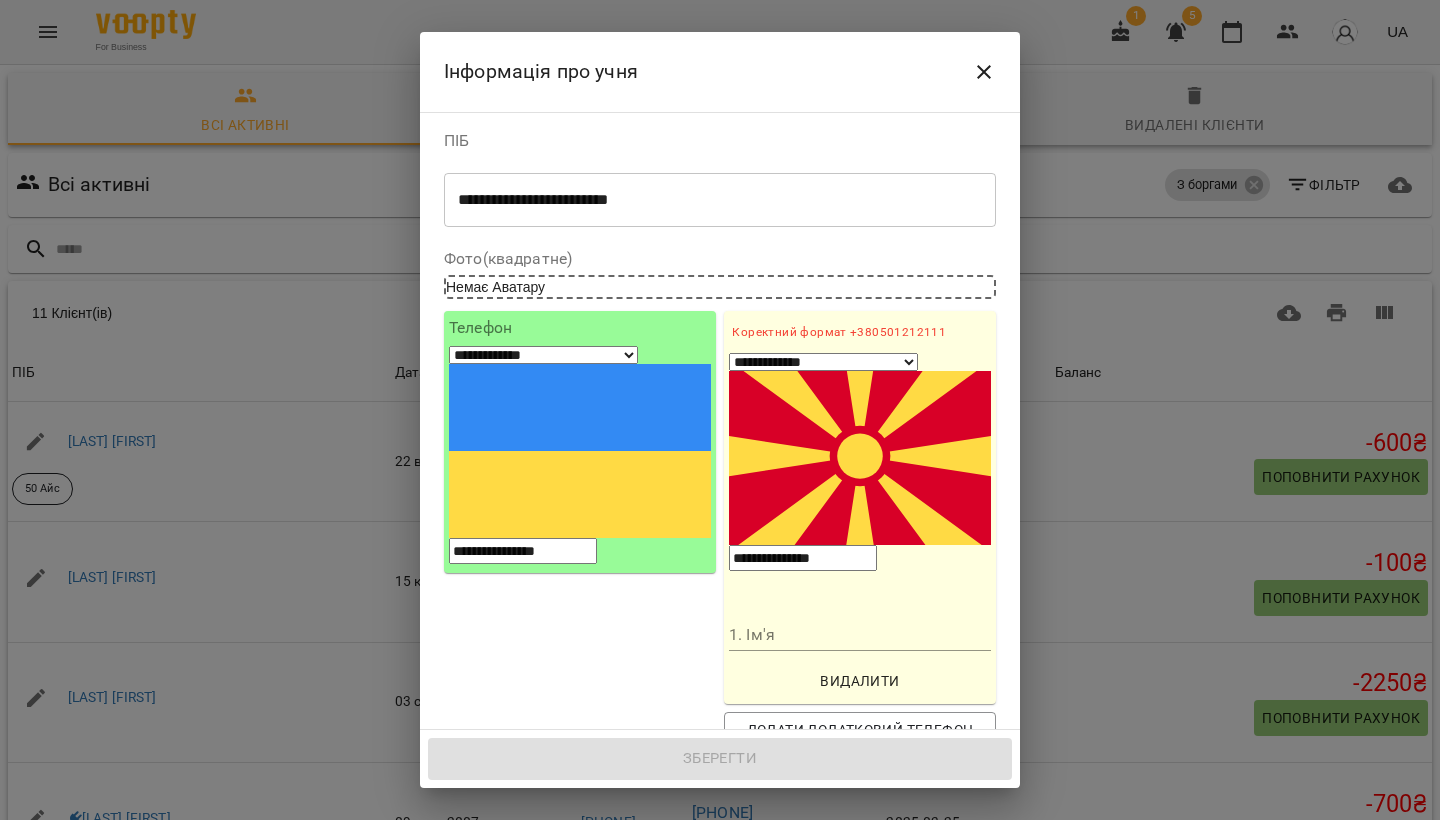 type on "**********" 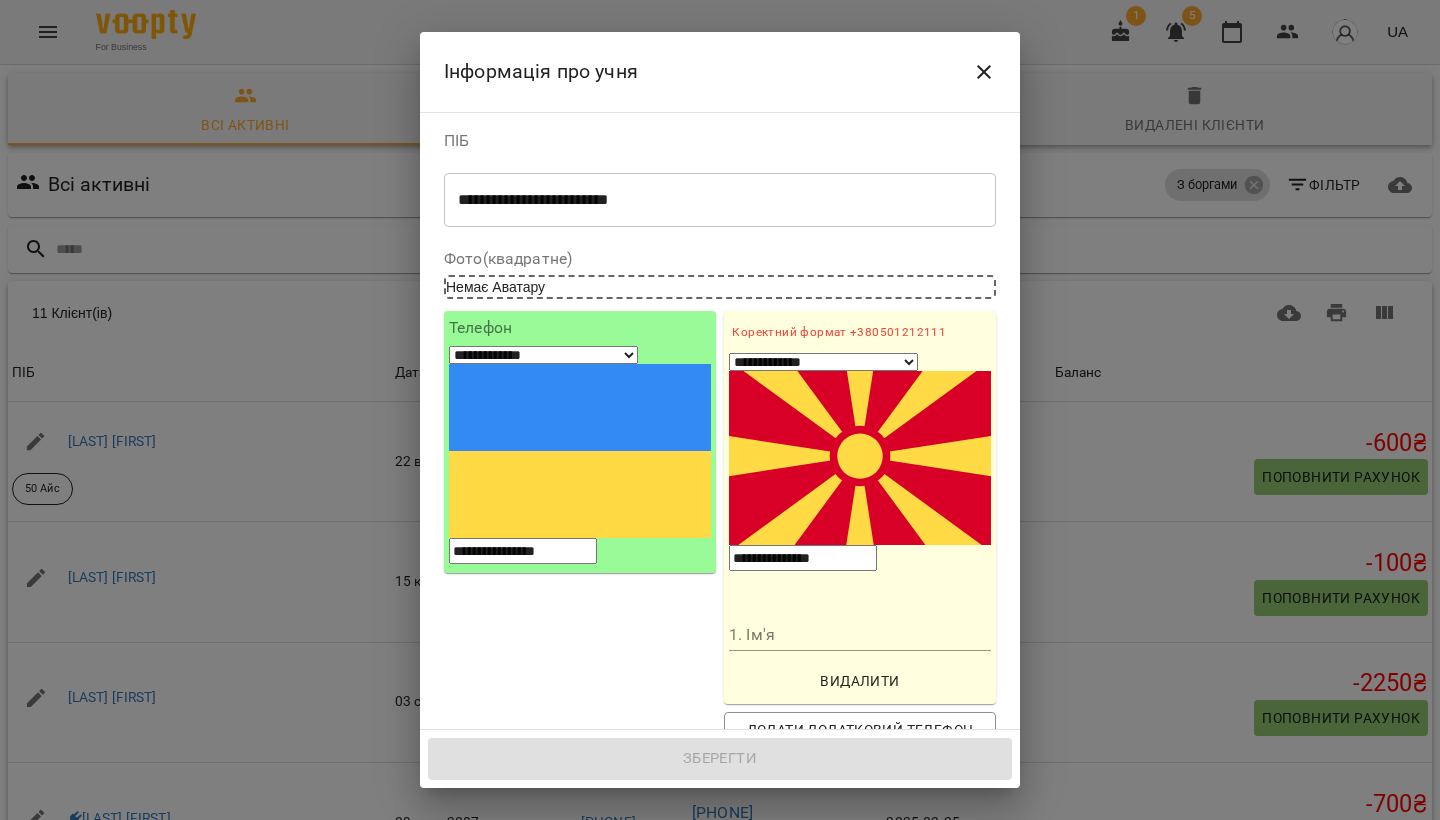 drag, startPoint x: 808, startPoint y: 386, endPoint x: 815, endPoint y: 369, distance: 18.384777 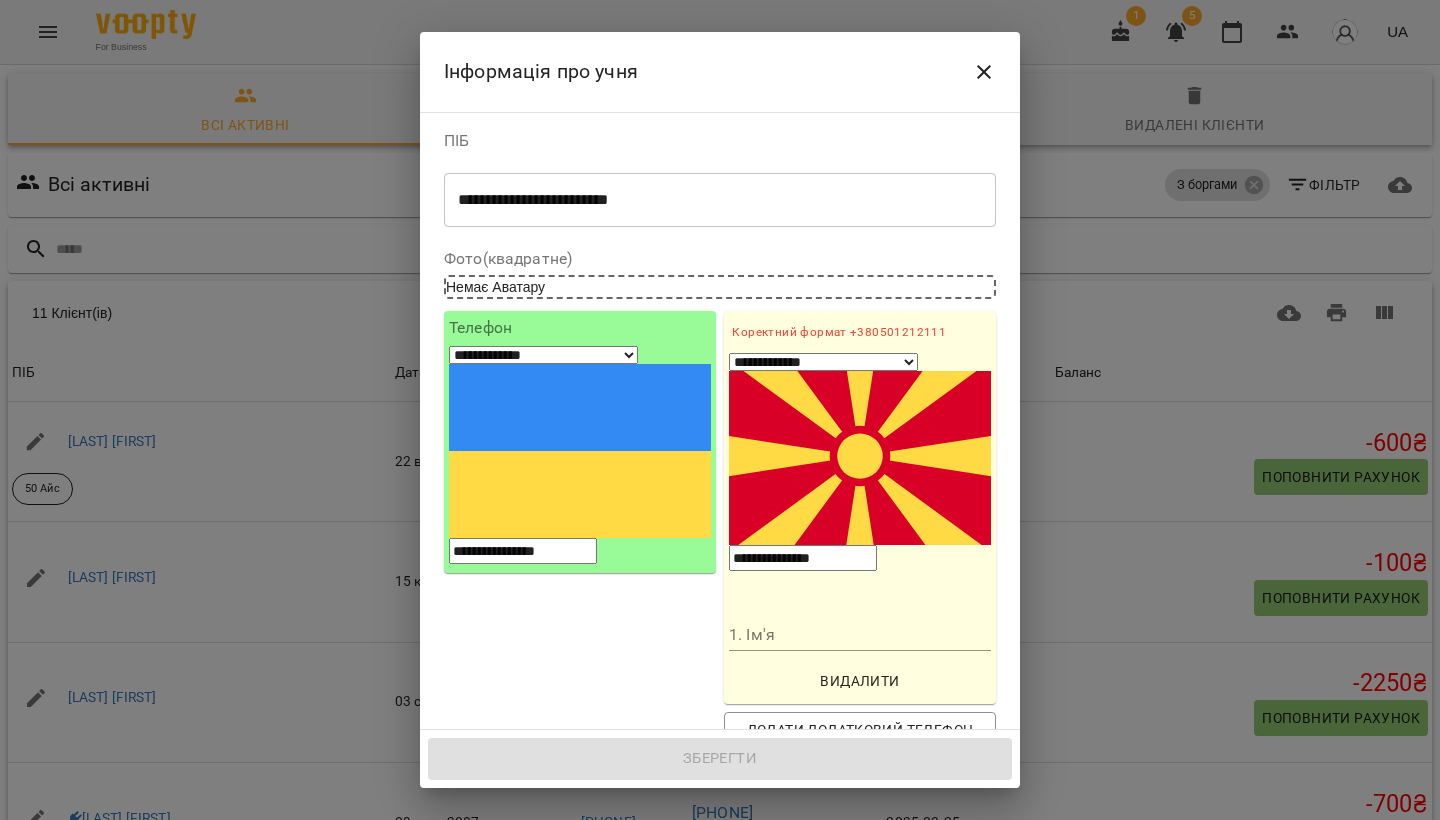 click on "**********" at bounding box center [860, 445] 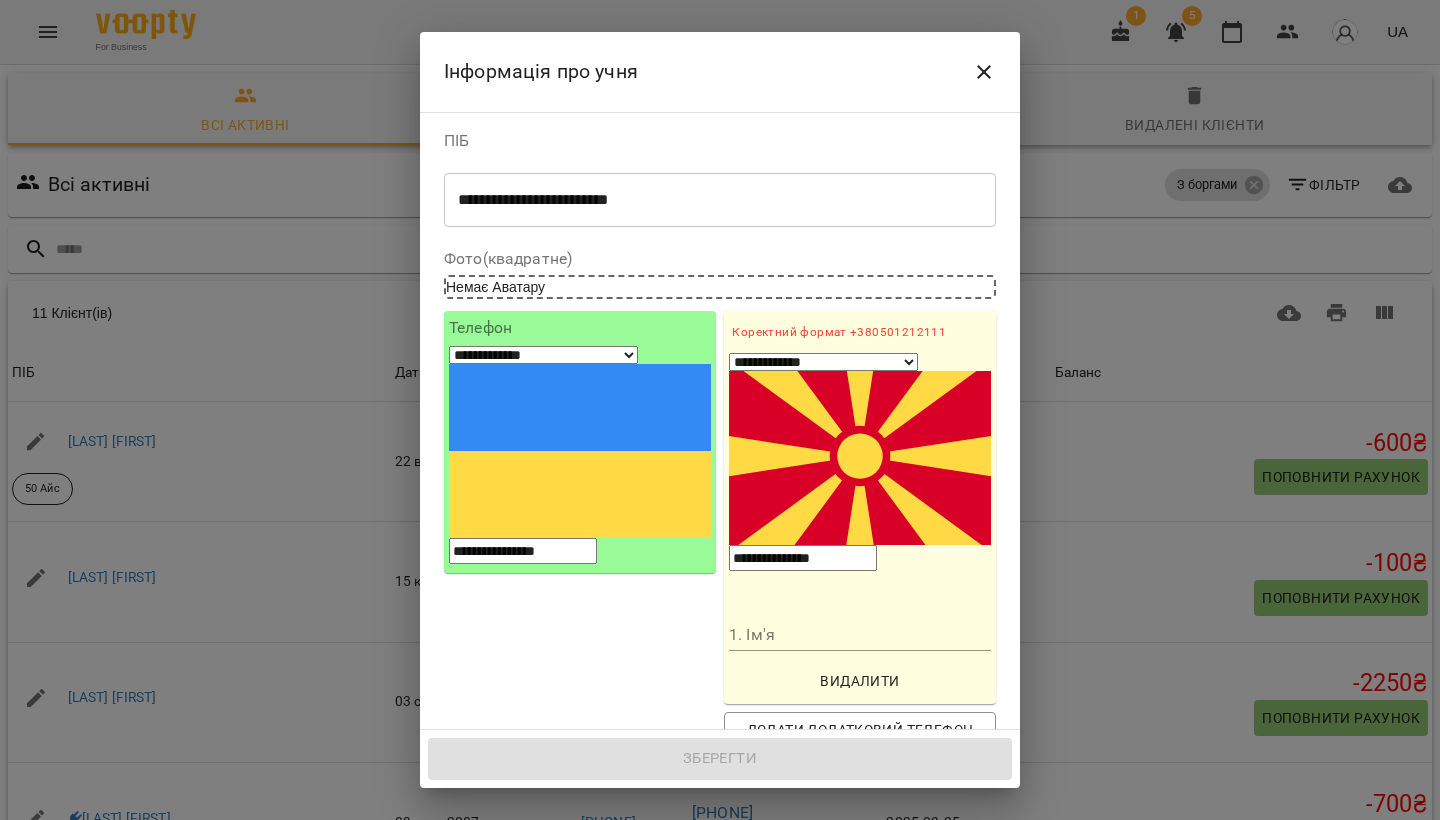 select on "**" 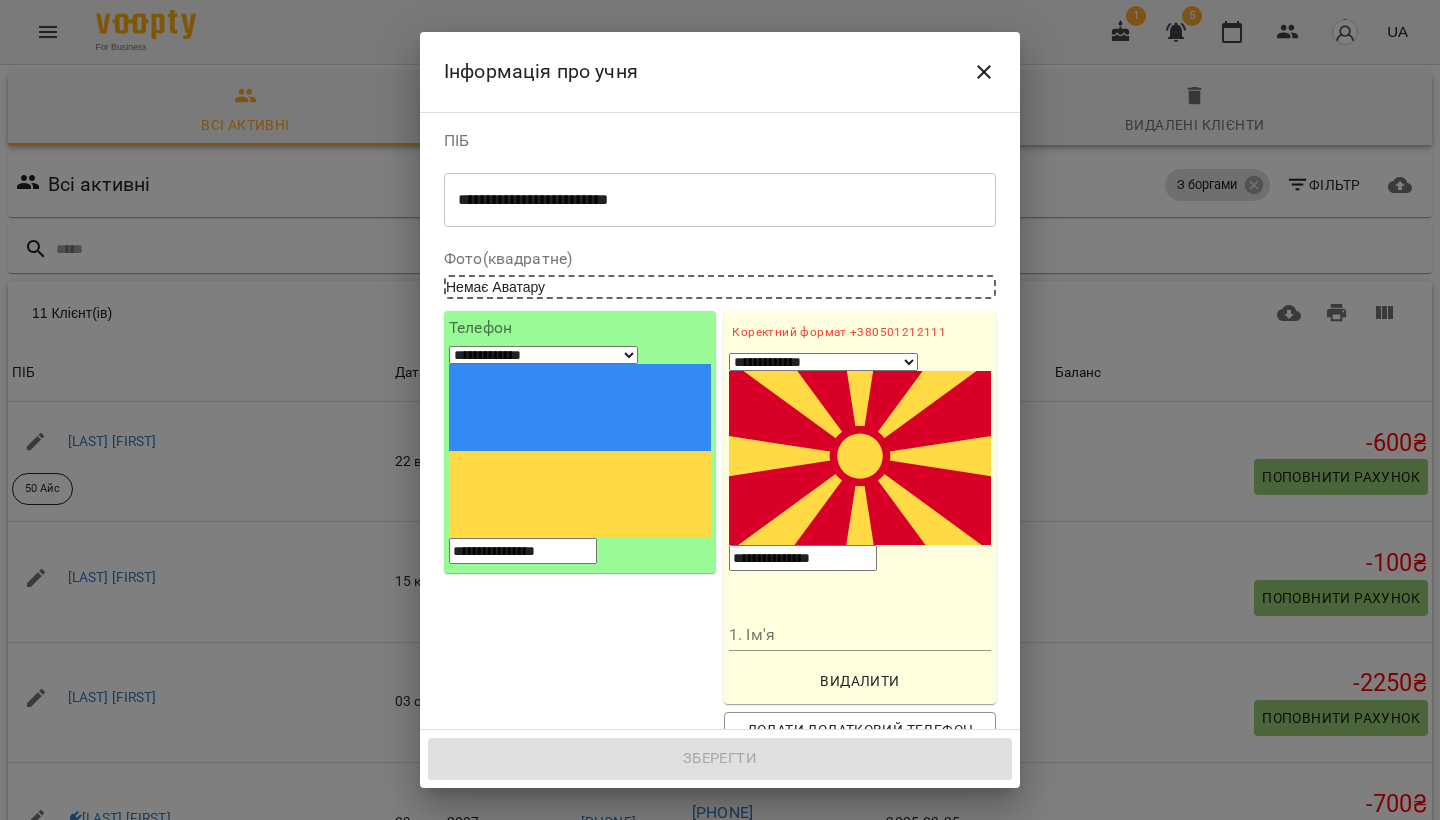type on "**********" 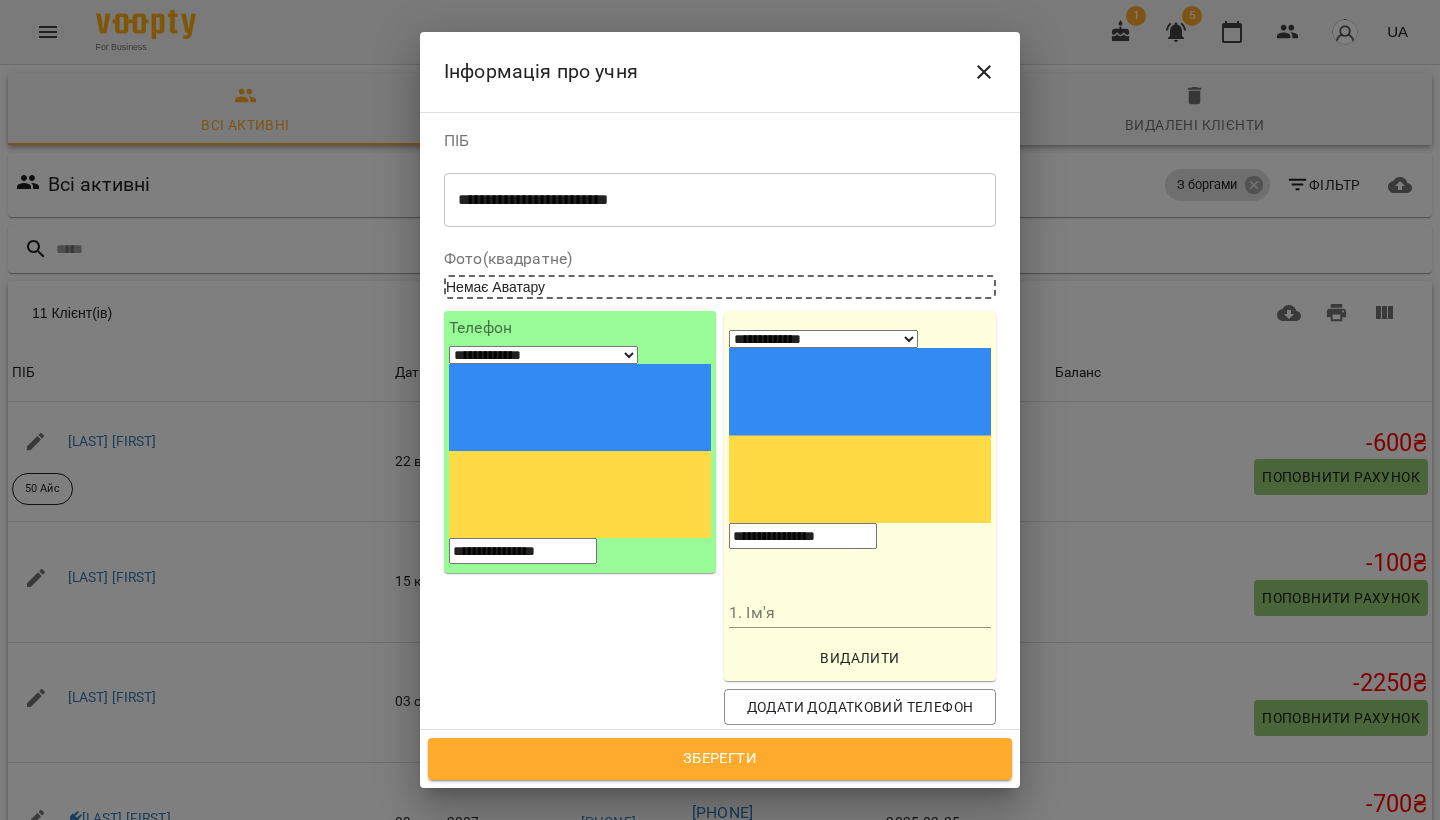 drag, startPoint x: 880, startPoint y: 404, endPoint x: 854, endPoint y: 417, distance: 29.068884 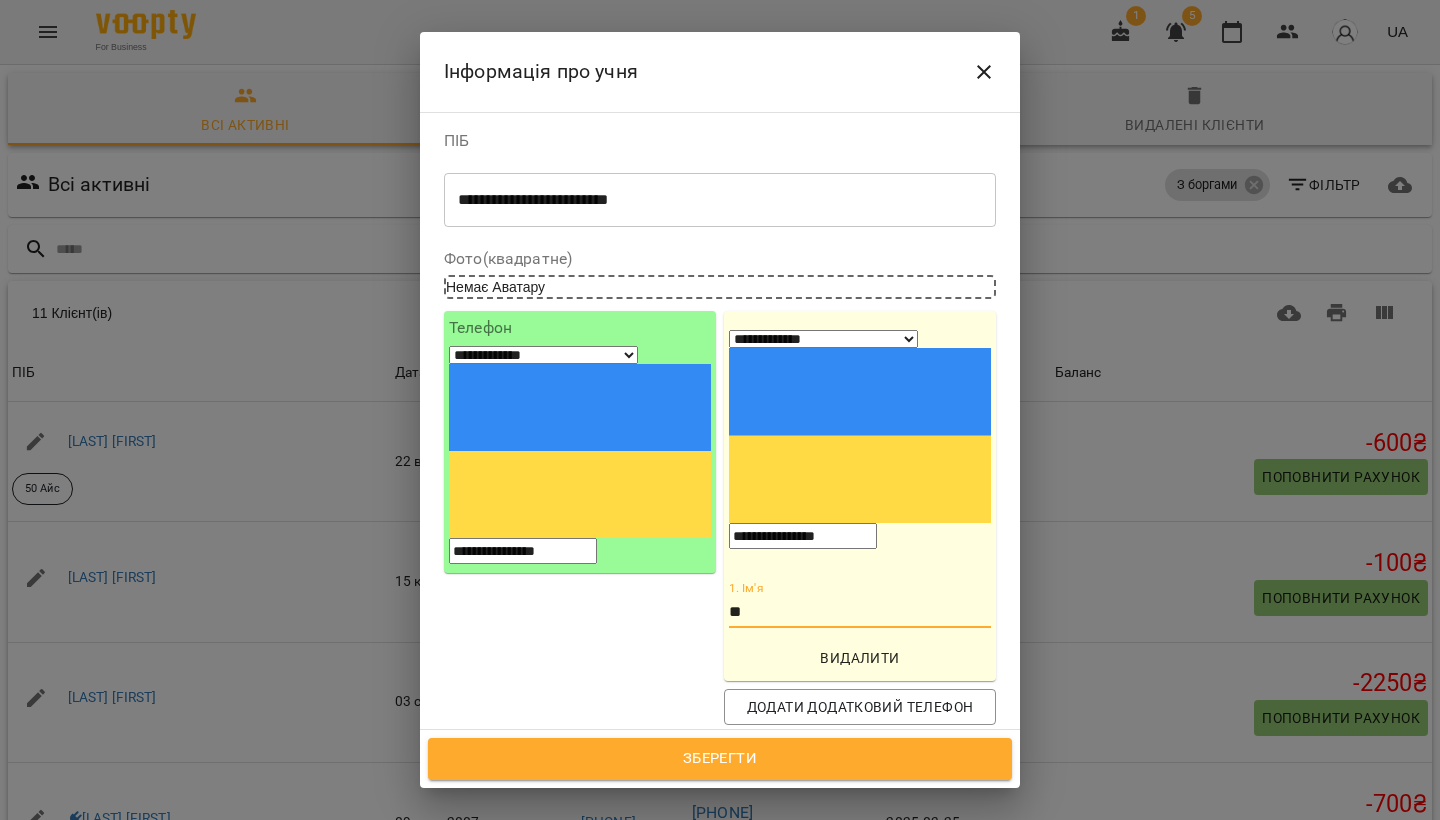 type on "*" 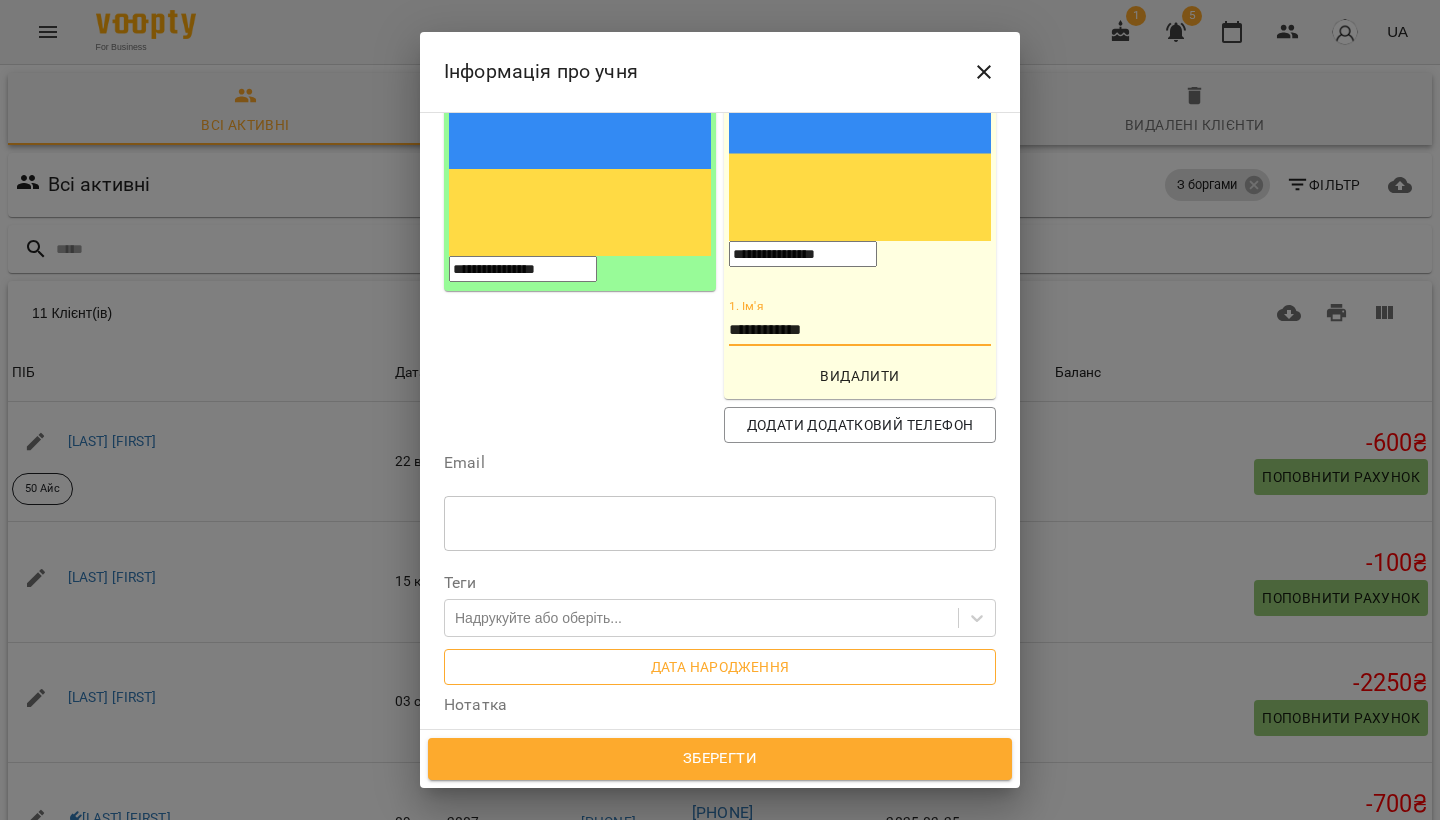 scroll, scrollTop: 296, scrollLeft: 0, axis: vertical 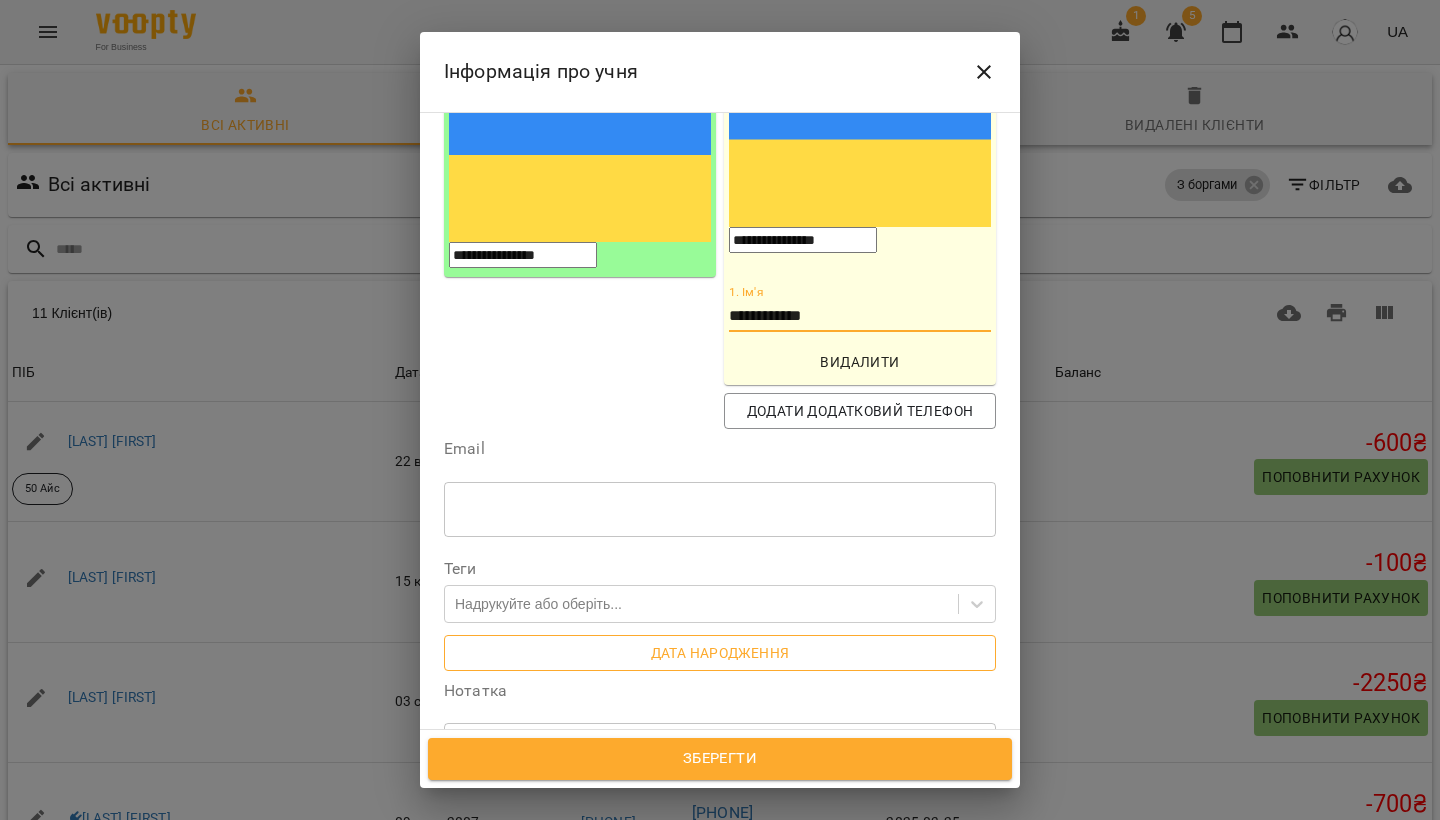 type on "**********" 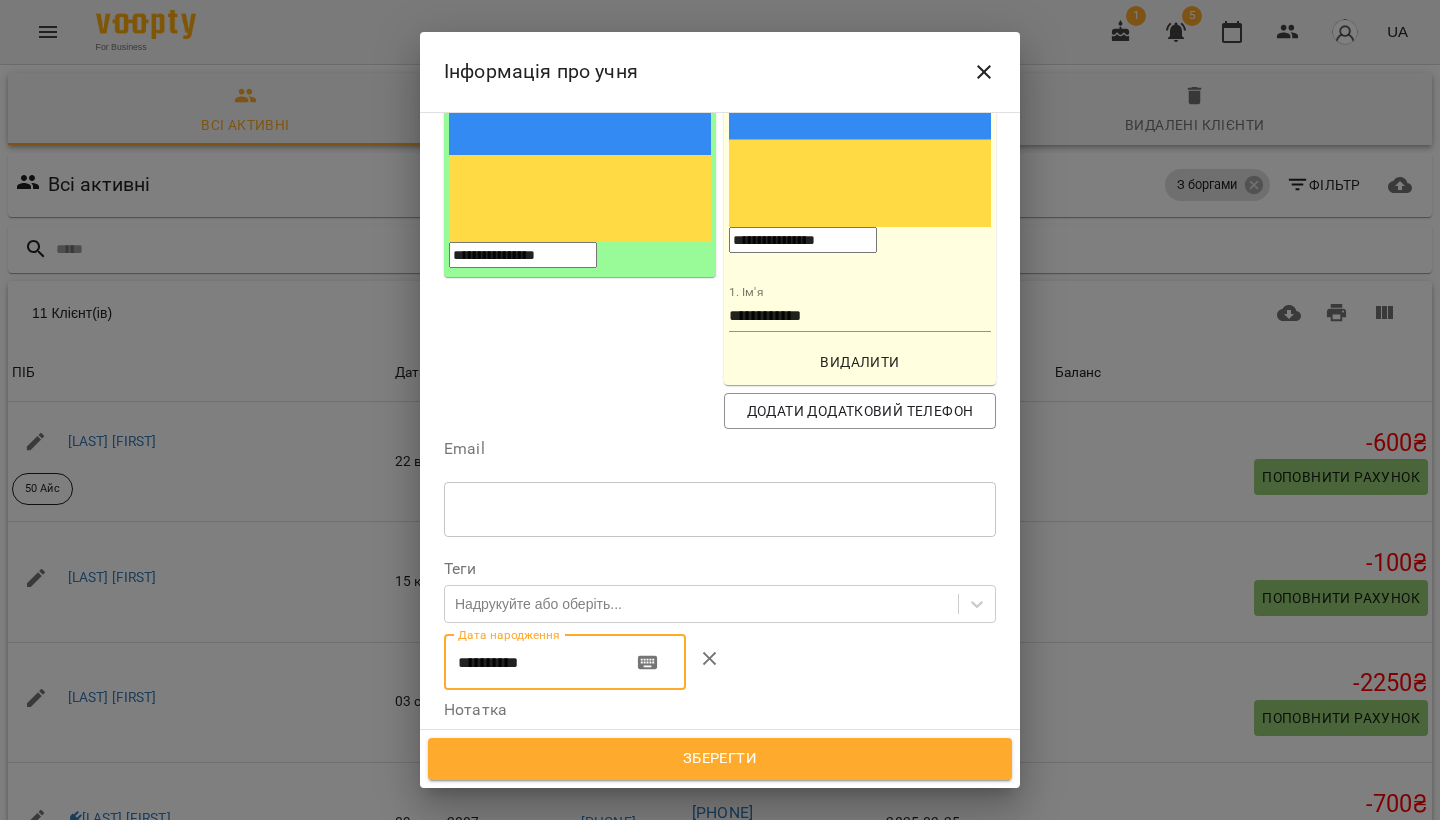 drag, startPoint x: 472, startPoint y: 496, endPoint x: 457, endPoint y: 495, distance: 15.033297 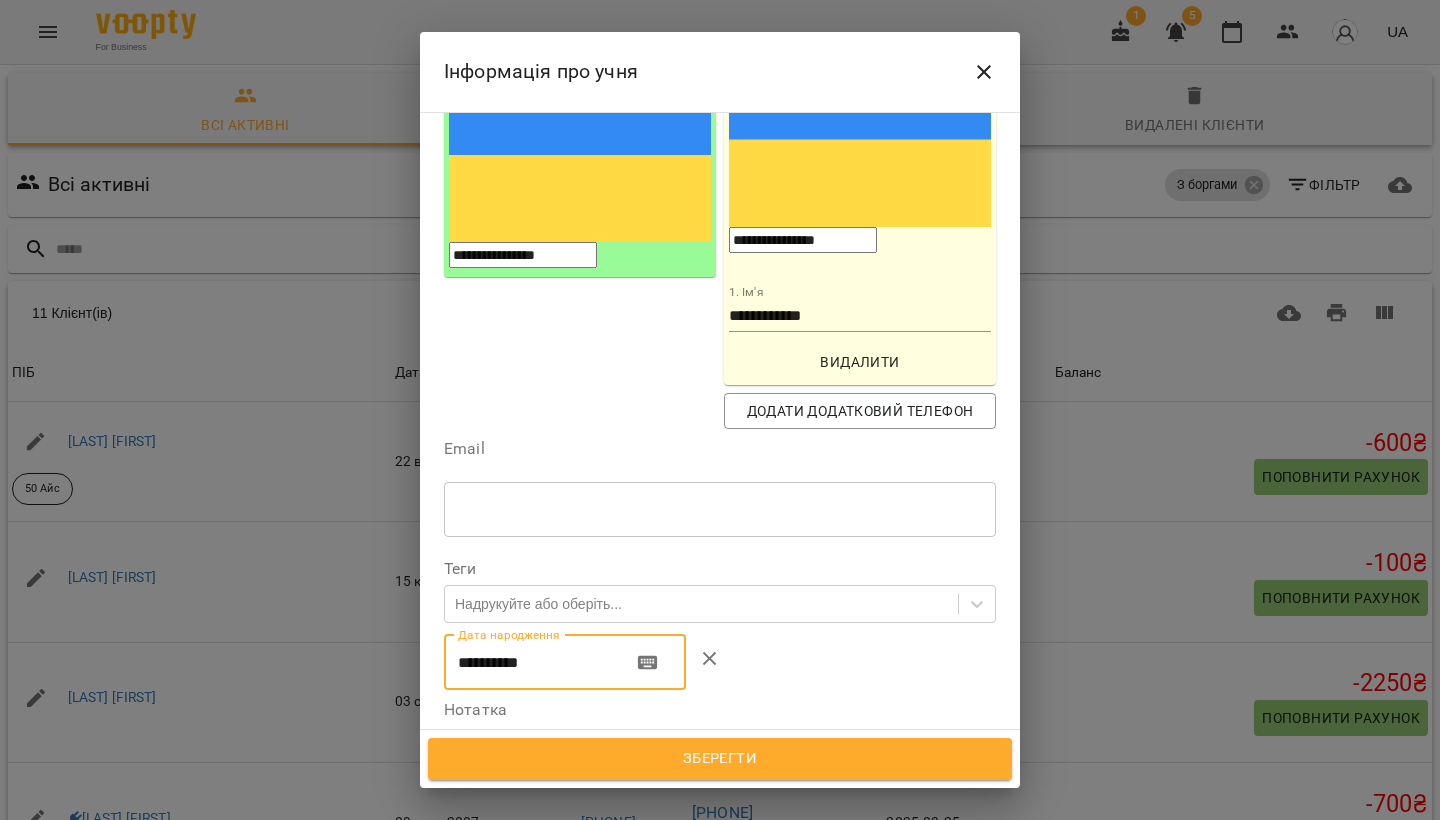 click on "**********" at bounding box center [530, 663] 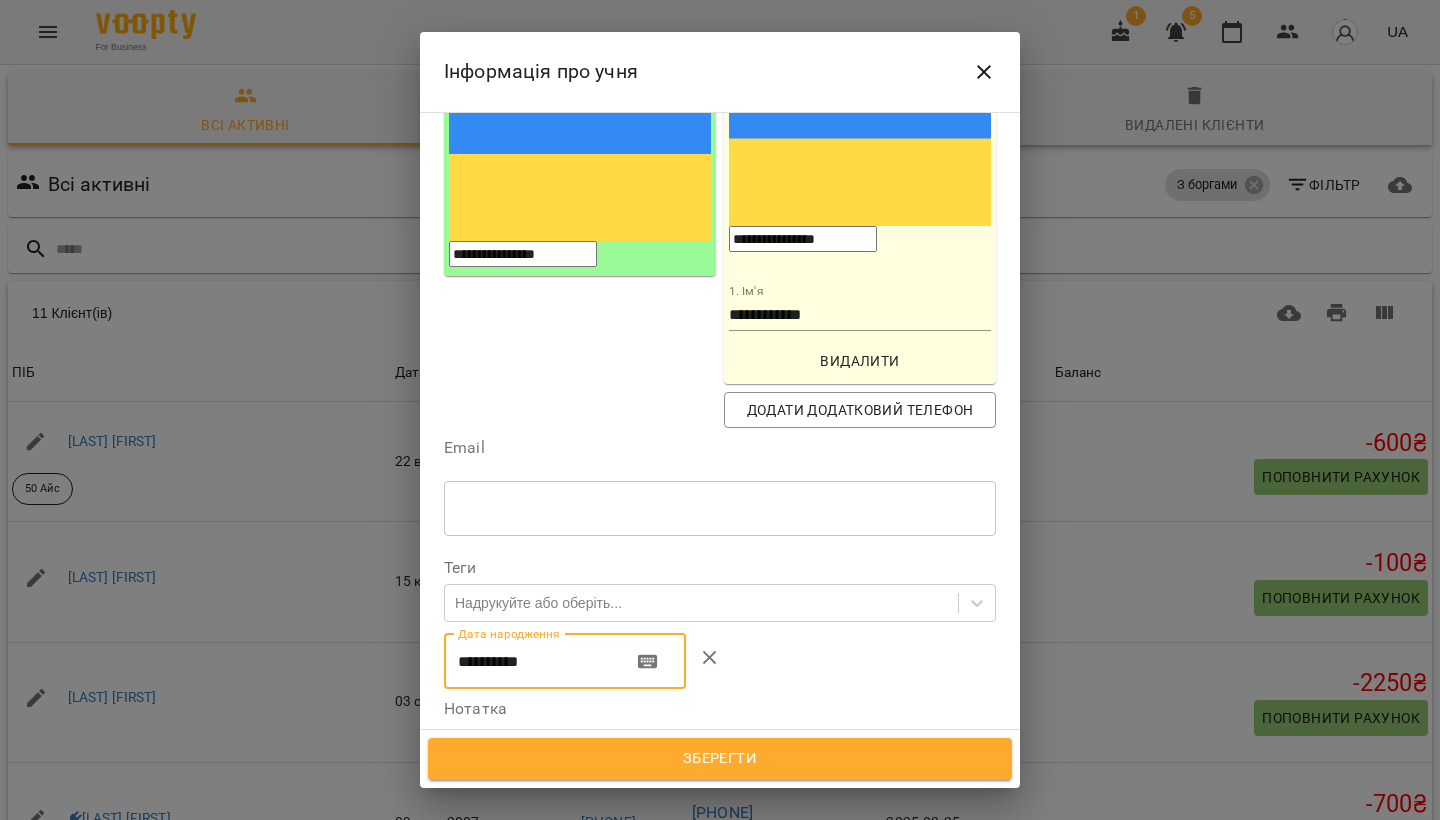 drag, startPoint x: 536, startPoint y: 491, endPoint x: 525, endPoint y: 490, distance: 11.045361 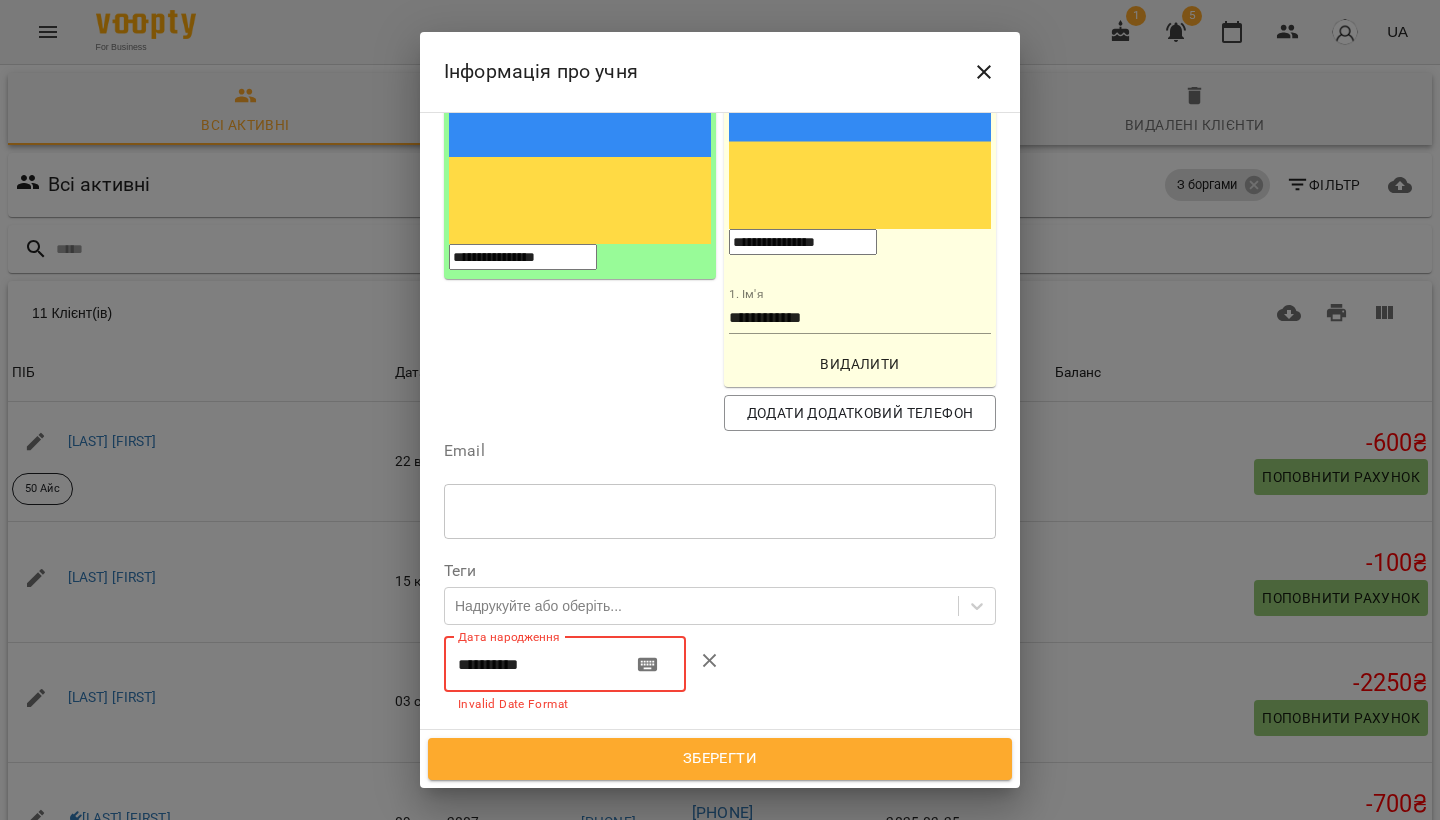type on "**********" 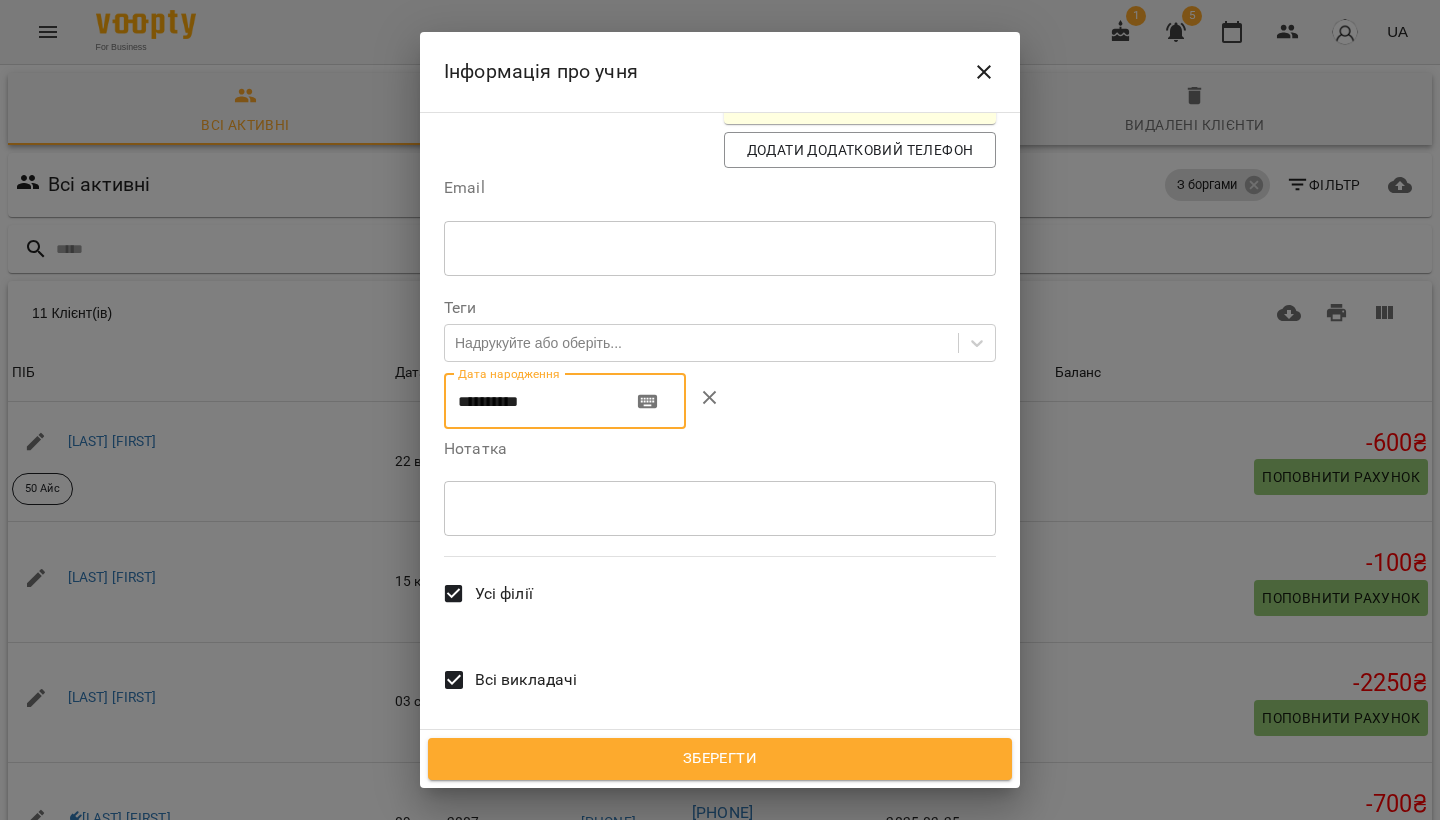 scroll, scrollTop: 556, scrollLeft: 0, axis: vertical 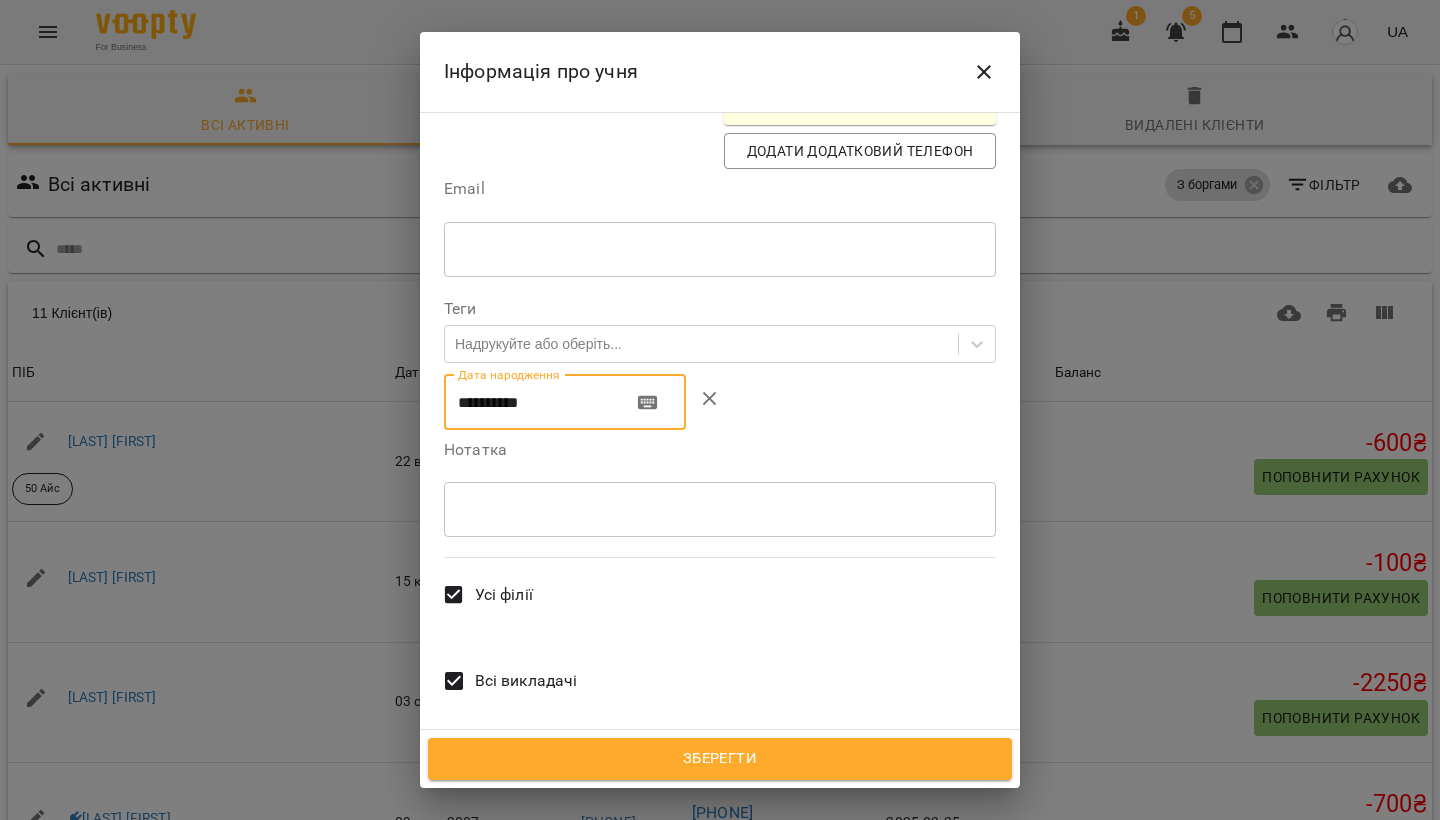 click on "Зберегти" at bounding box center (720, 759) 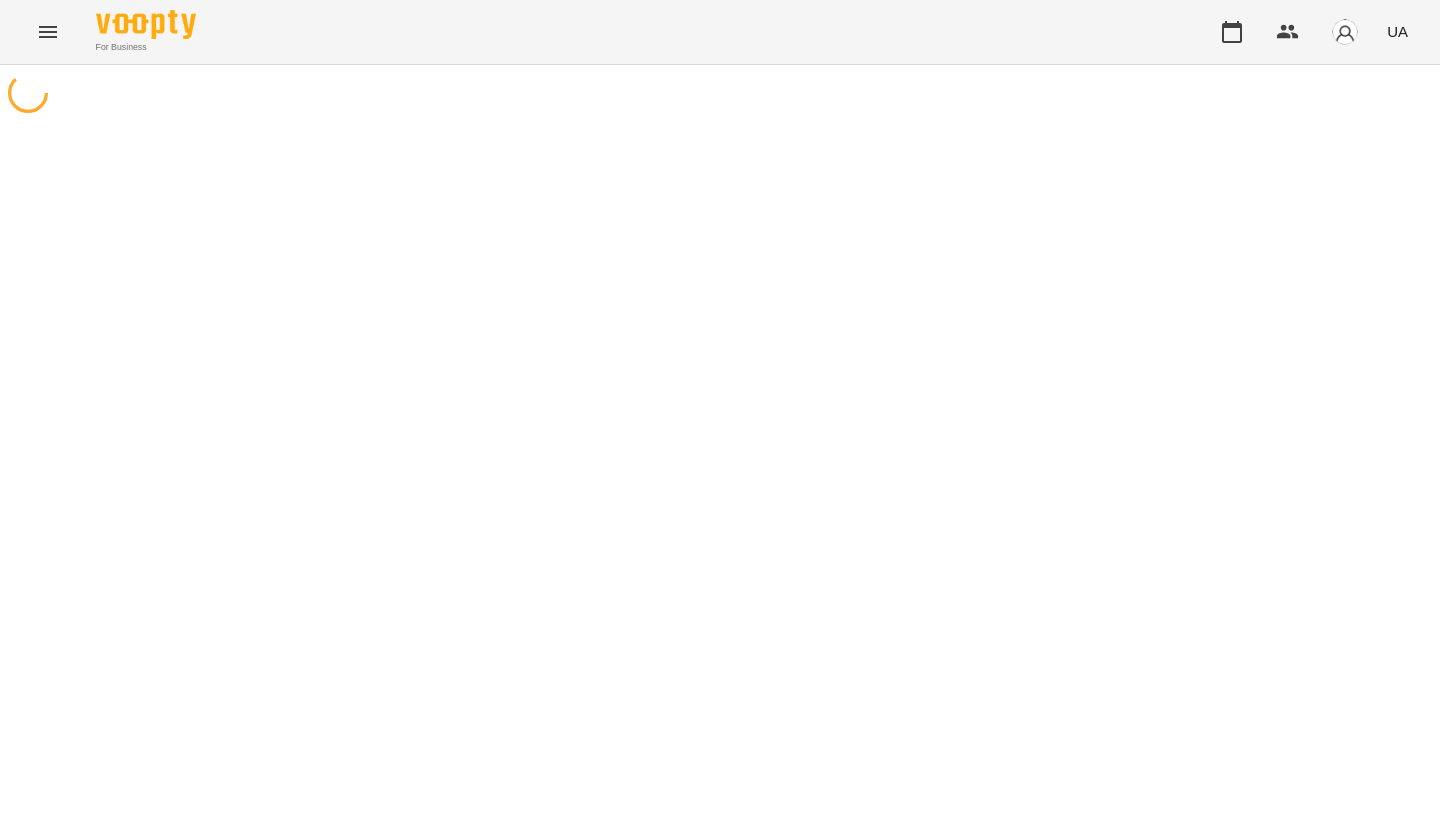 scroll, scrollTop: 0, scrollLeft: 0, axis: both 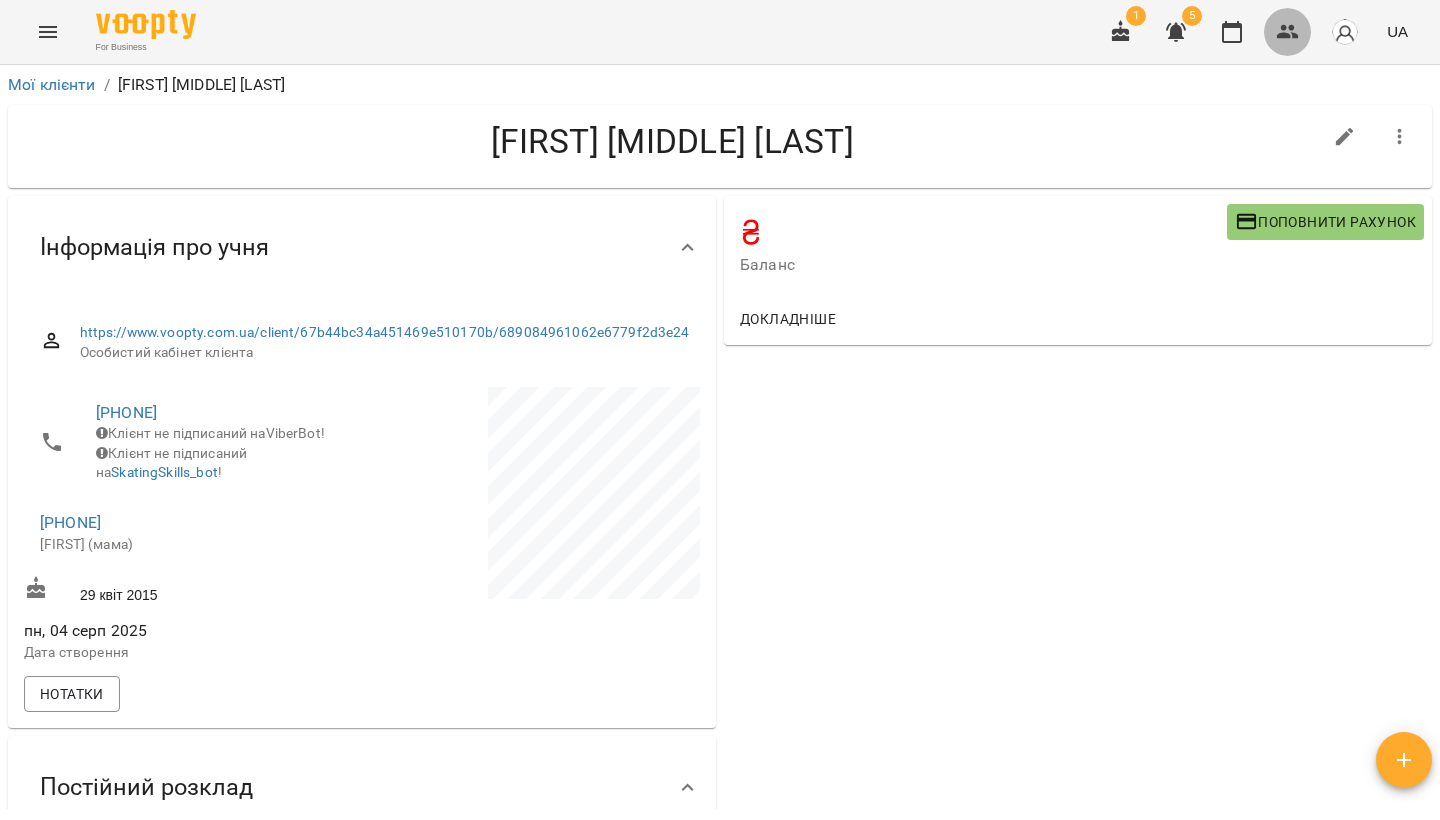 click 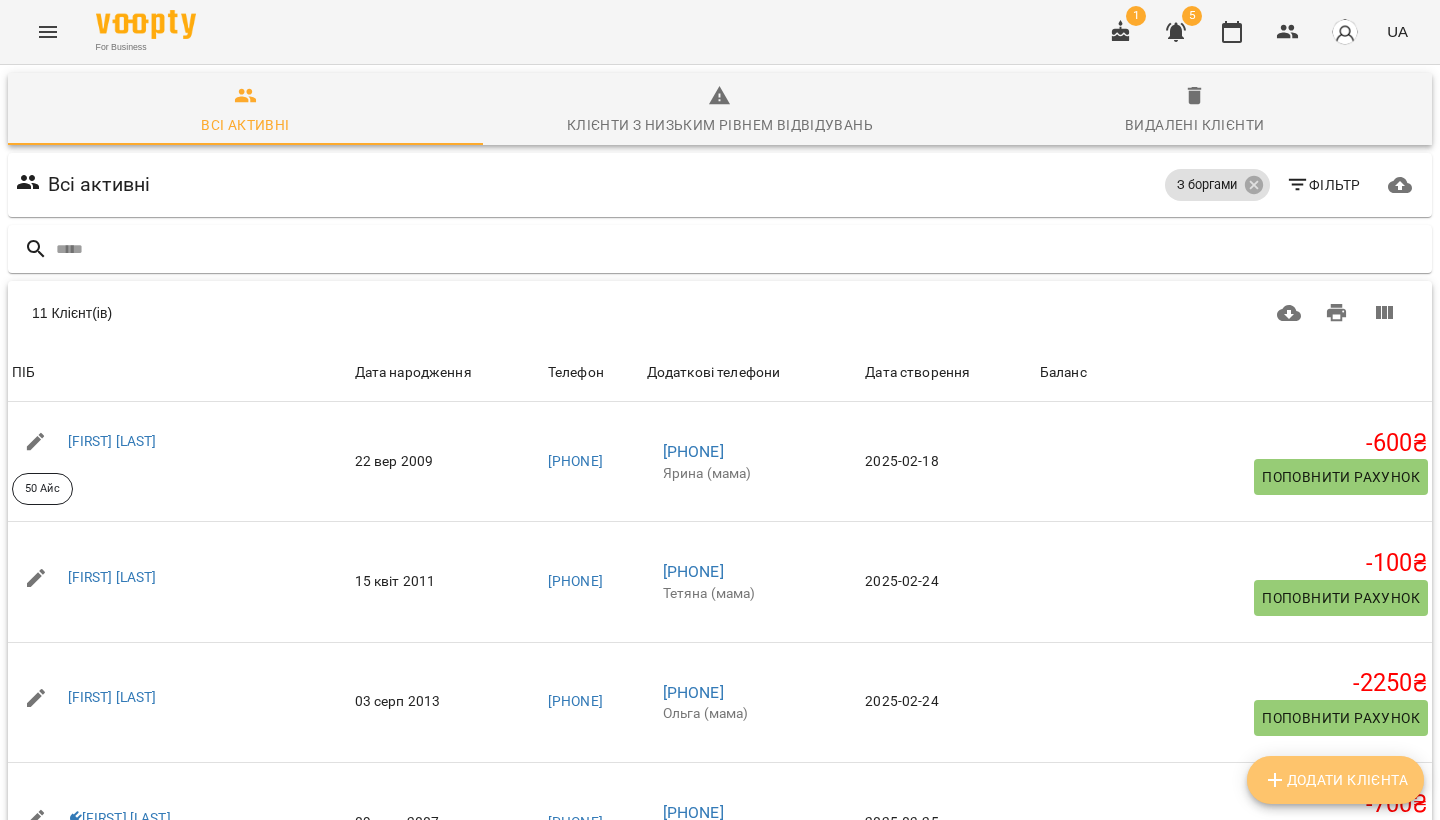click on "Додати клієнта" at bounding box center [1335, 780] 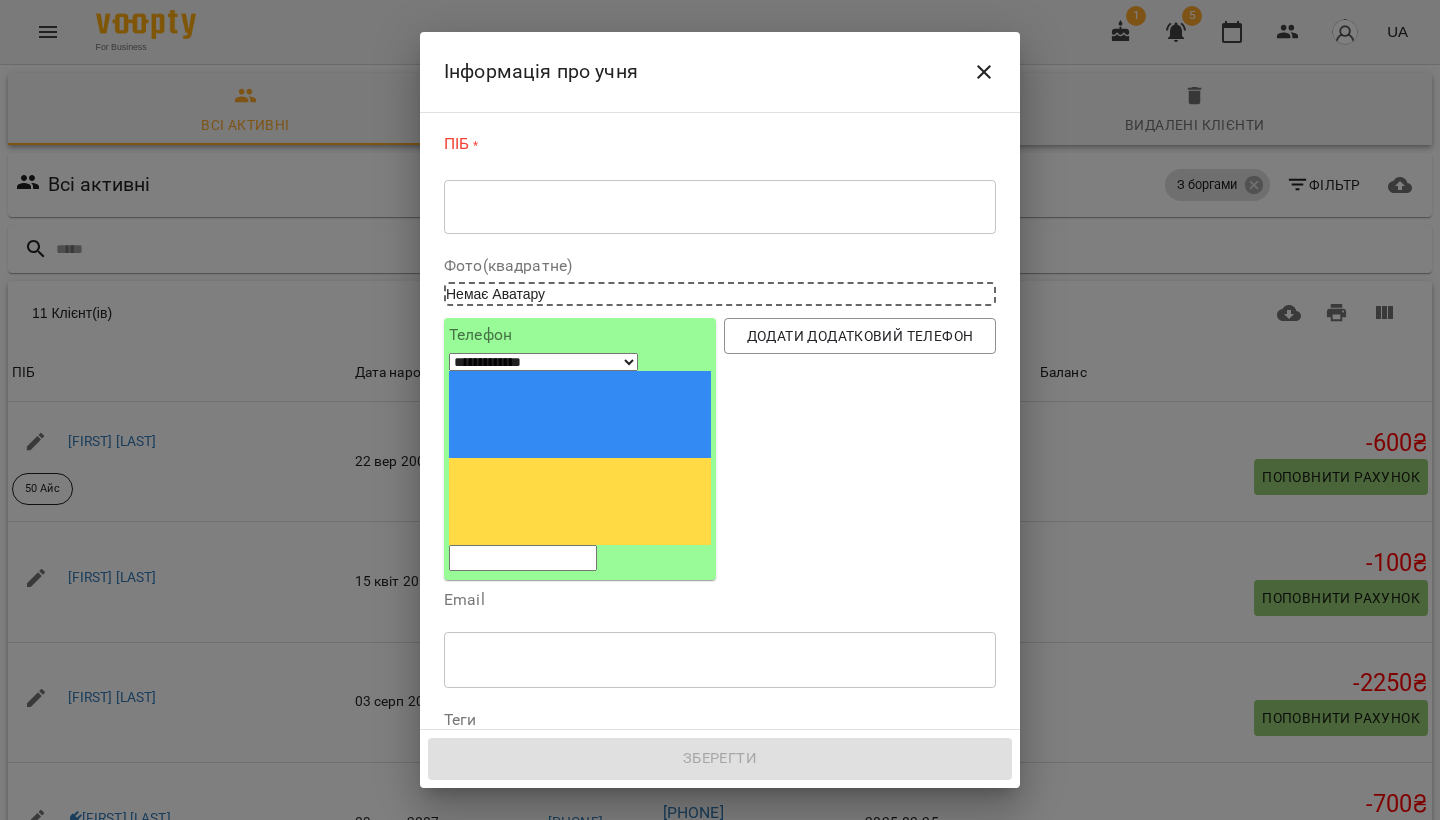 click at bounding box center (720, 207) 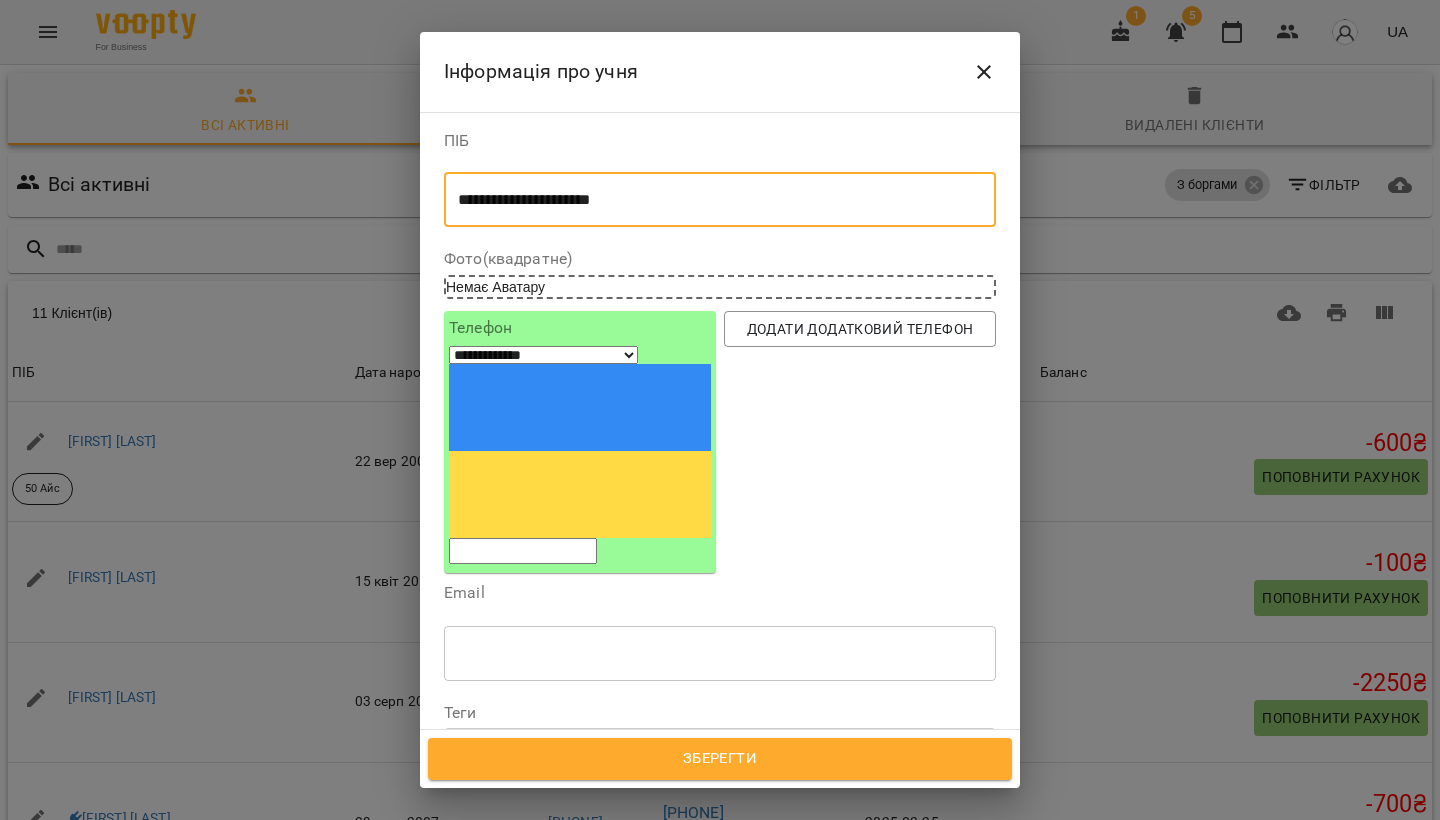 type on "**********" 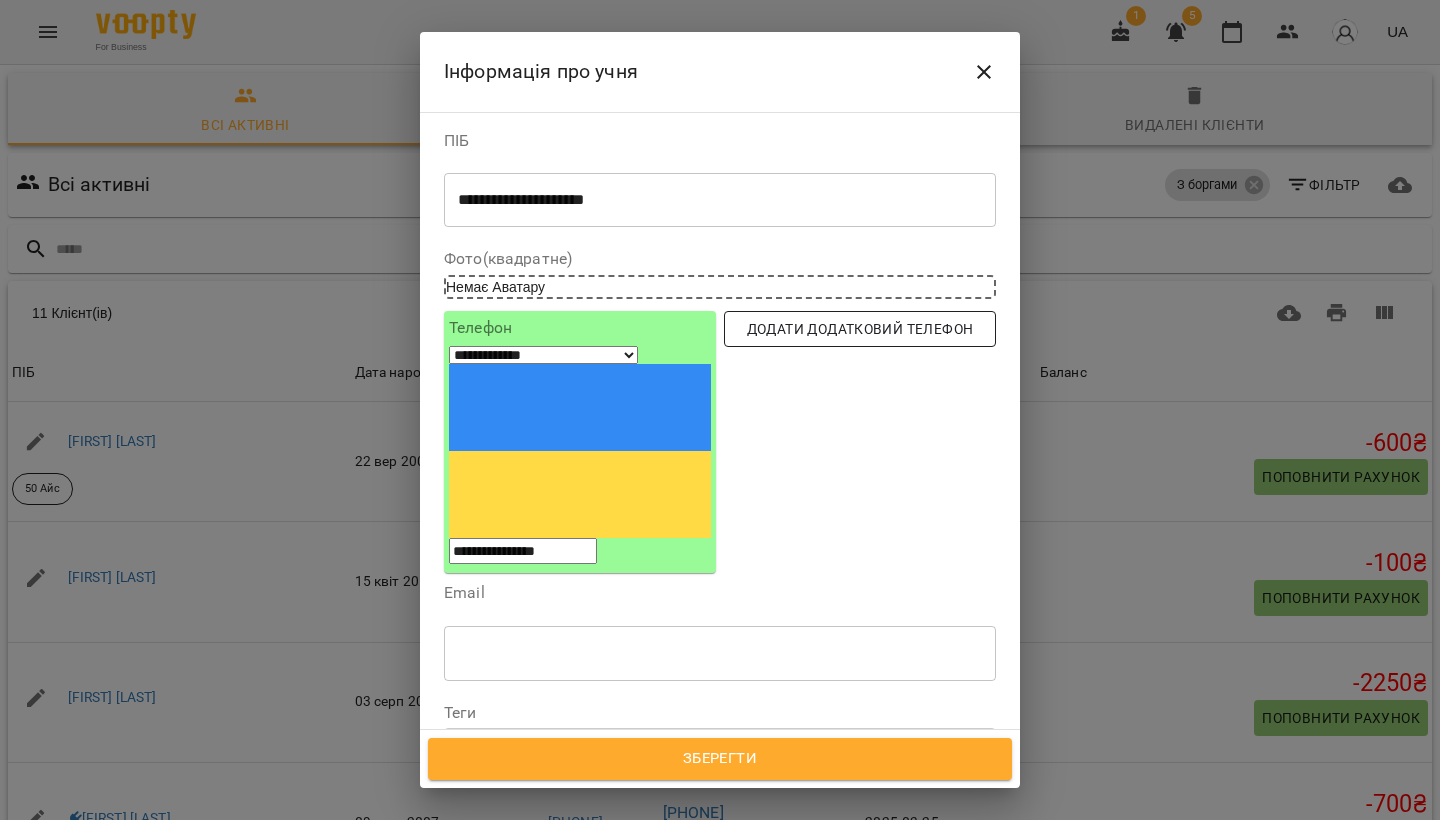 type on "**********" 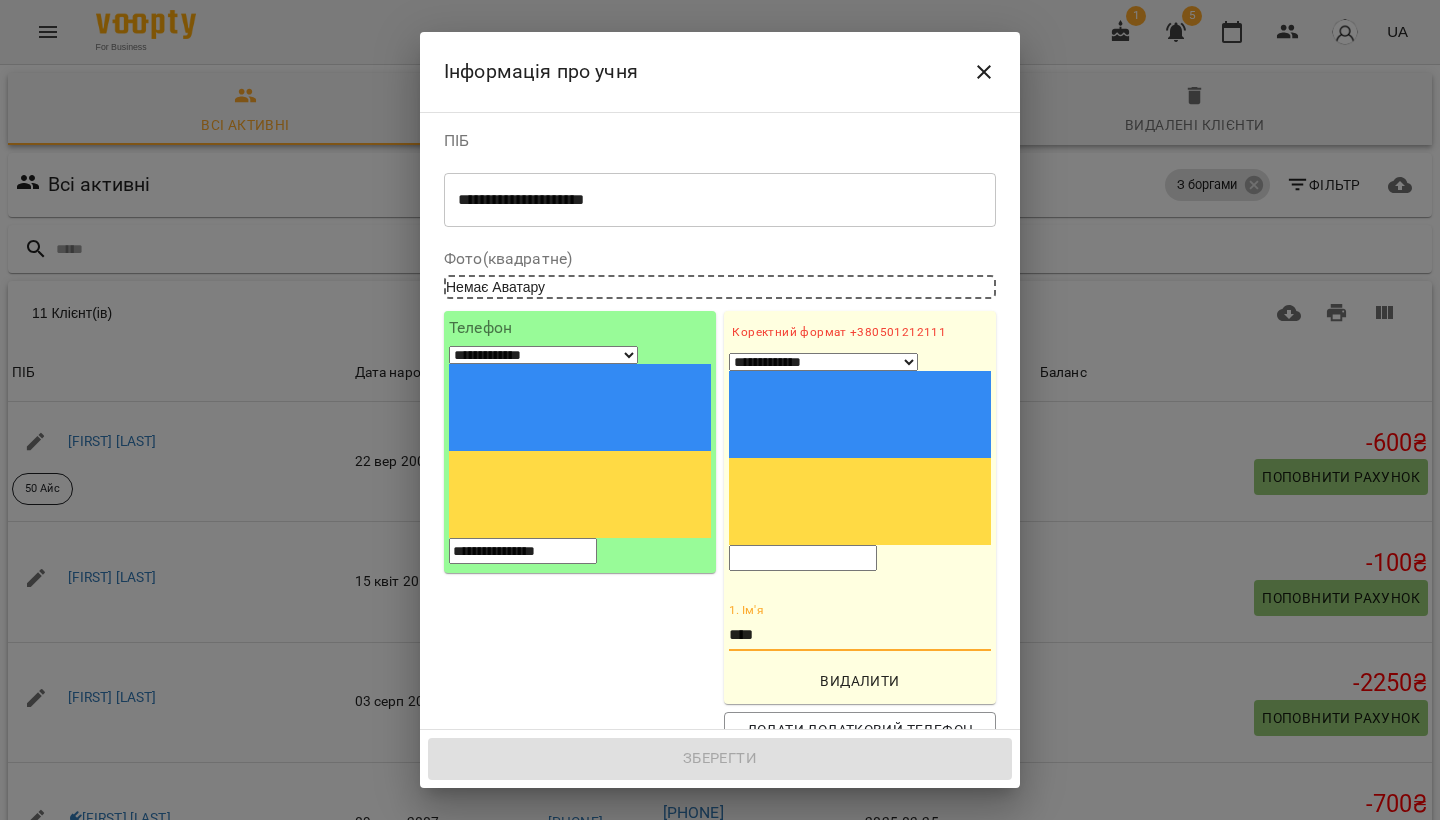 type on "****" 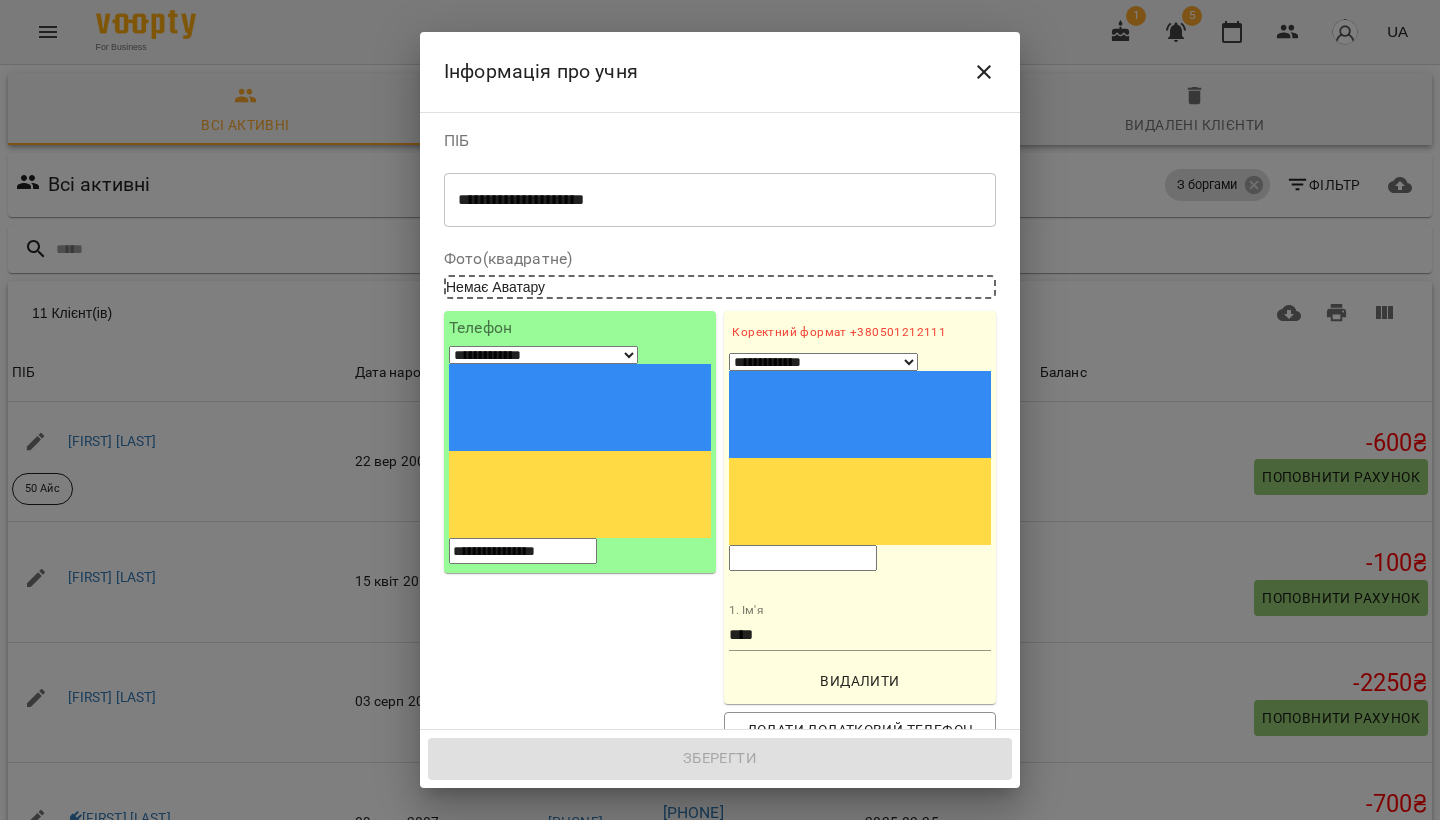 drag, startPoint x: 837, startPoint y: 420, endPoint x: 817, endPoint y: 366, distance: 57.58472 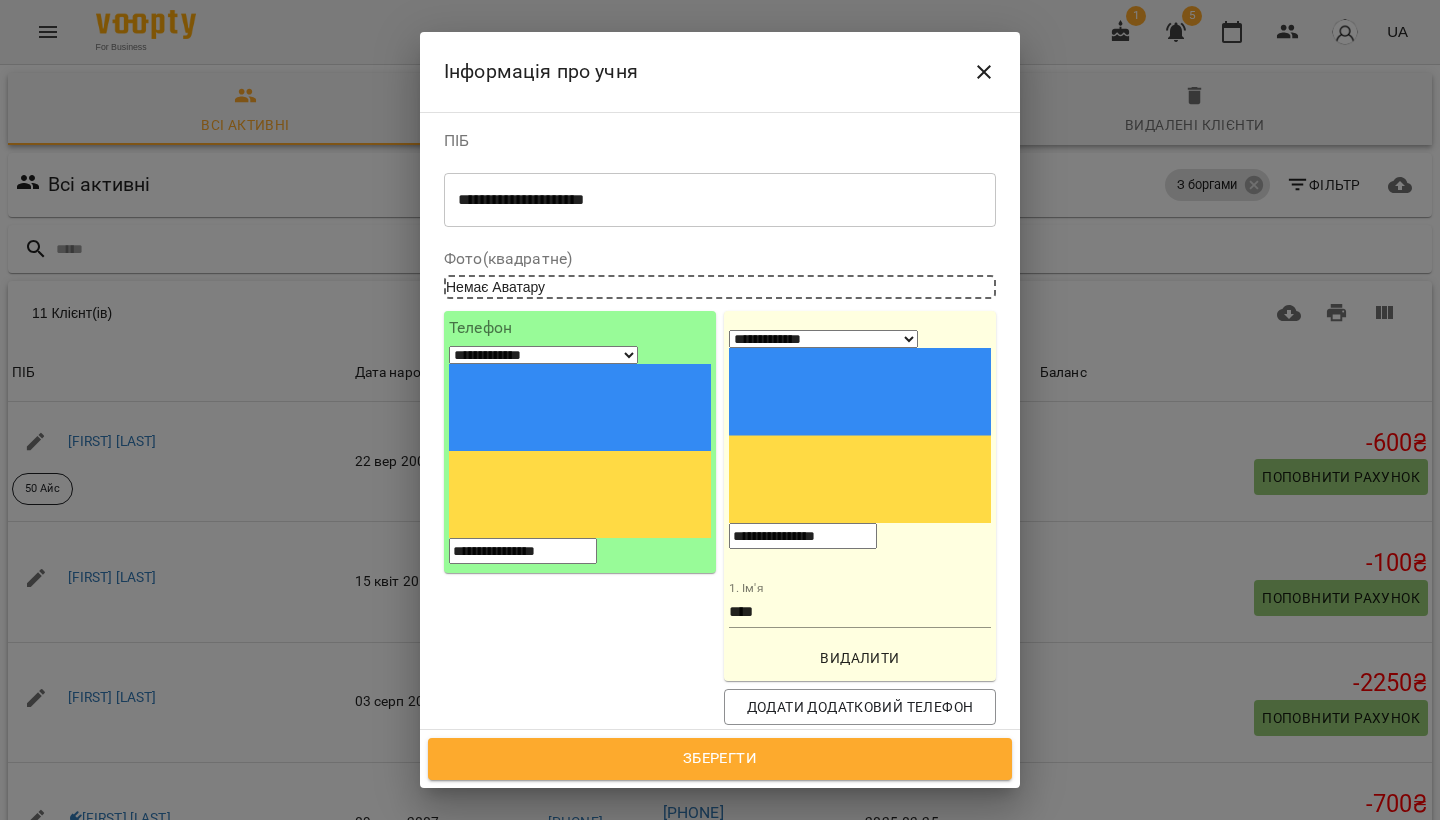 type on "**********" 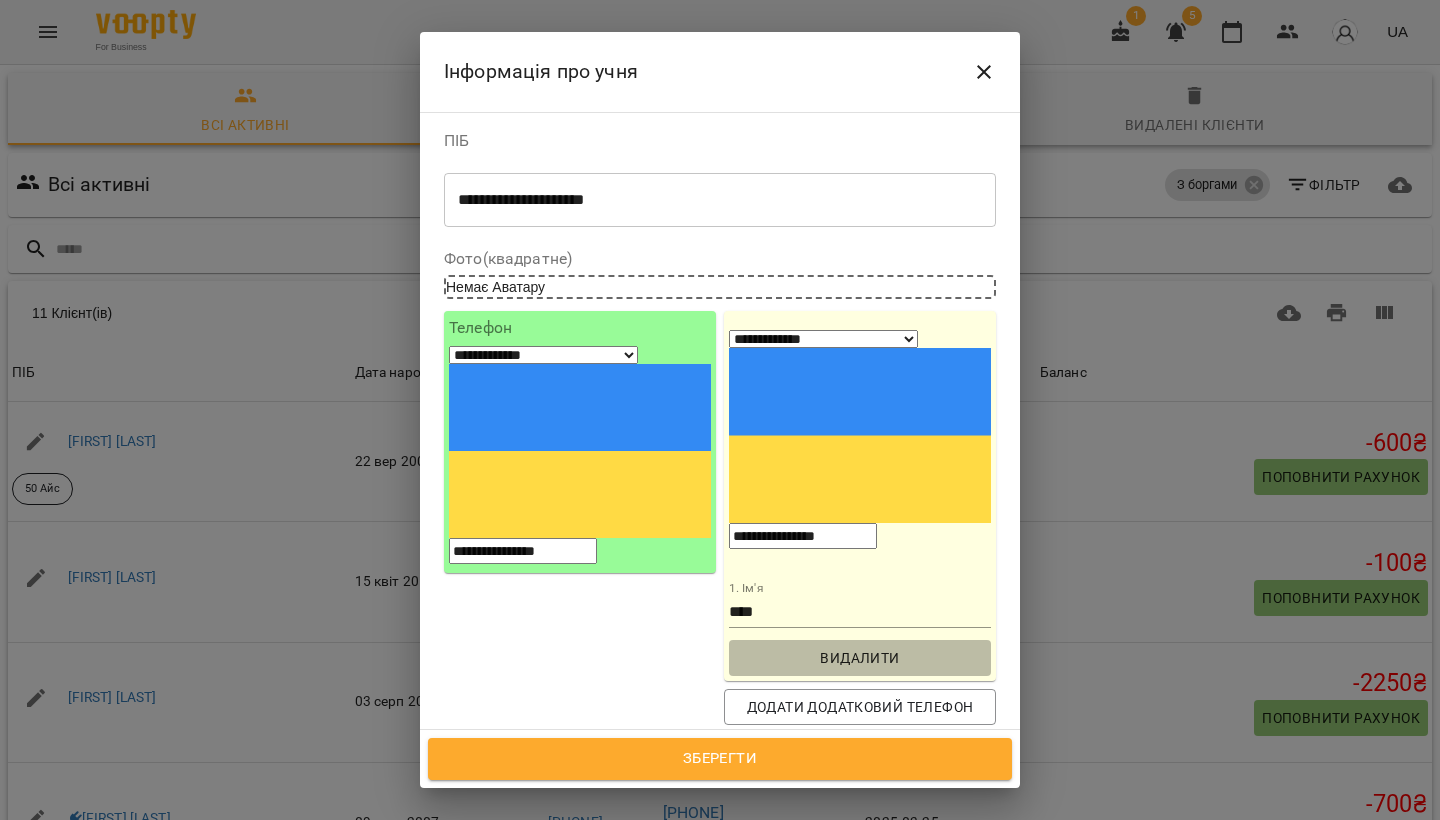 click on "Видалити" at bounding box center (860, 658) 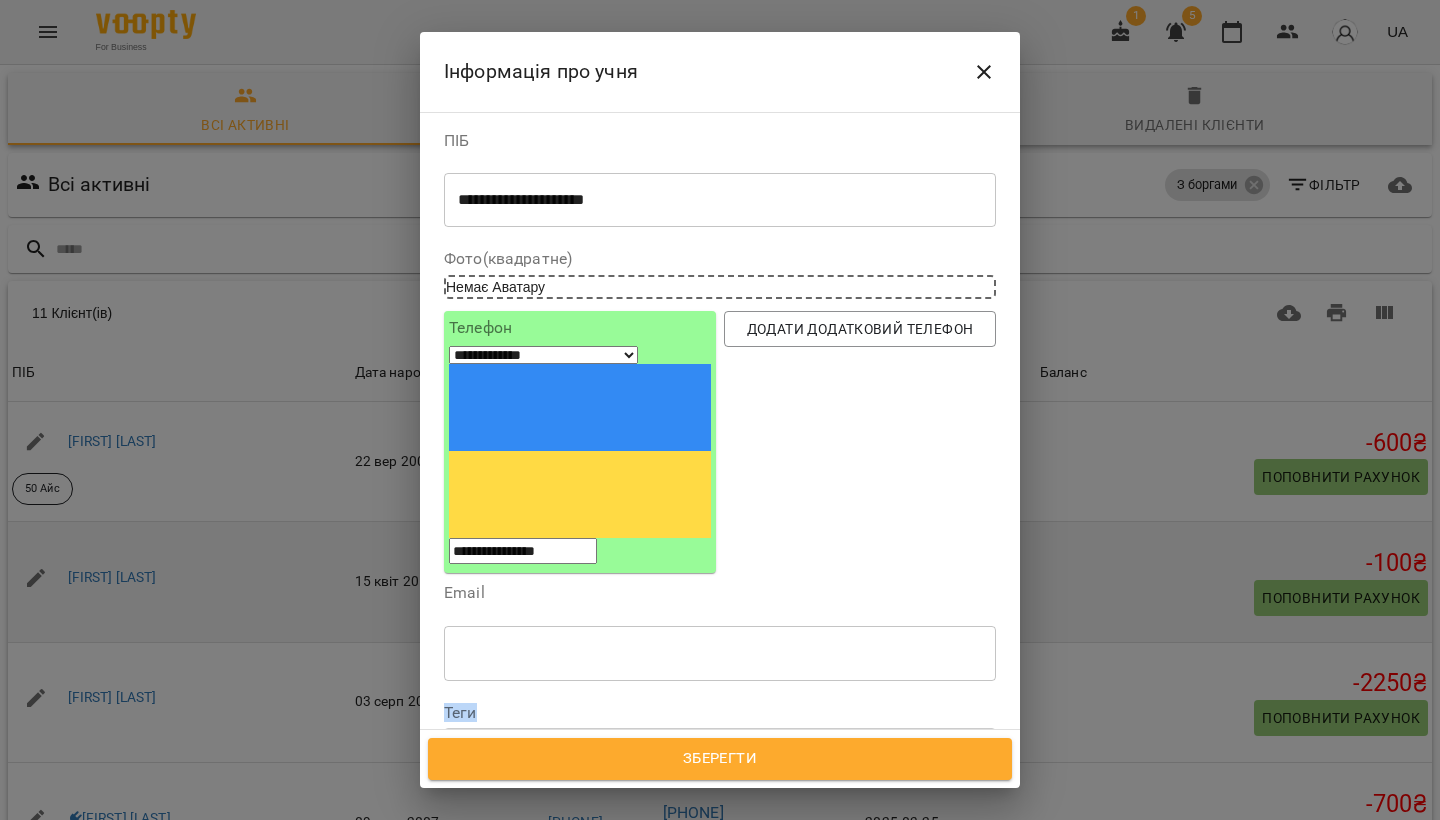 drag, startPoint x: 1076, startPoint y: 478, endPoint x: 1046, endPoint y: 563, distance: 90.13878 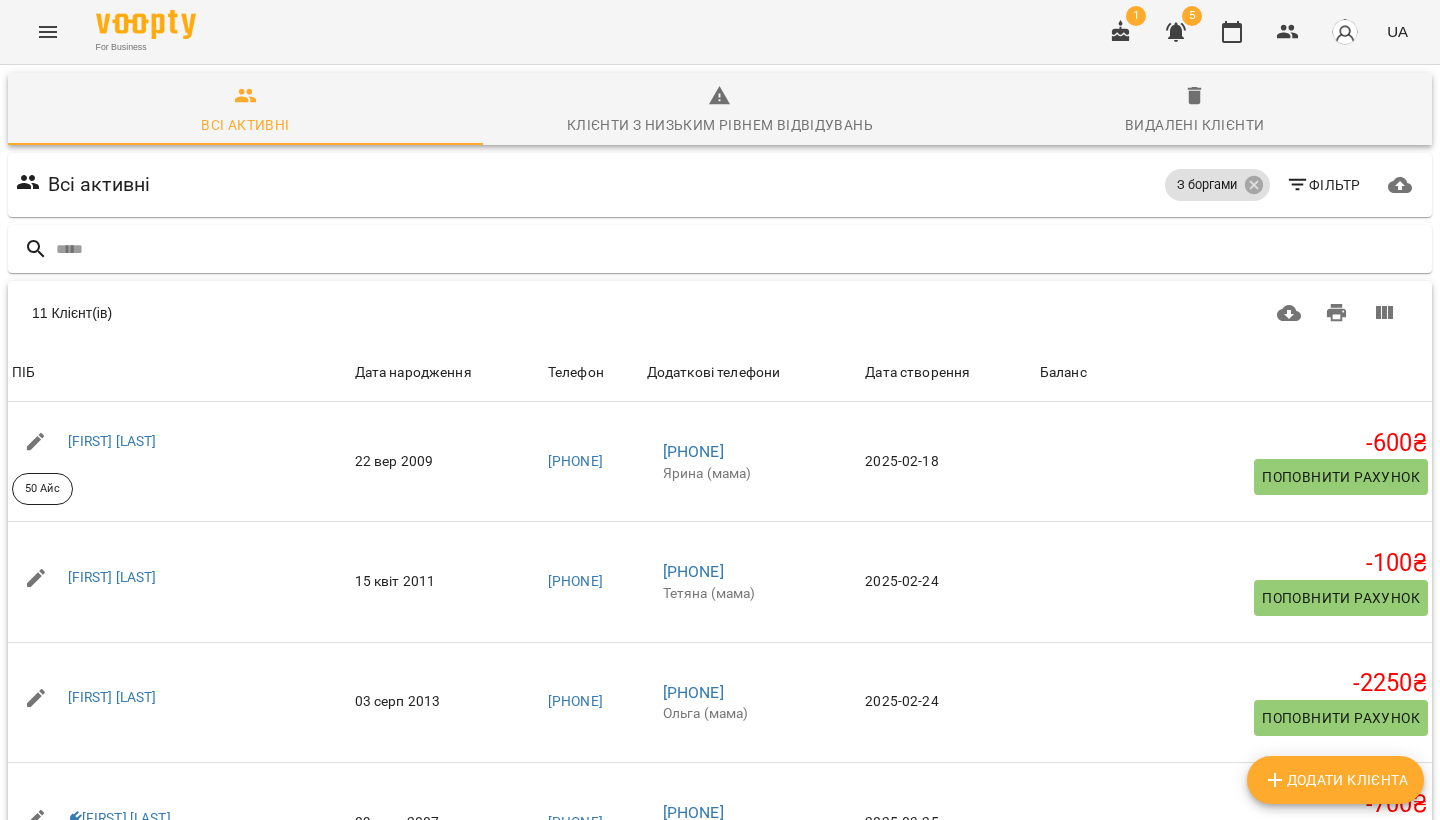 drag, startPoint x: 1435, startPoint y: 337, endPoint x: 1436, endPoint y: 373, distance: 36.013885 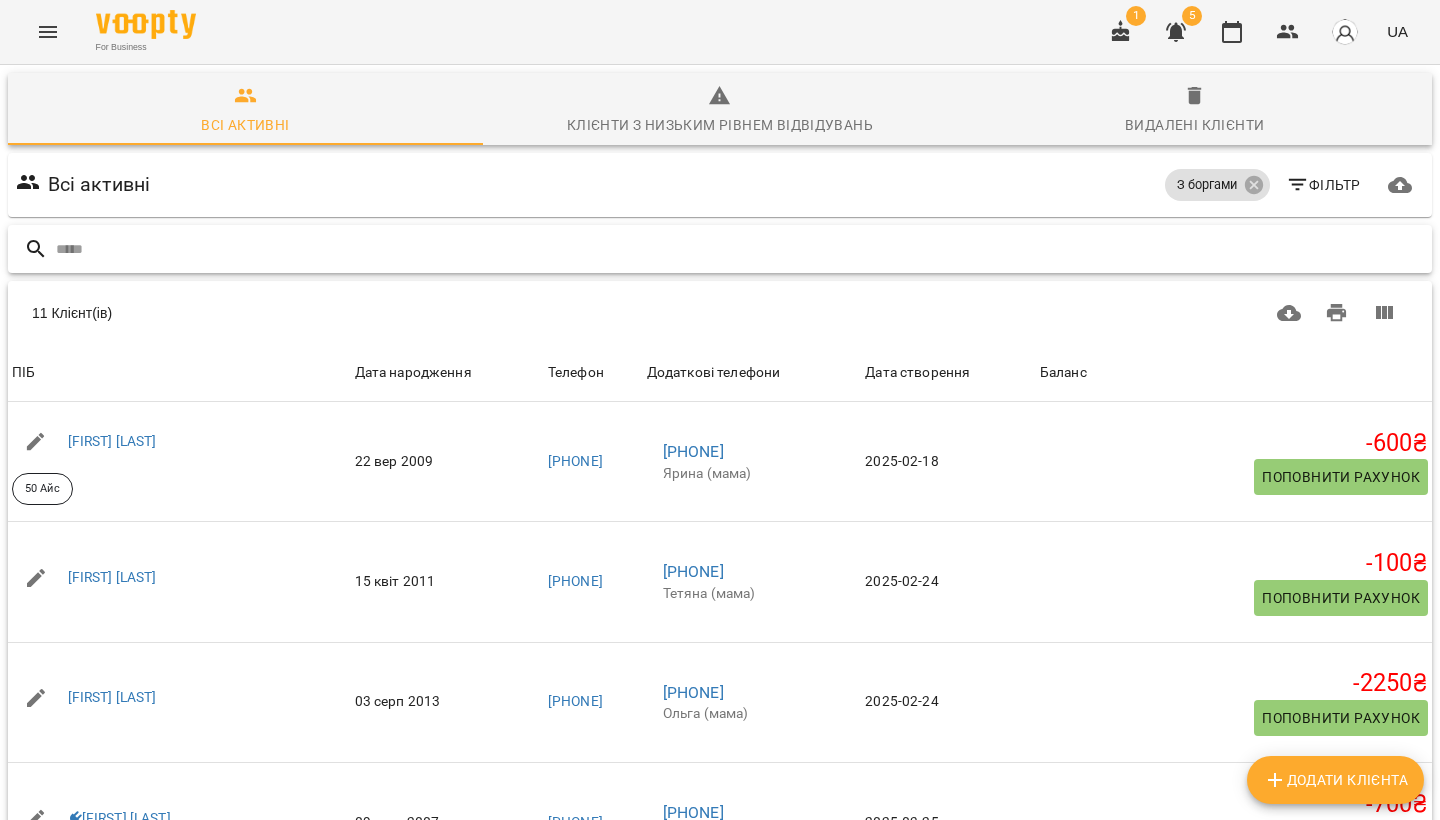 click at bounding box center [740, 249] 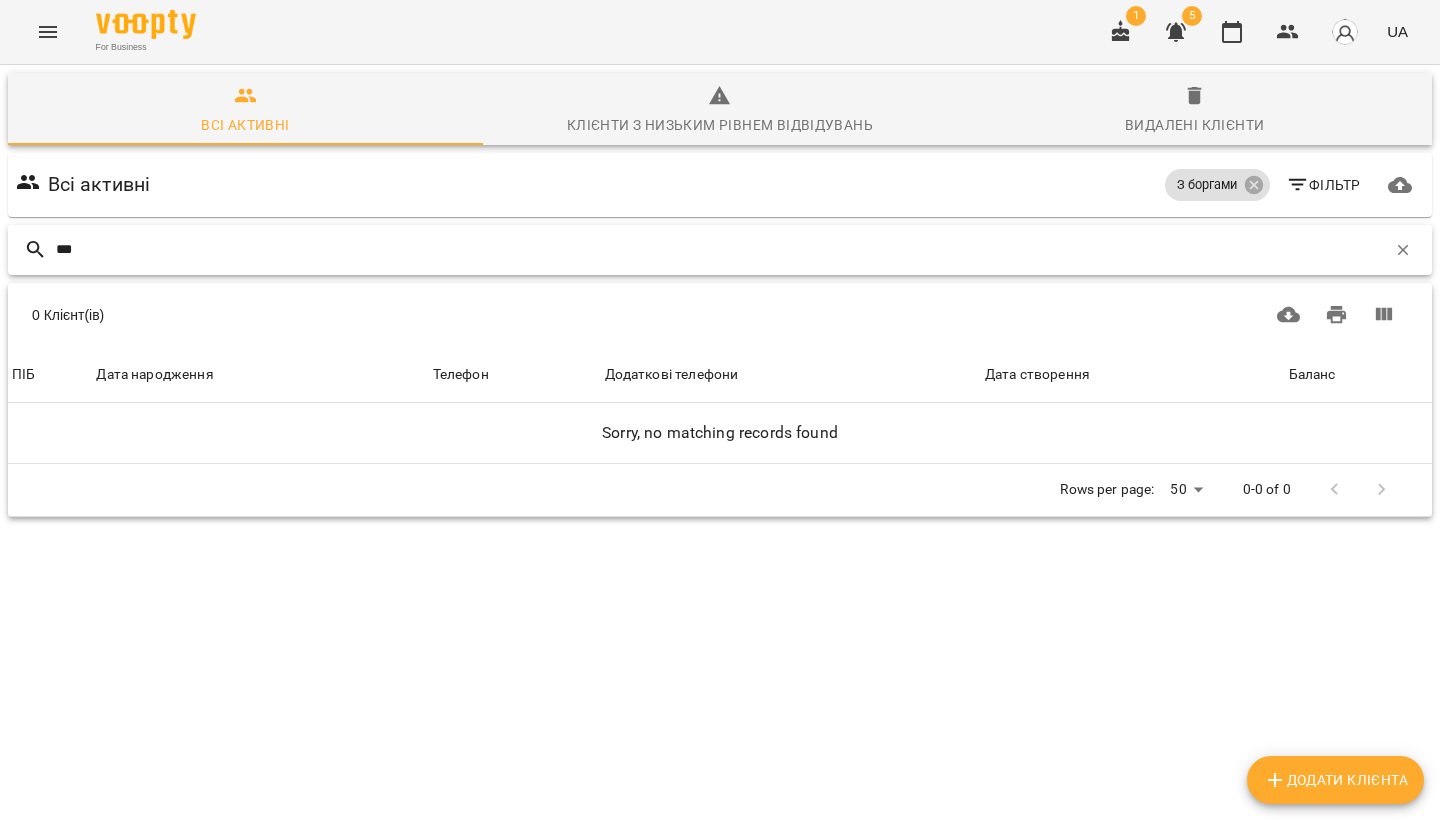 type on "***" 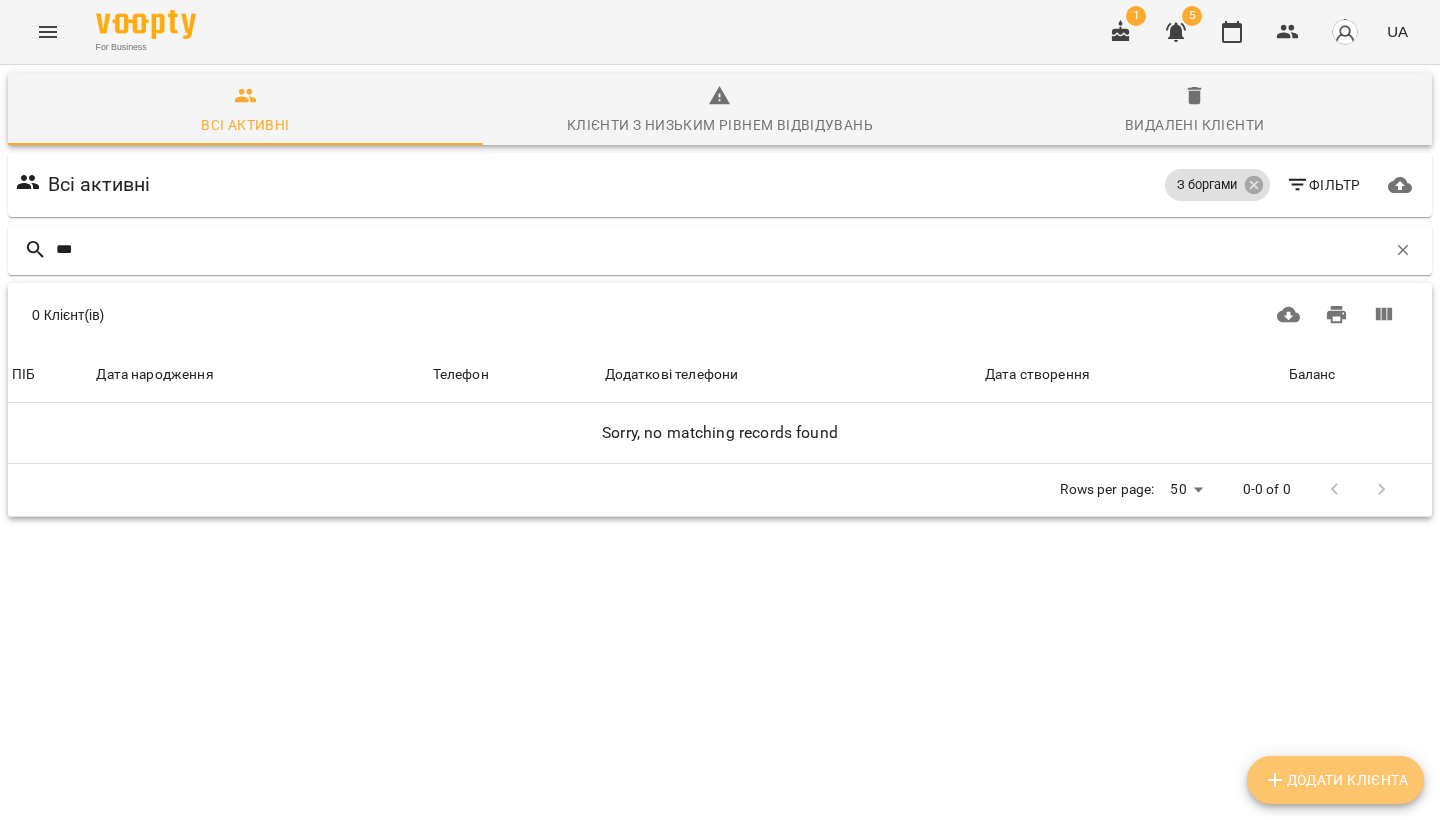 click on "Додати клієнта" at bounding box center (1335, 780) 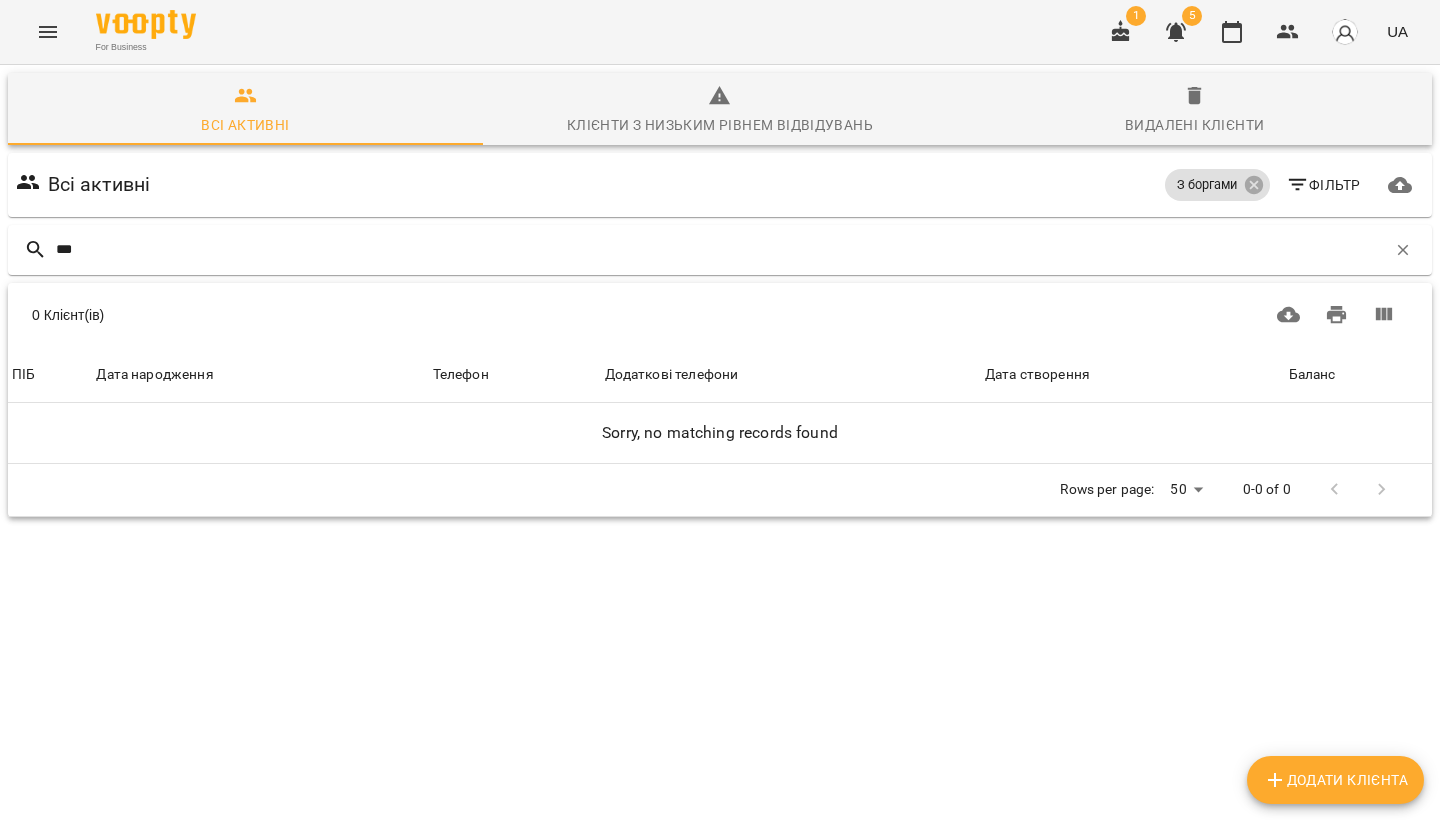 click on "Додати клієнта" at bounding box center [1335, 780] 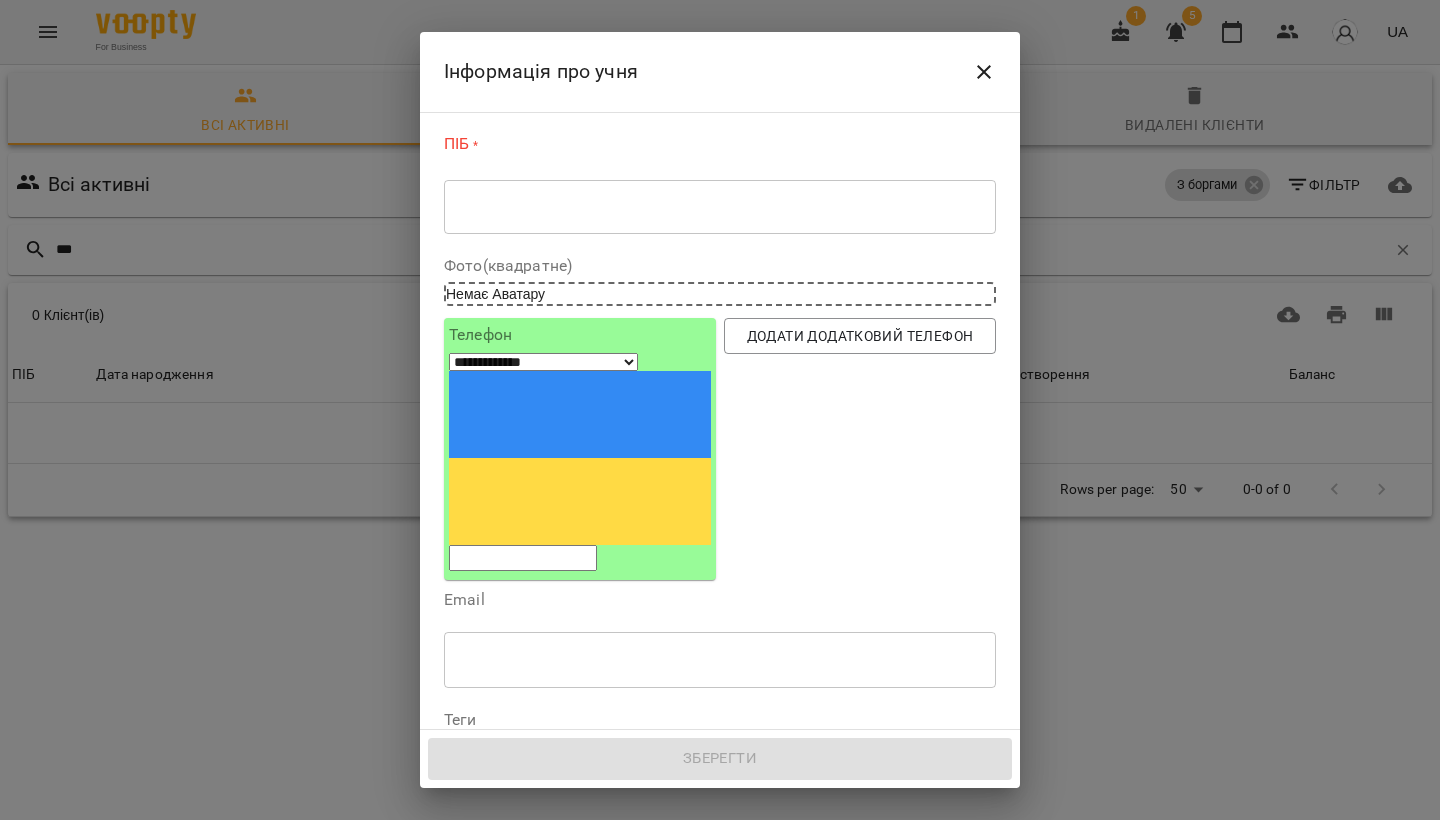 drag, startPoint x: 797, startPoint y: 243, endPoint x: 787, endPoint y: 226, distance: 19.723083 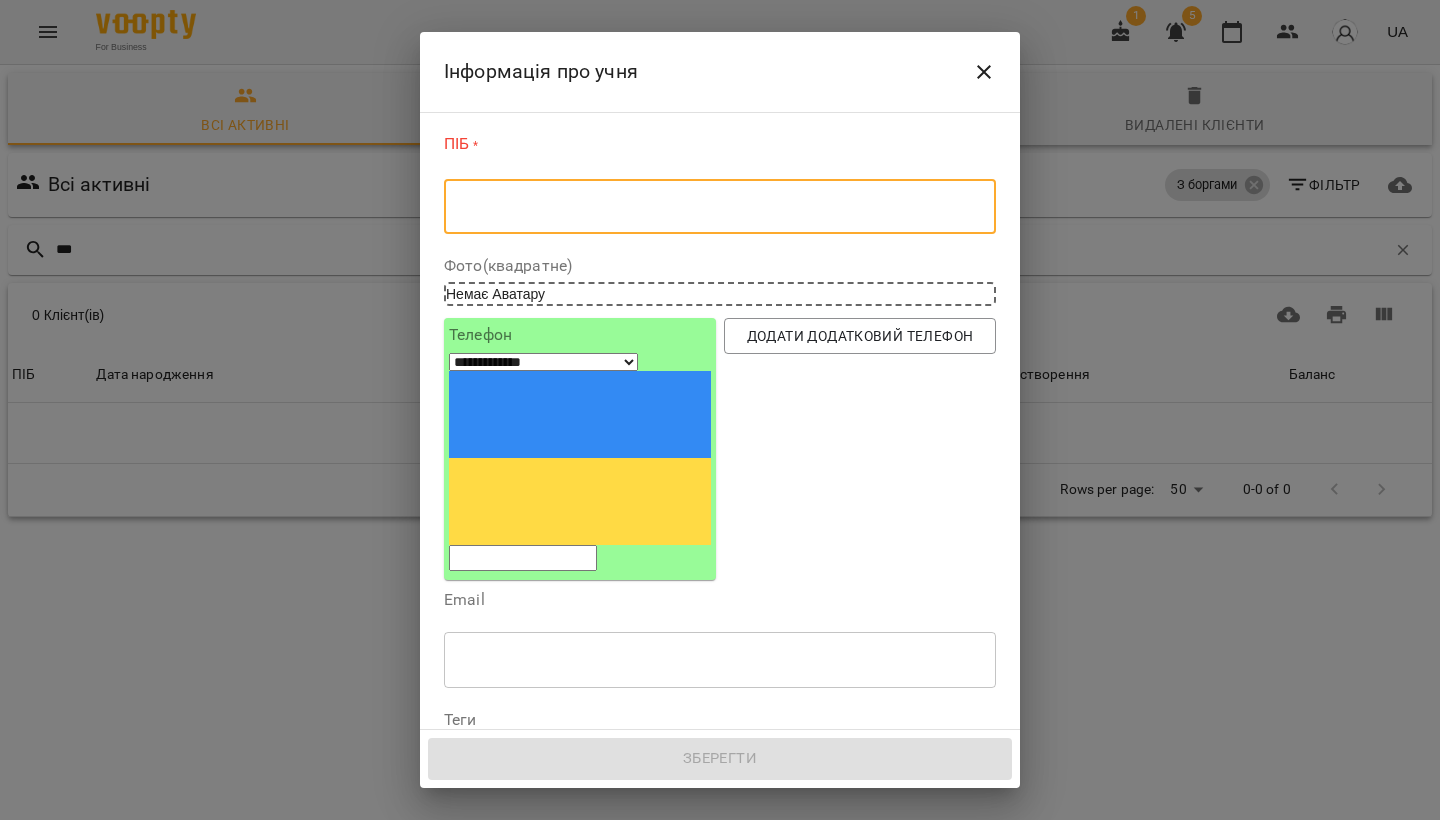 type on "*" 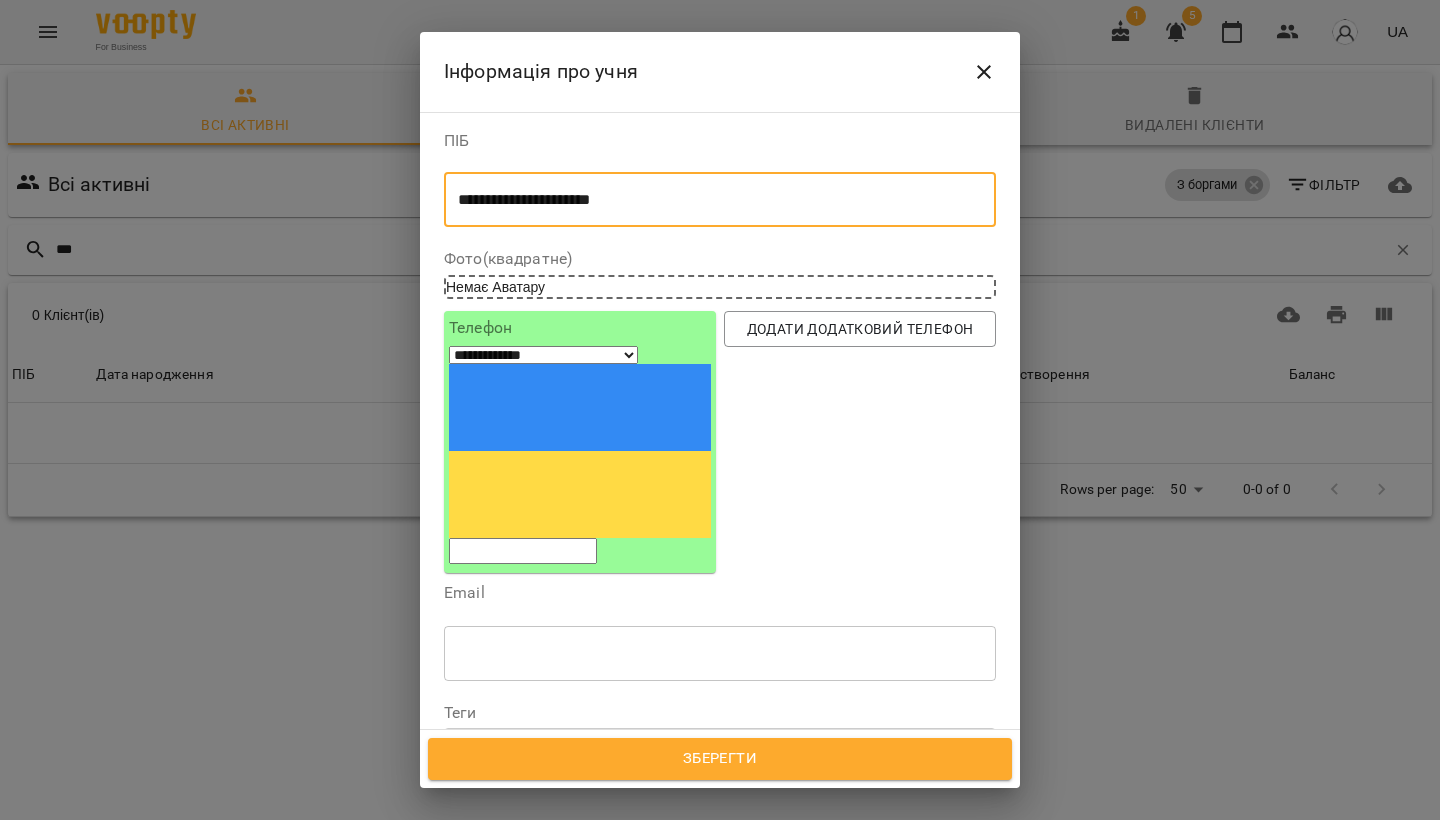 type on "**********" 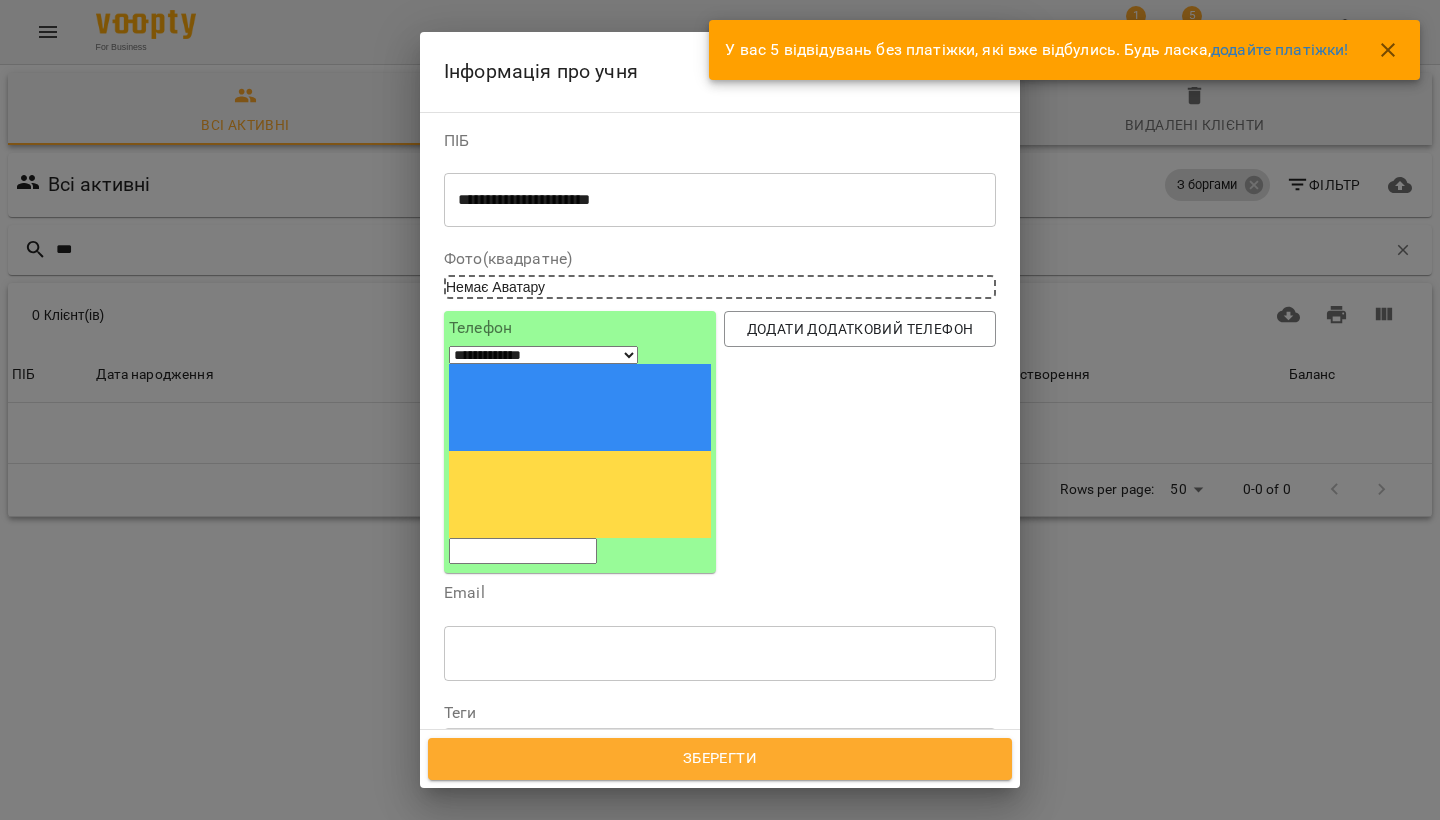 drag, startPoint x: 787, startPoint y: 218, endPoint x: 665, endPoint y: 354, distance: 182.70195 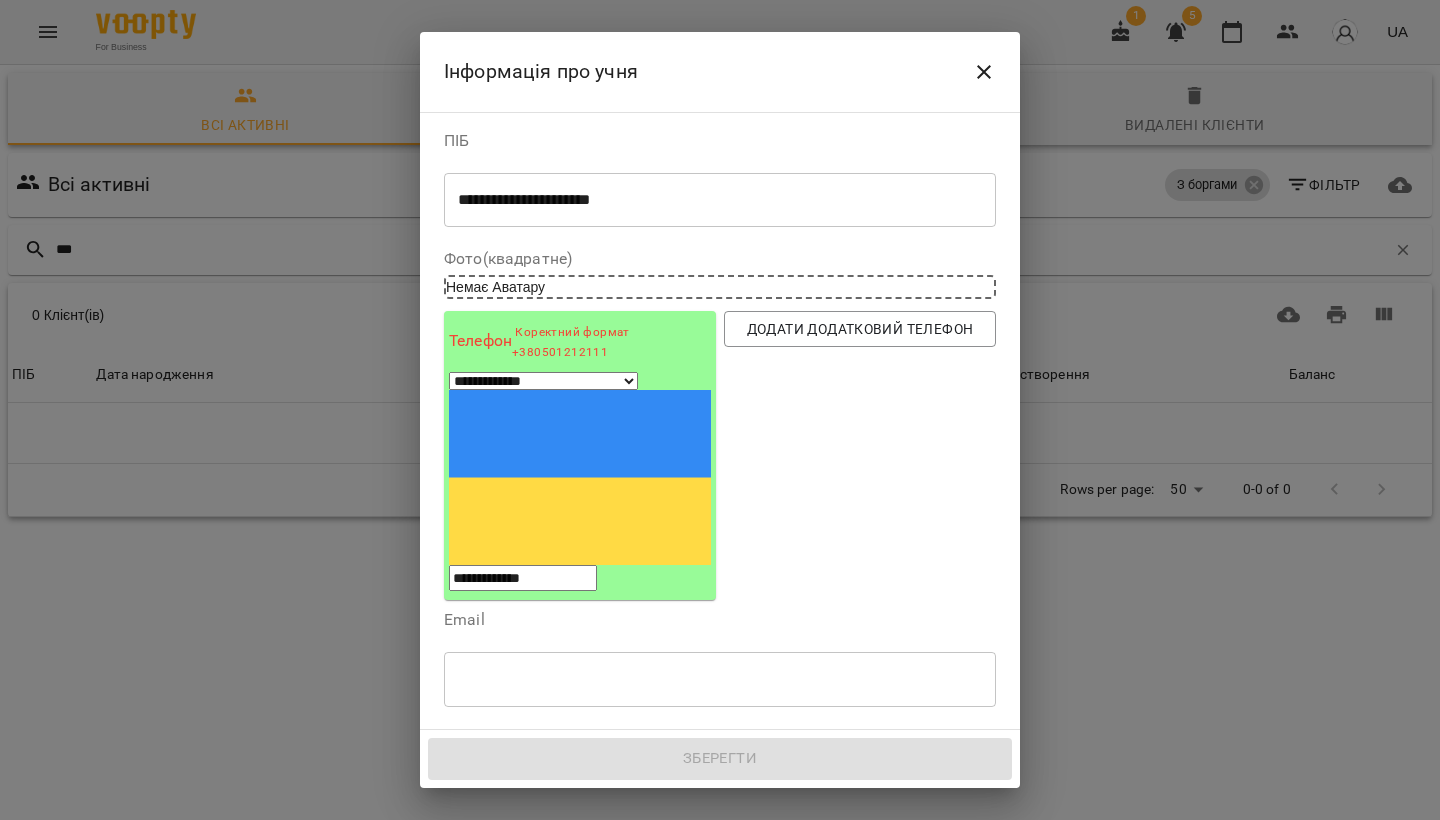 type on "**********" 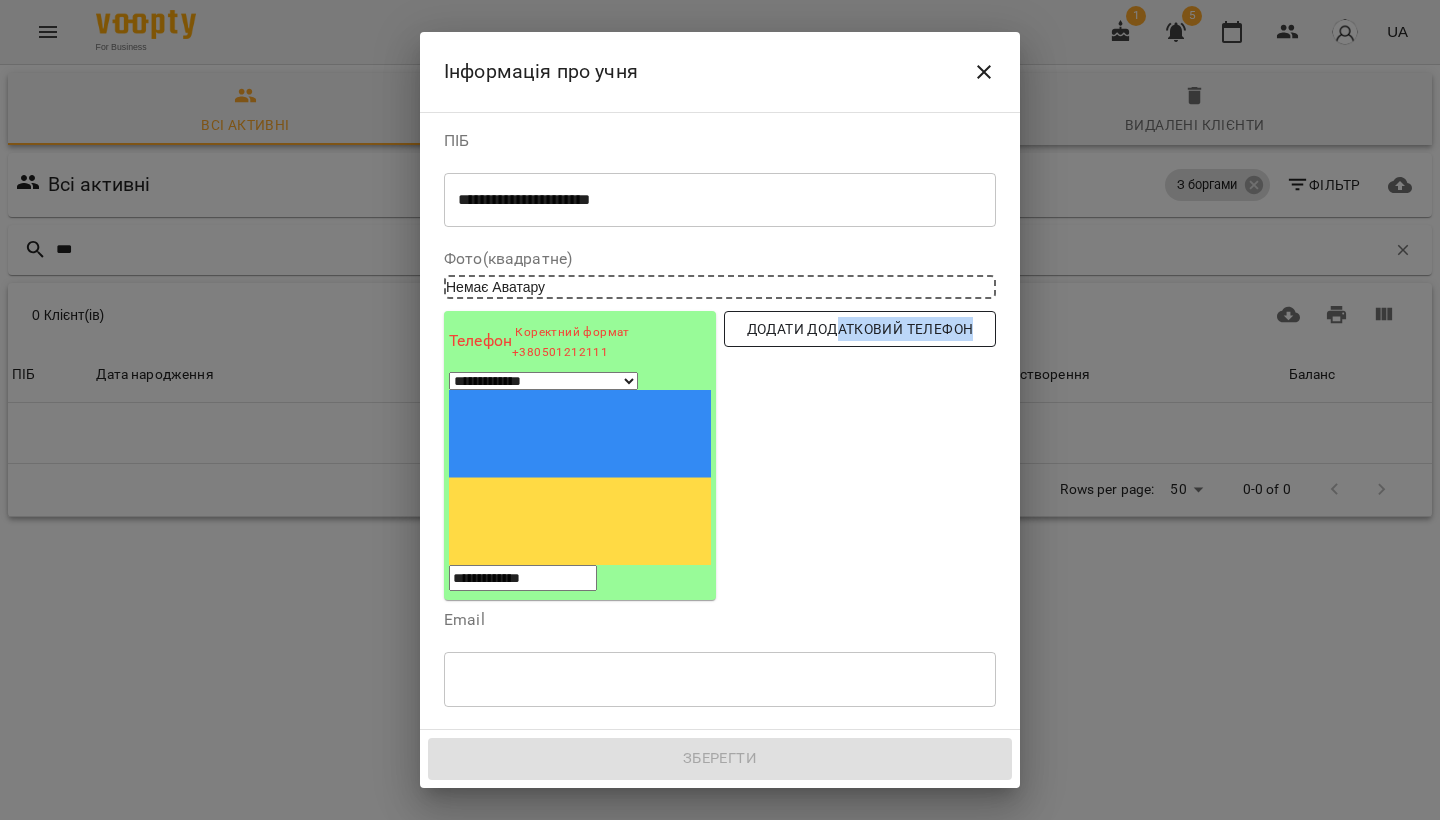 drag, startPoint x: 833, startPoint y: 353, endPoint x: 835, endPoint y: 332, distance: 21.095022 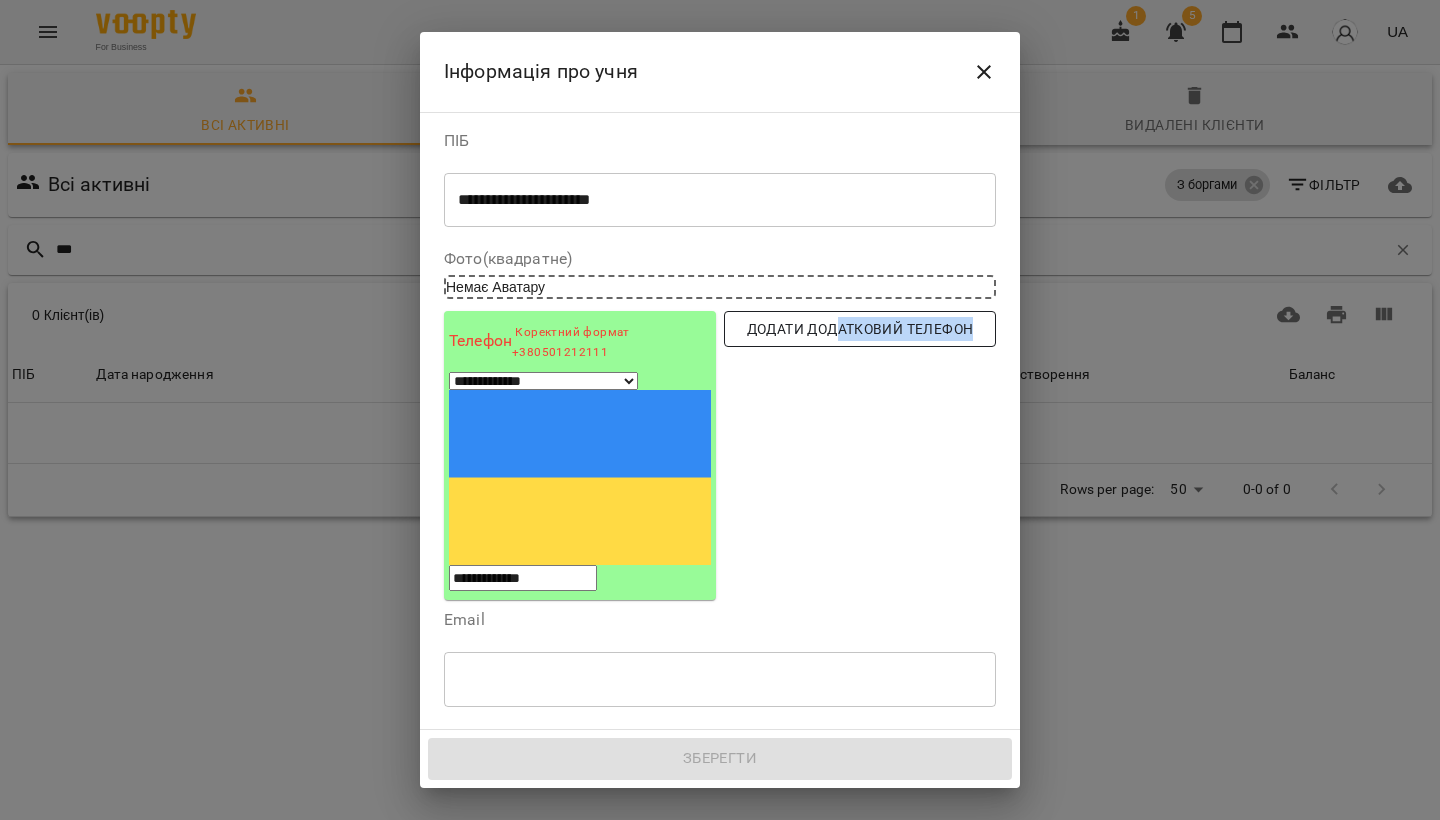 click on "Додати додатковий телефон" at bounding box center (860, 329) 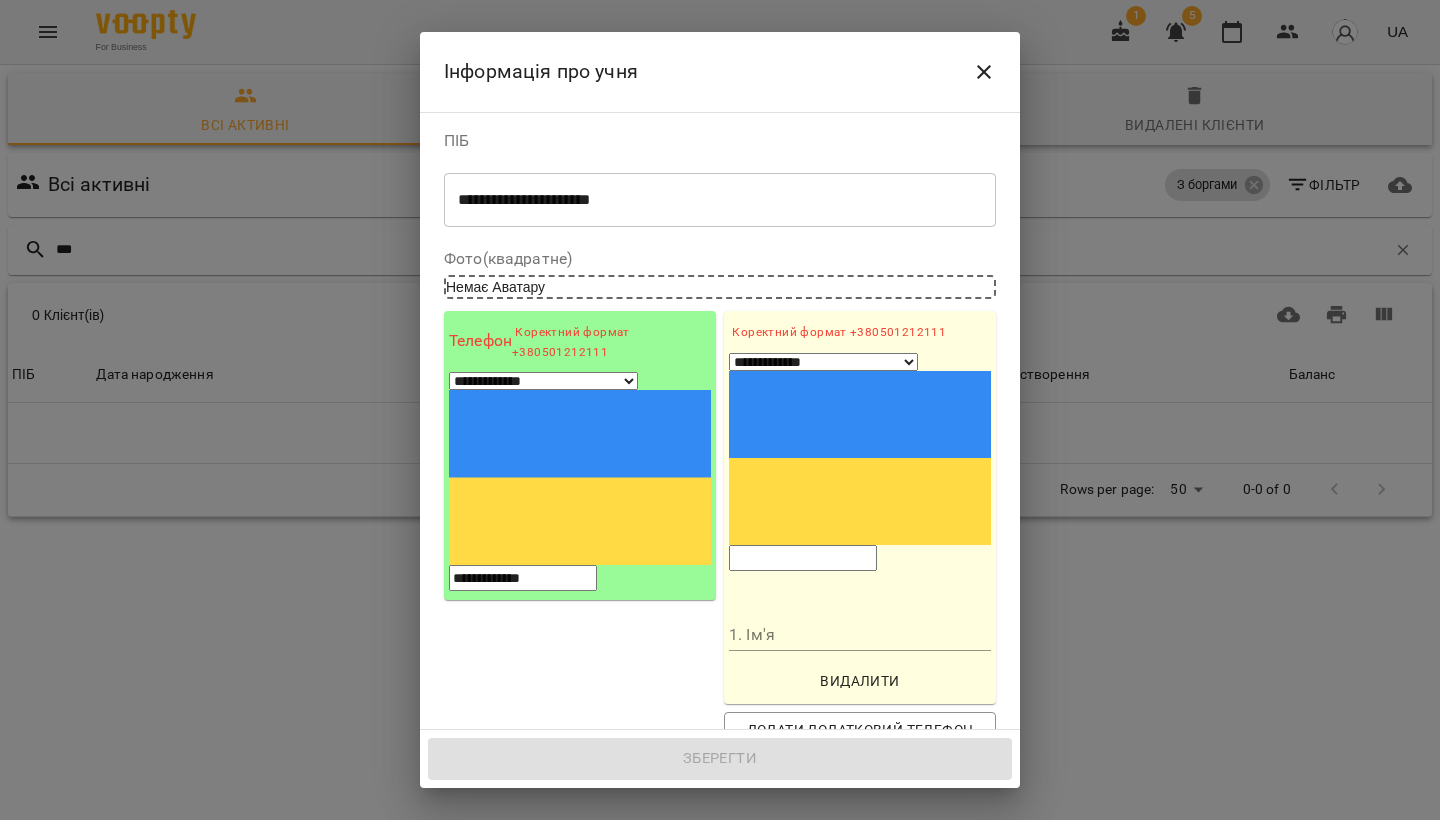 click at bounding box center [803, 558] 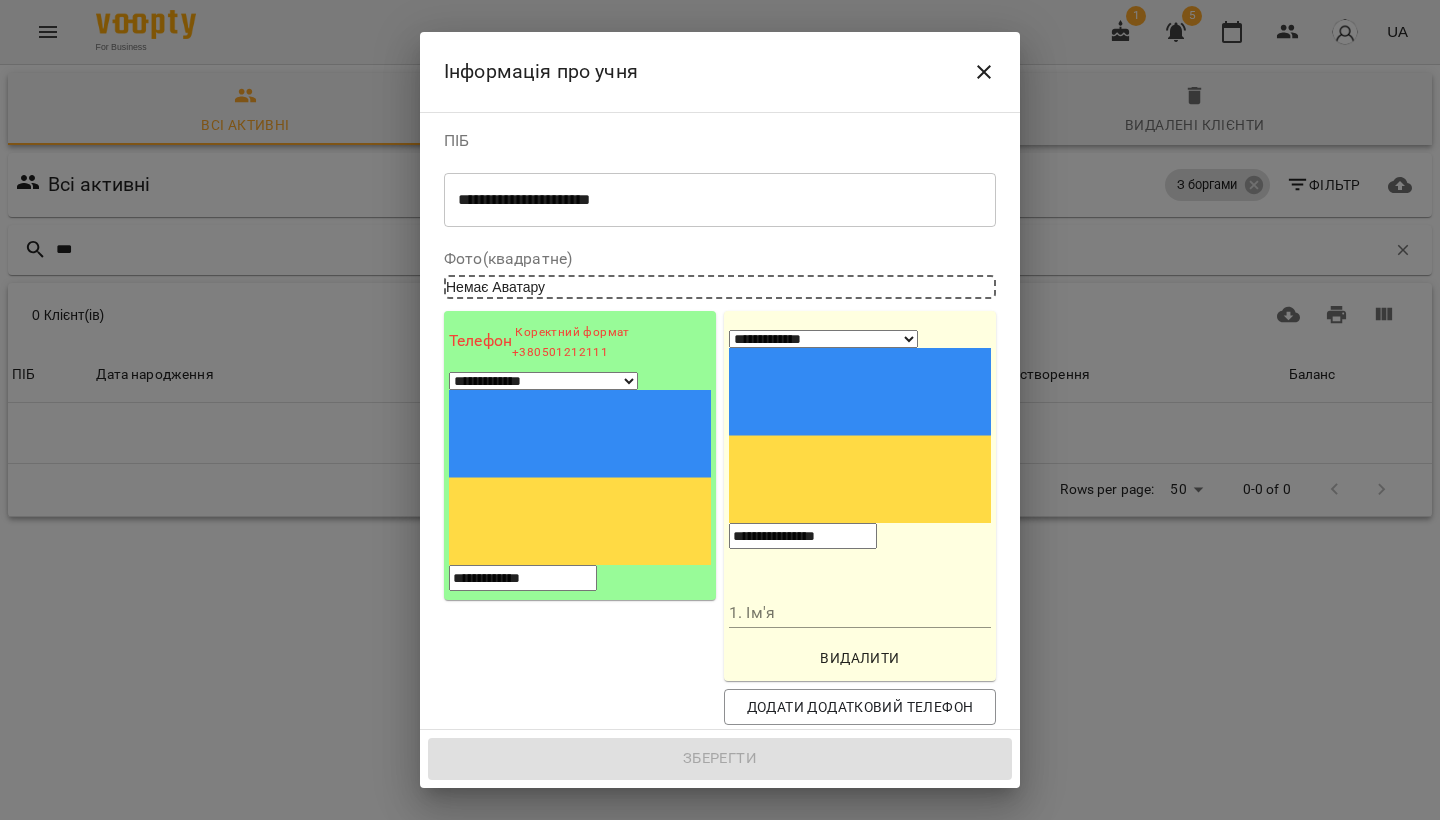 type on "**********" 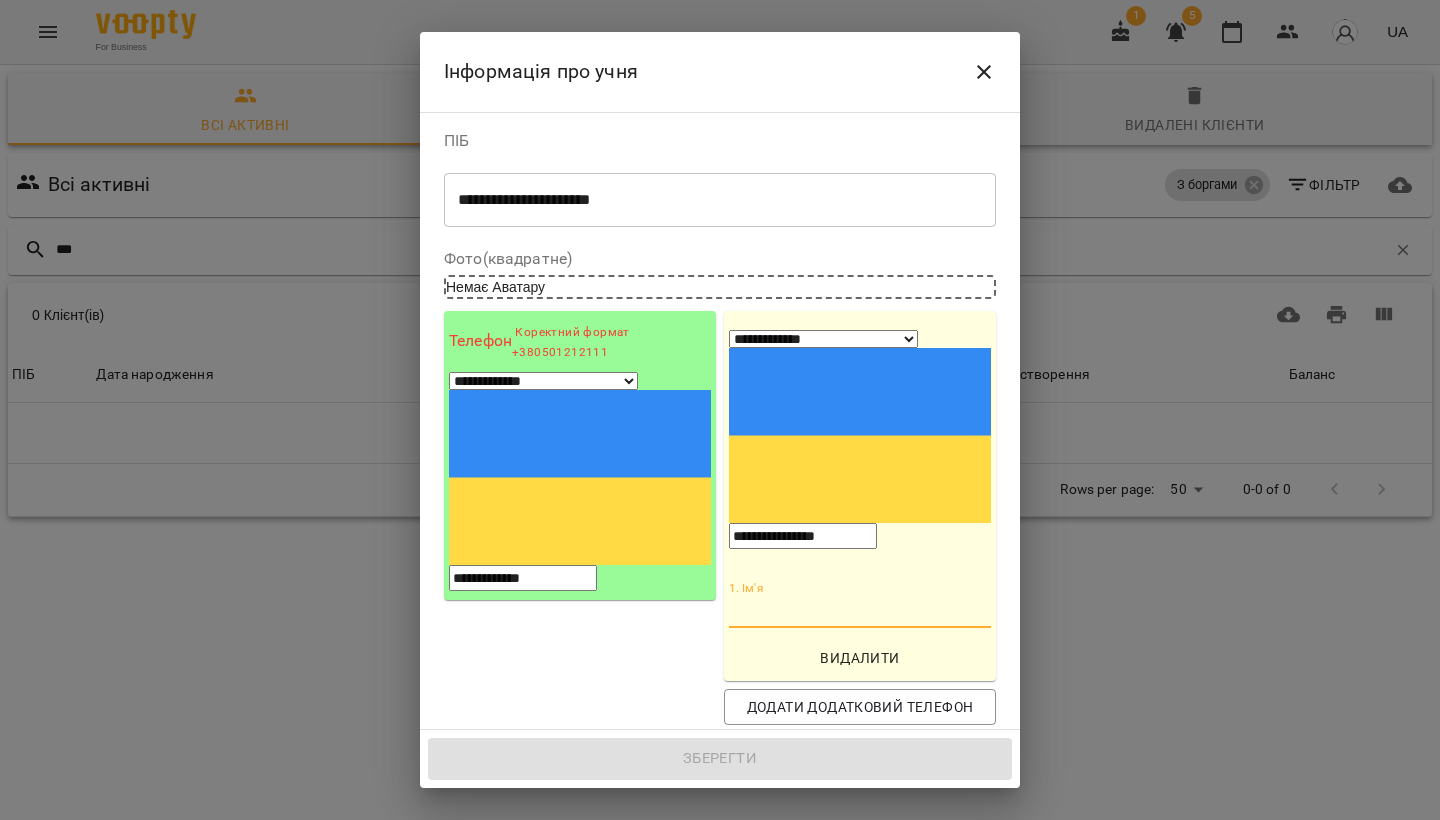 click on "1. Ім'я" at bounding box center (860, 613) 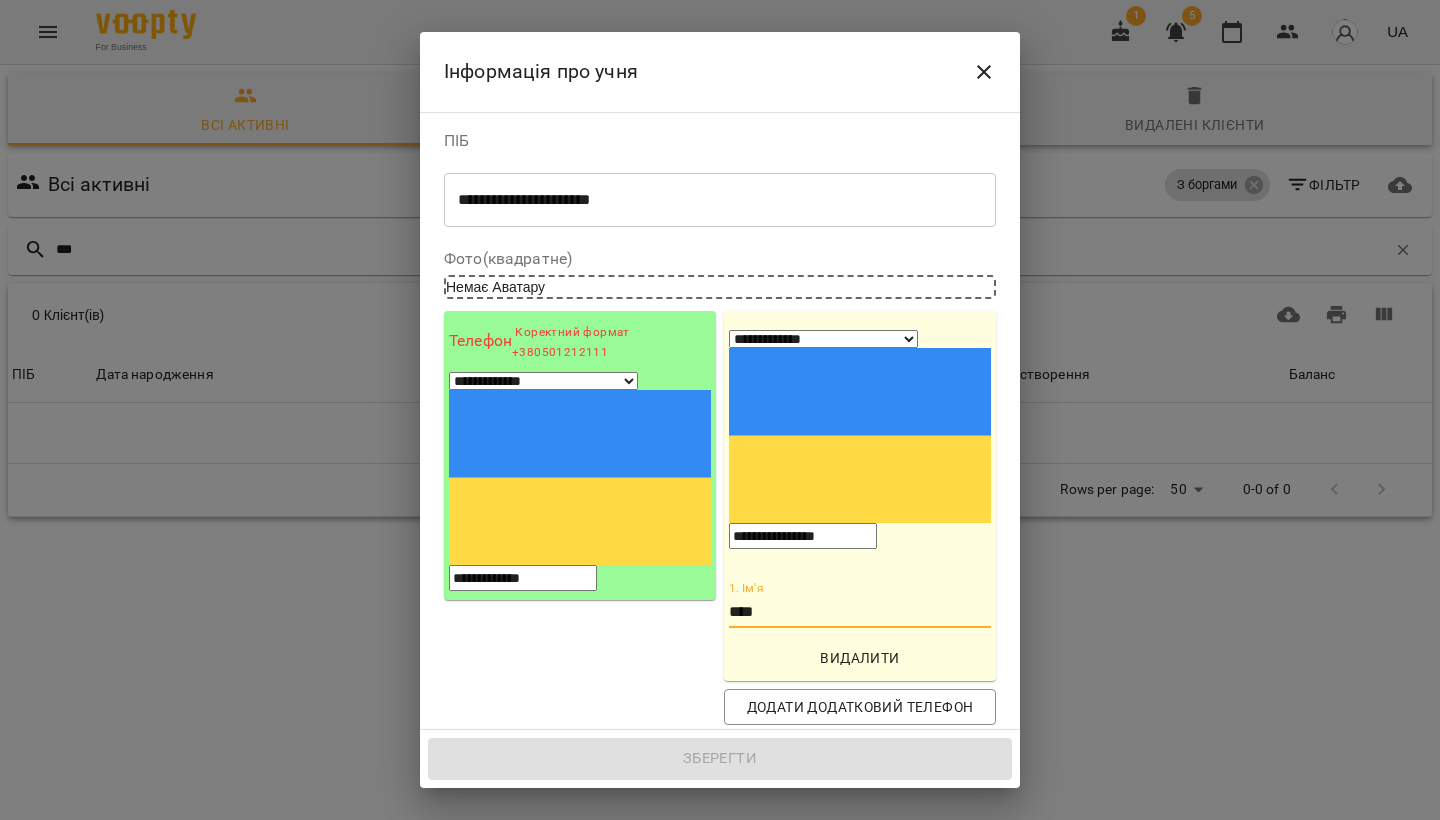 type on "****" 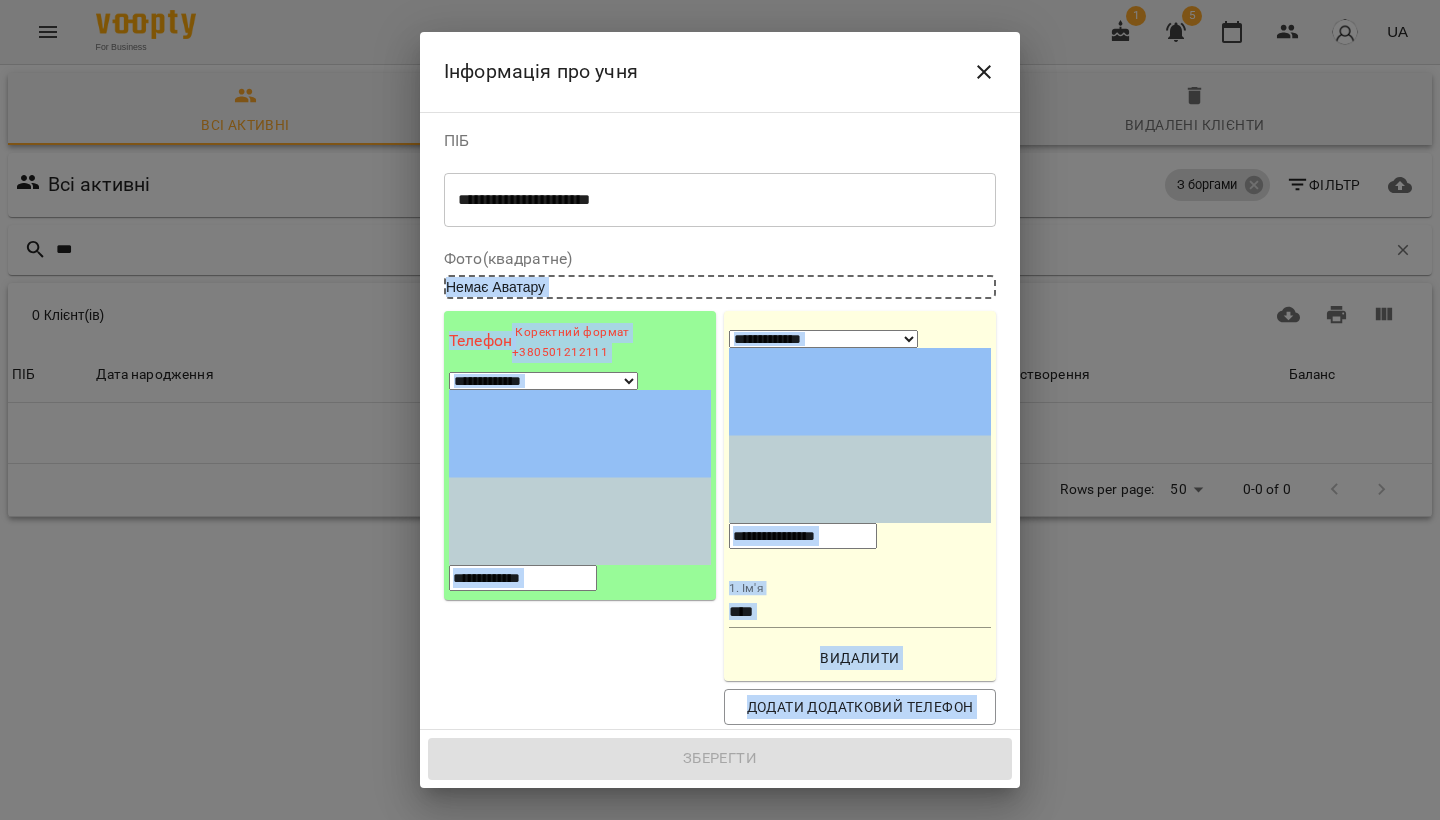 drag, startPoint x: 1427, startPoint y: 309, endPoint x: 1054, endPoint y: 597, distance: 471.24622 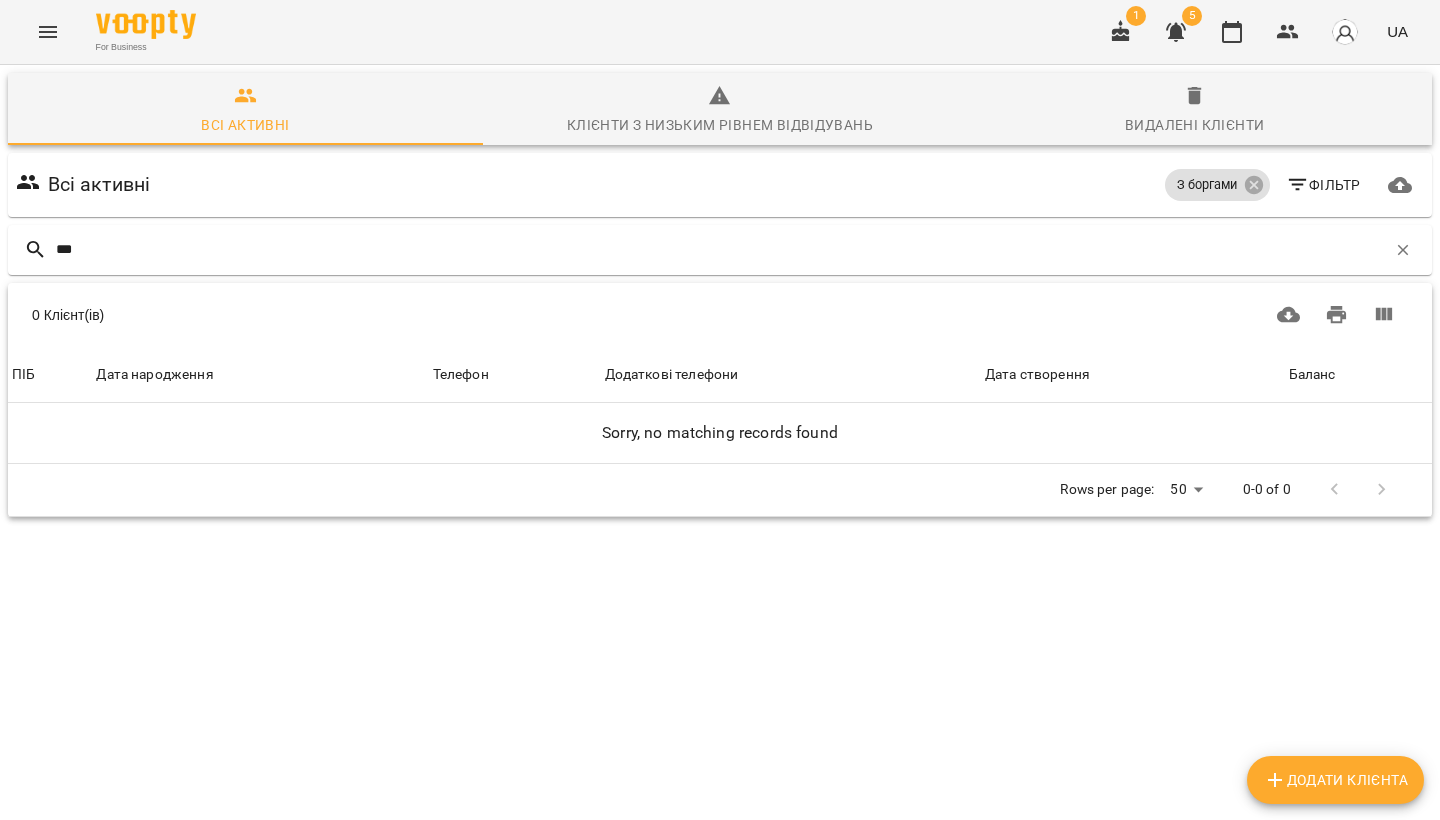 drag, startPoint x: 1177, startPoint y: 769, endPoint x: 1288, endPoint y: 793, distance: 113.56496 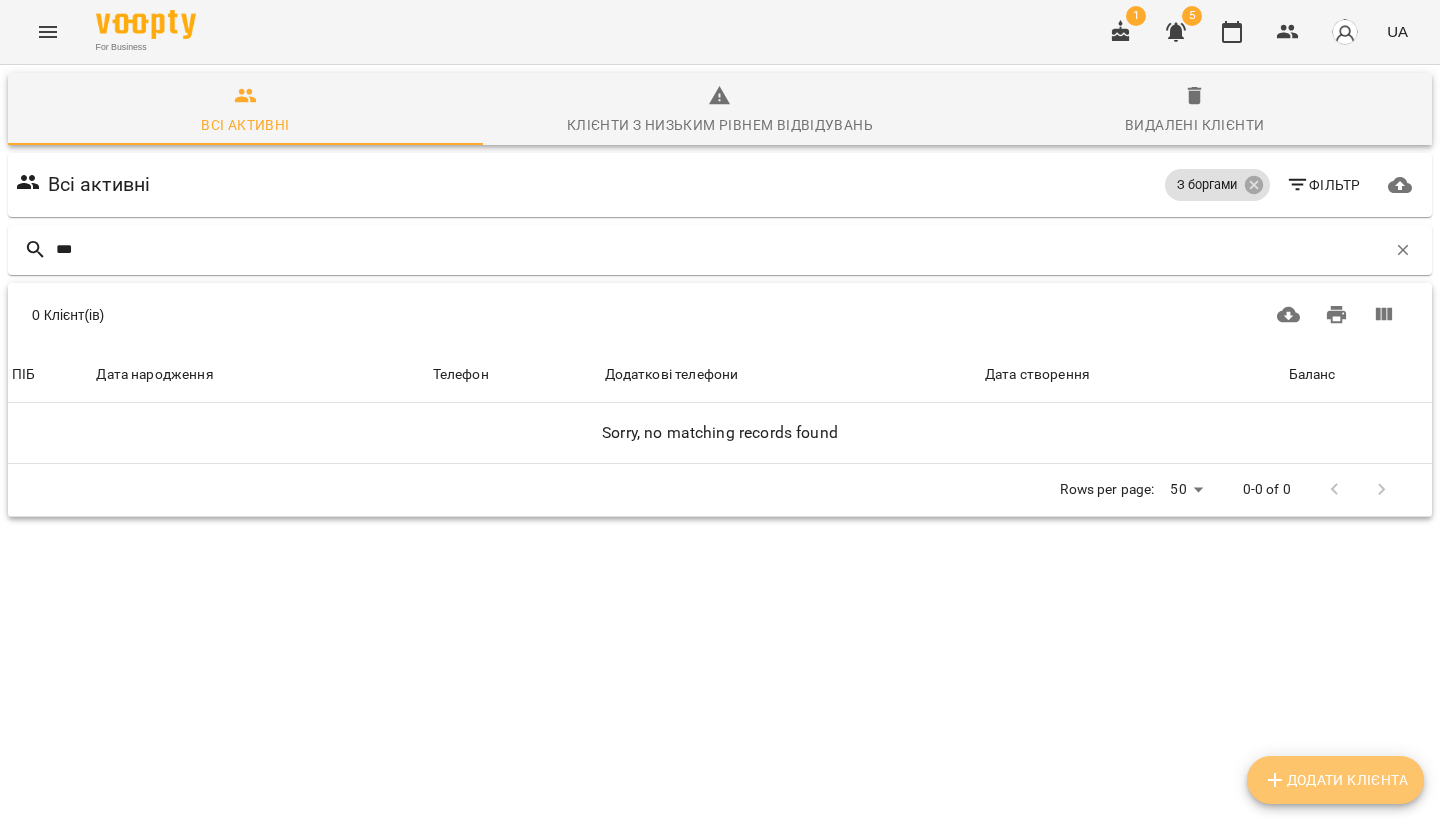 click on "Додати клієнта" at bounding box center (1335, 780) 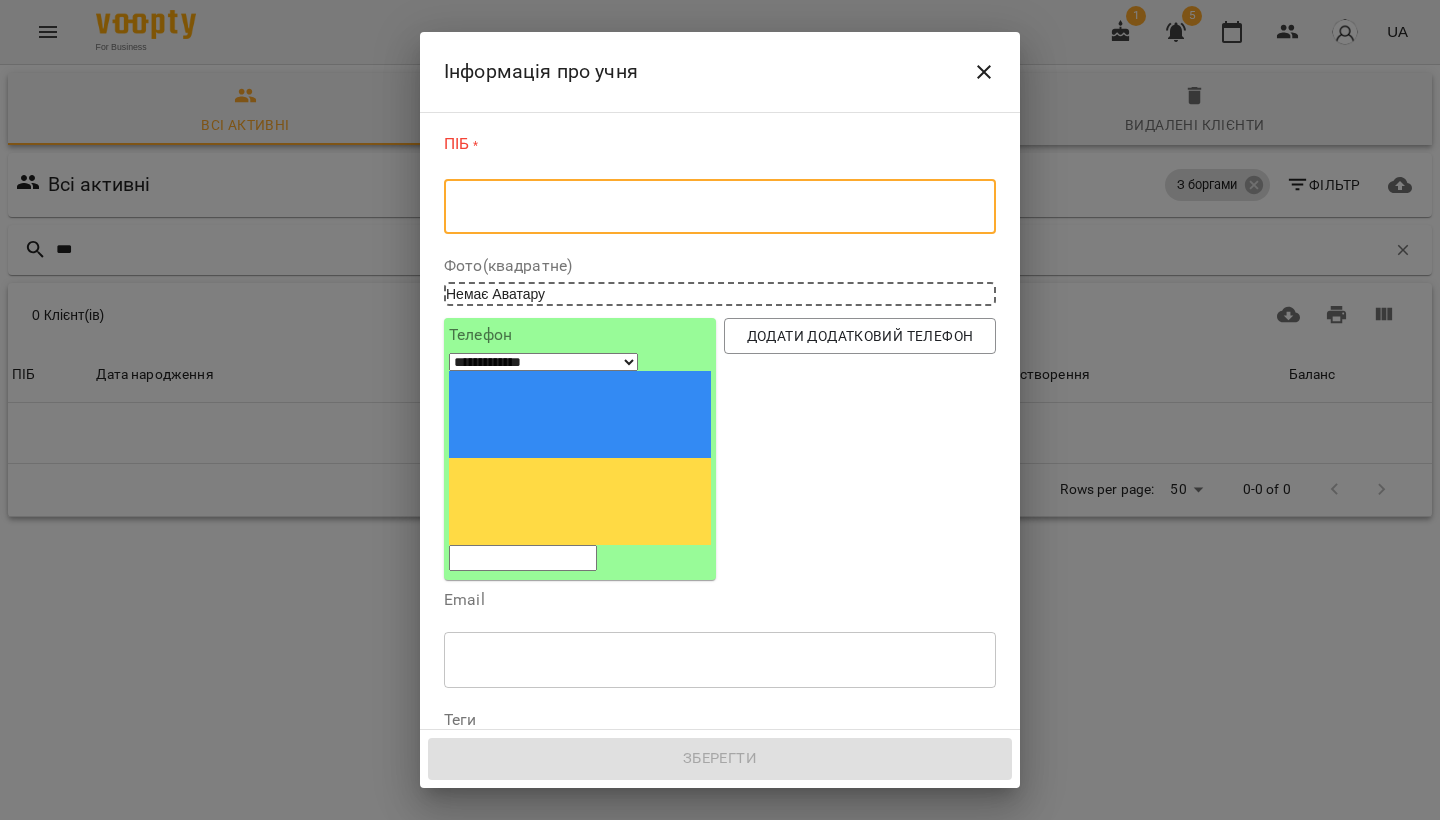 click at bounding box center (720, 207) 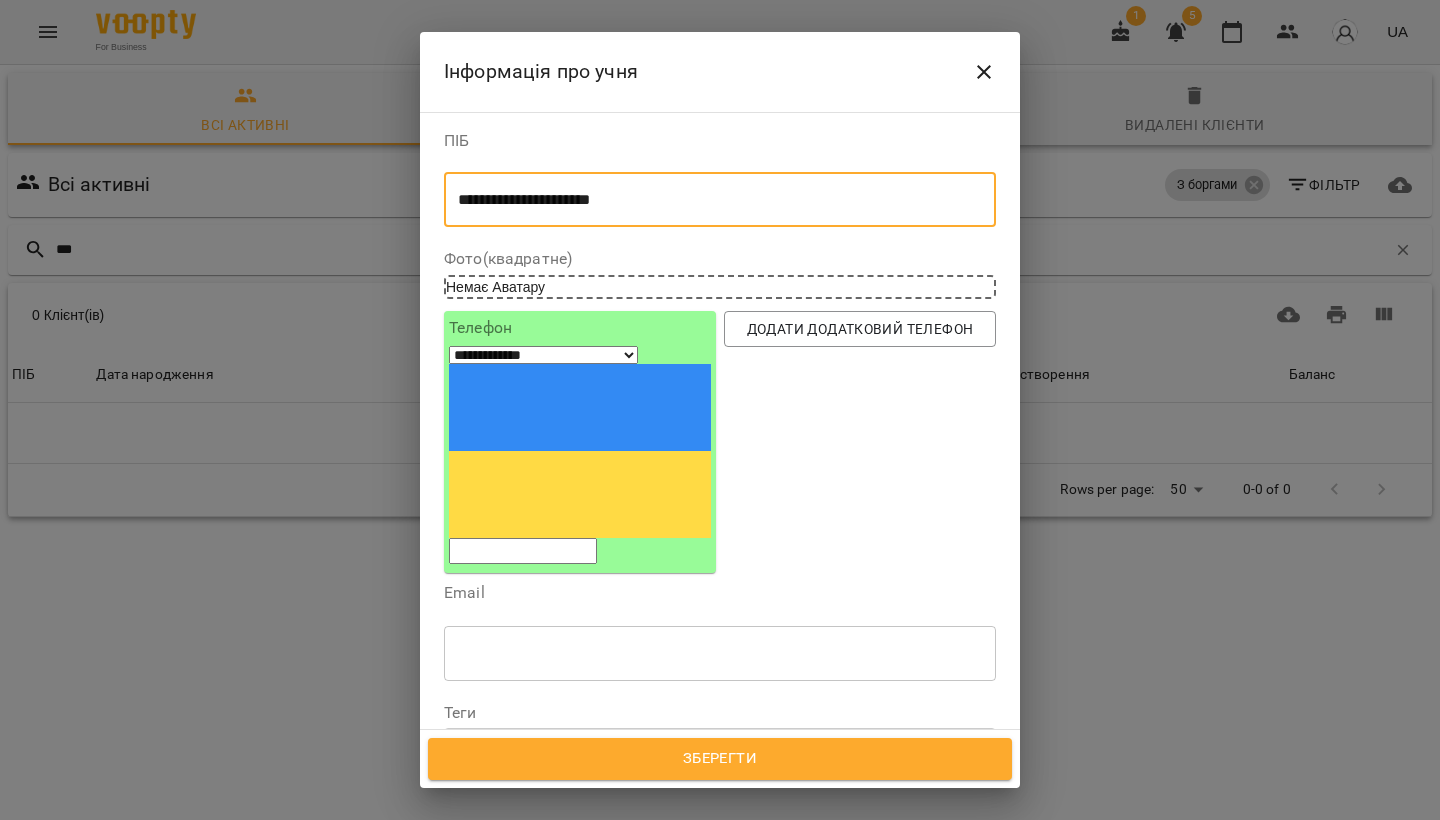type on "**********" 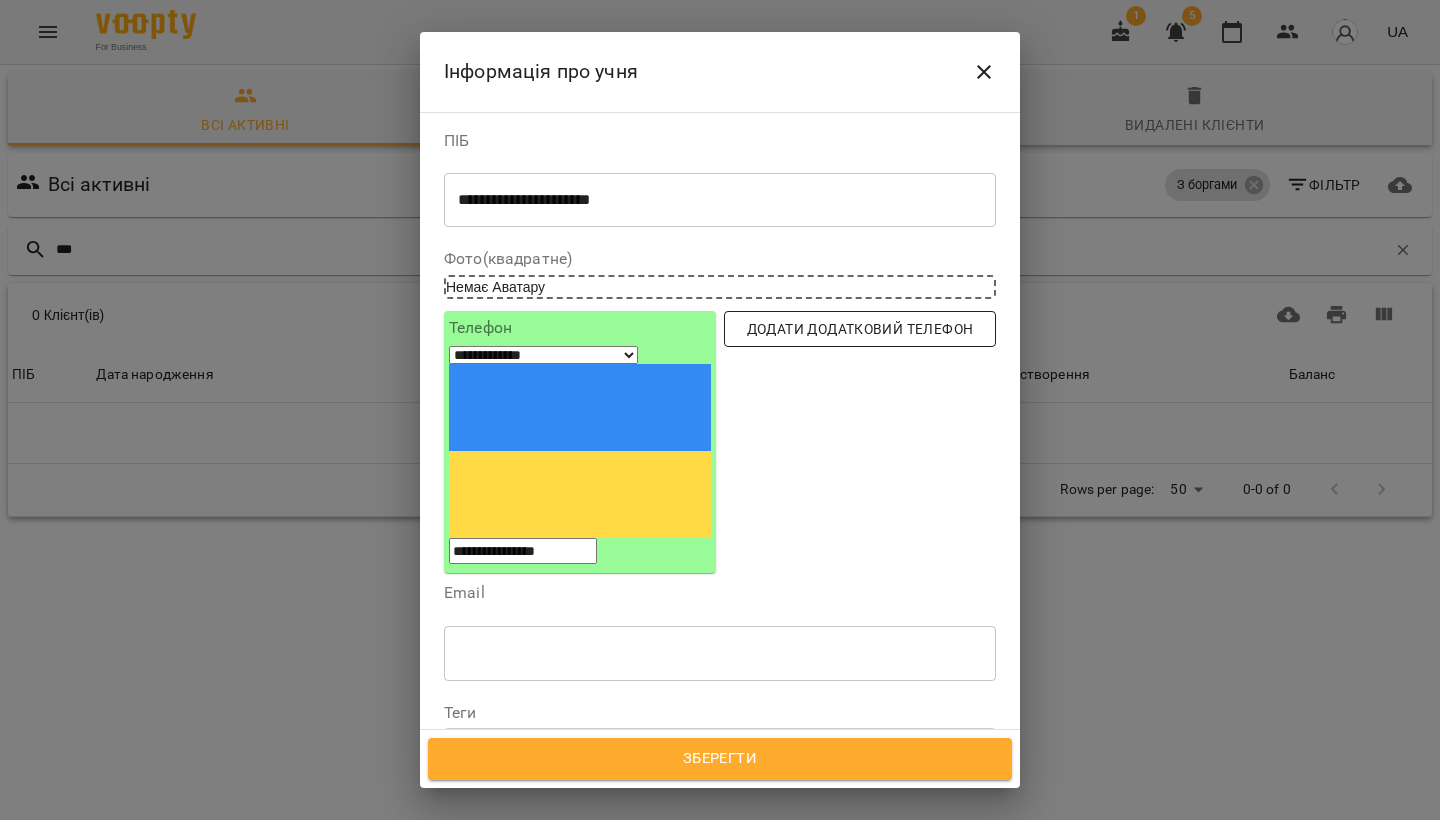 type on "**********" 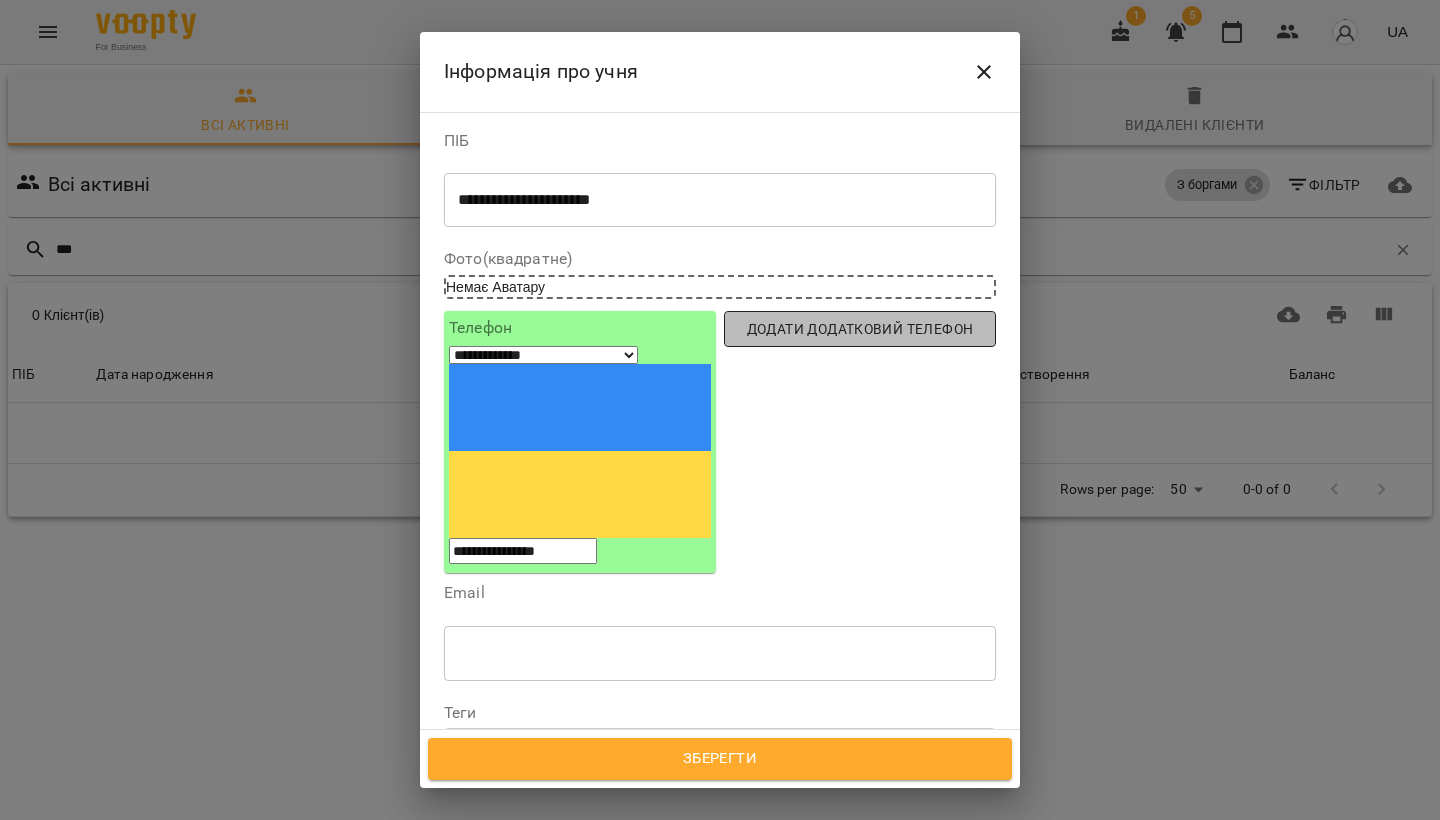 click on "Додати додатковий телефон" at bounding box center [860, 329] 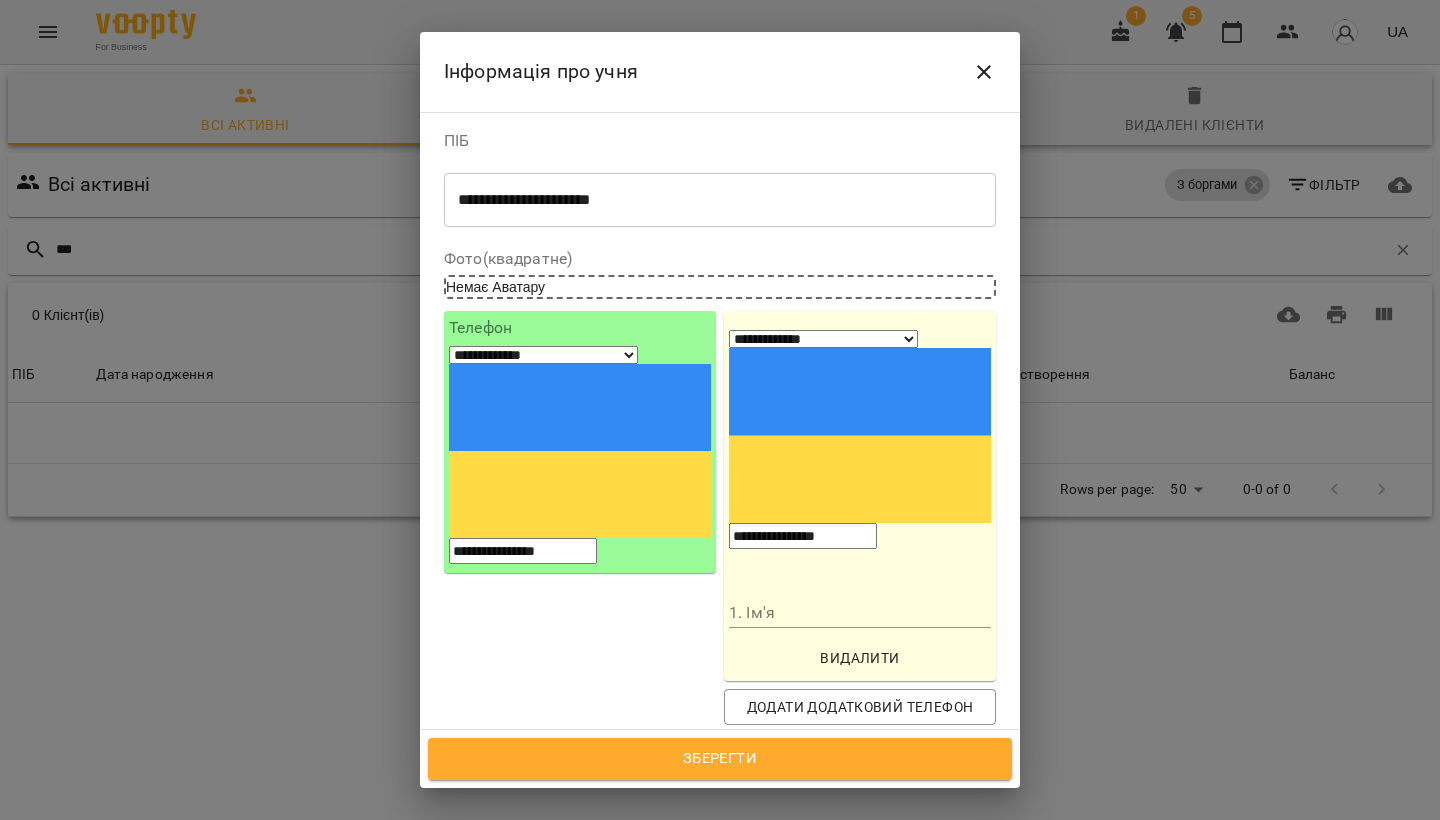 type on "**********" 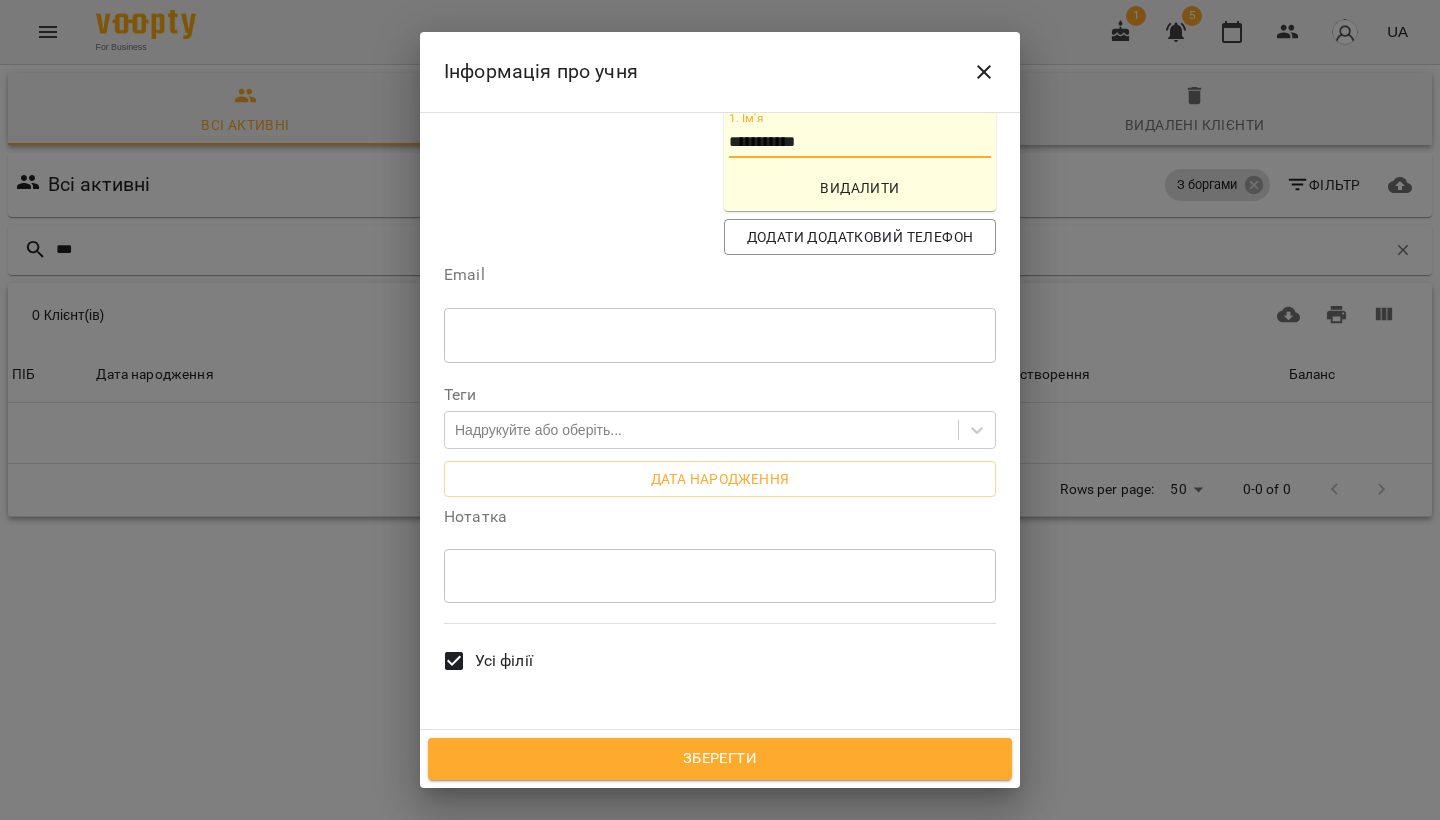 scroll, scrollTop: 472, scrollLeft: 0, axis: vertical 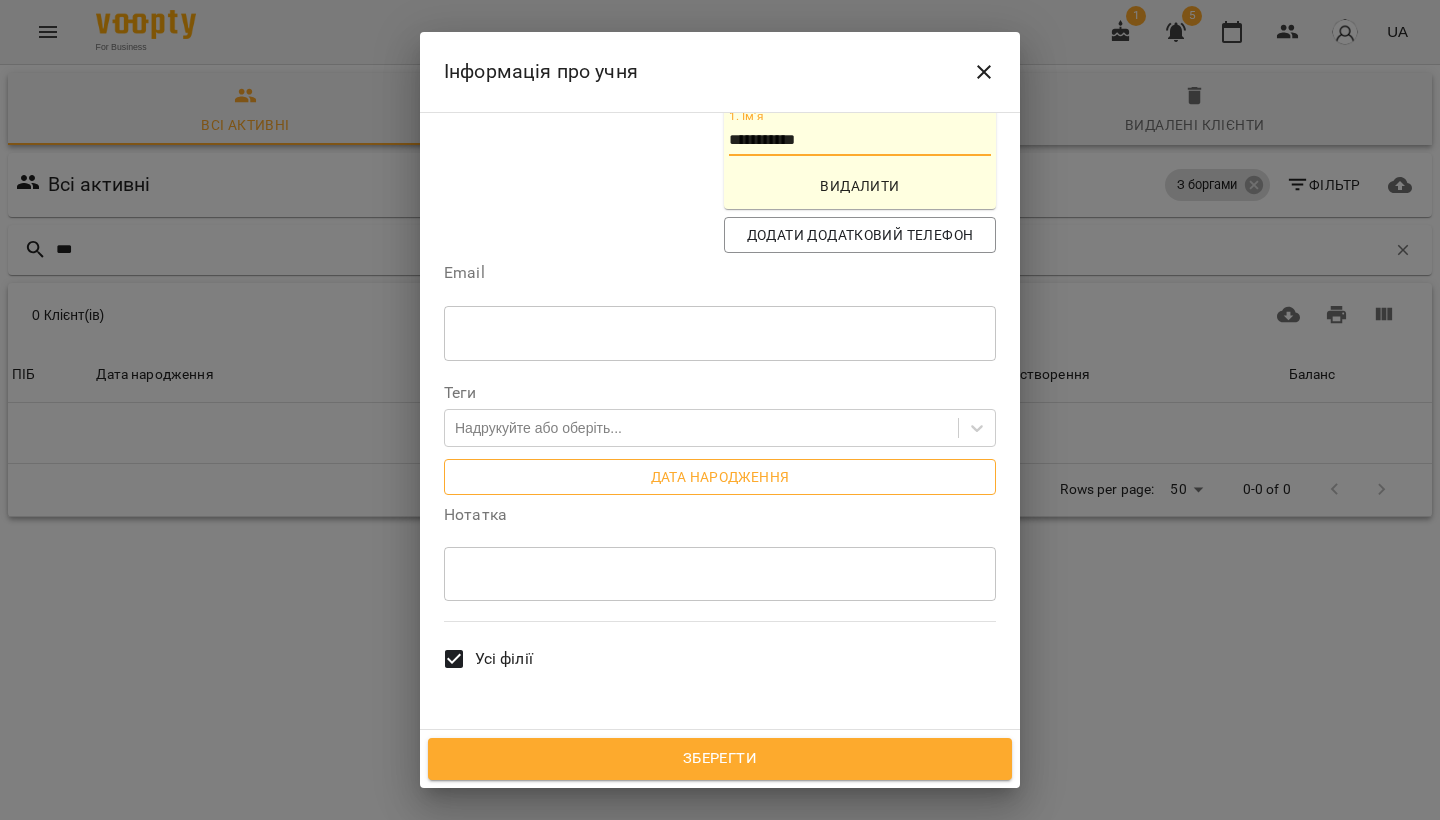 type on "**********" 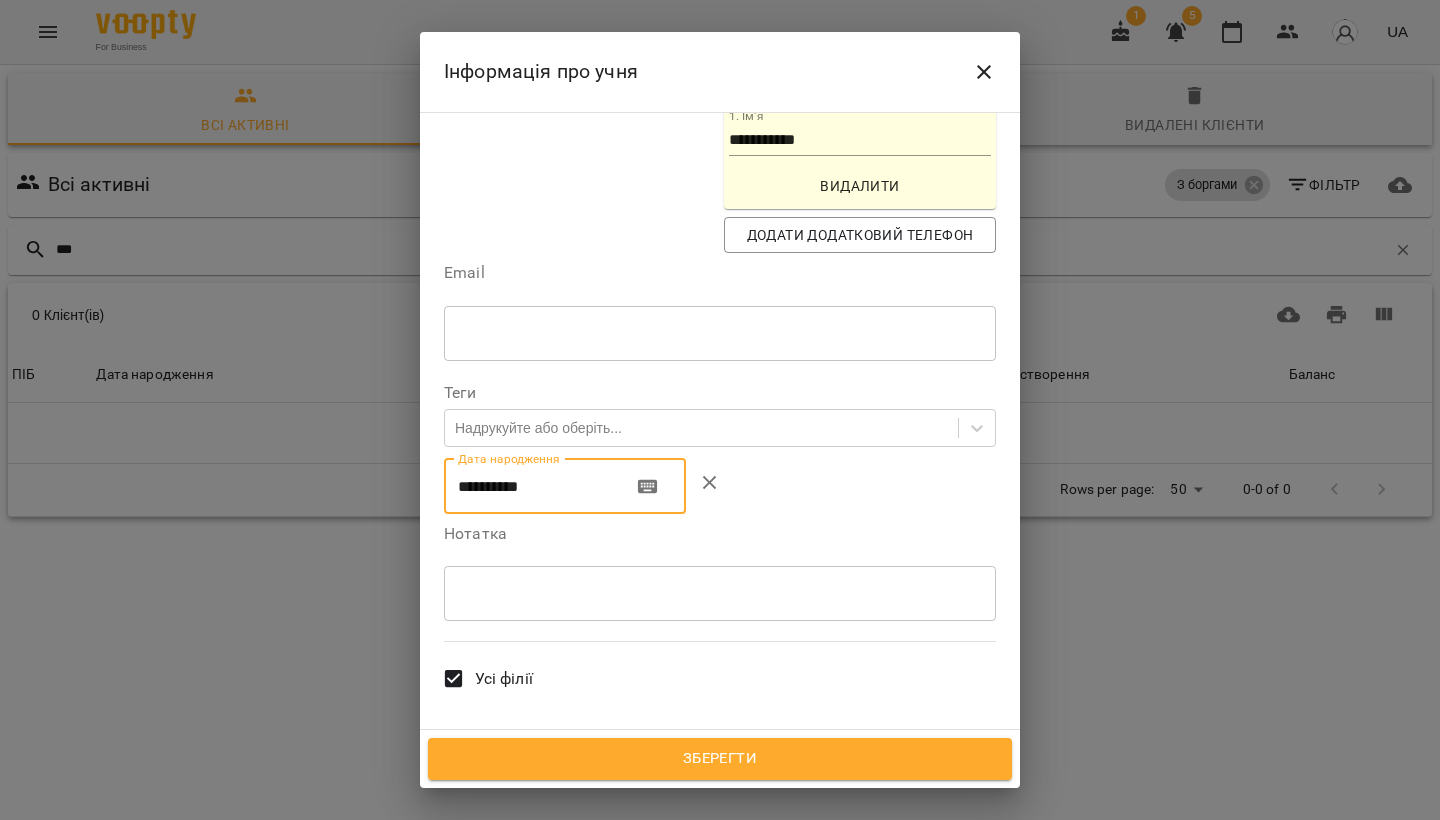 drag, startPoint x: 477, startPoint y: 314, endPoint x: 458, endPoint y: 315, distance: 19.026299 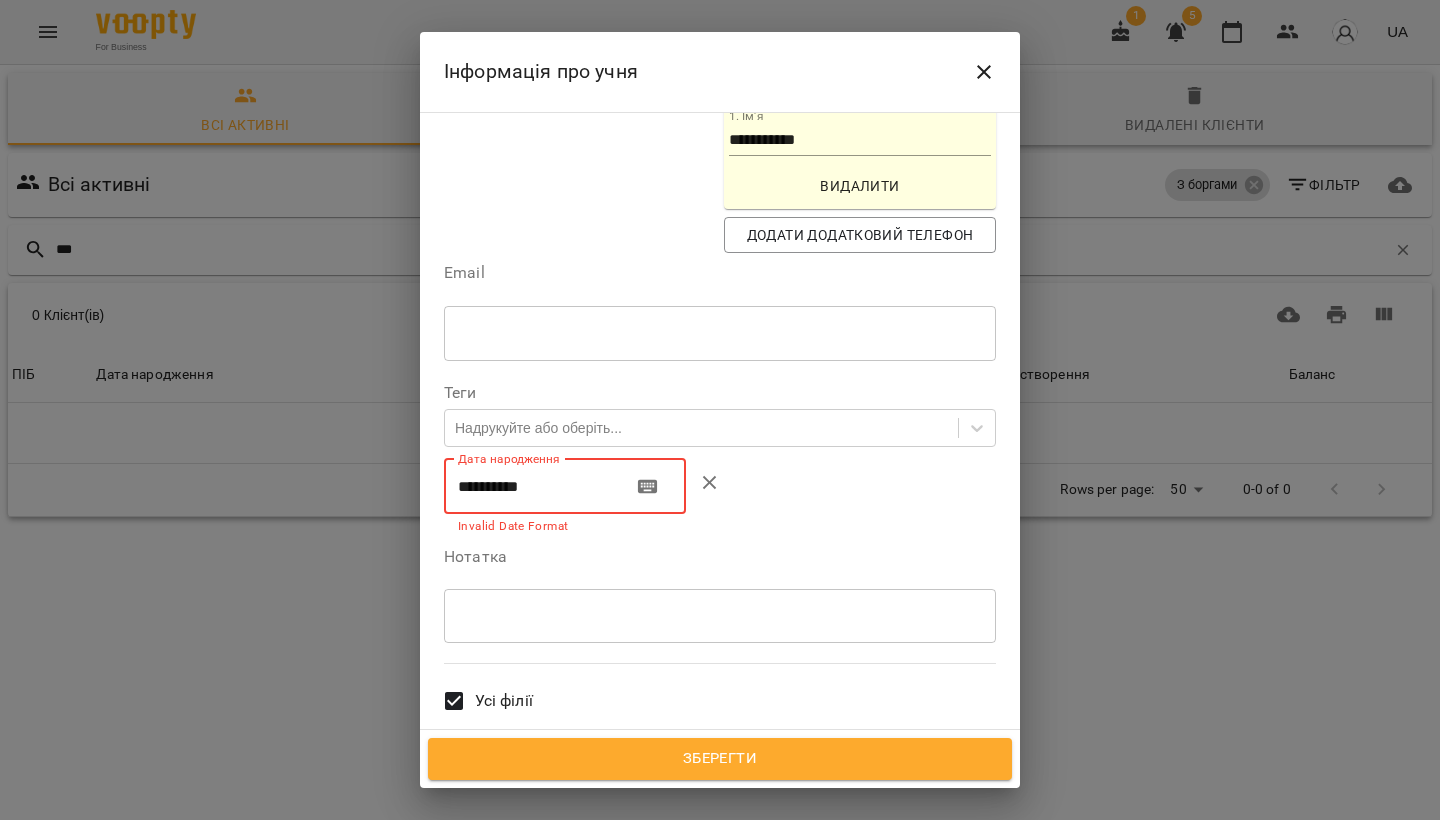 type on "**********" 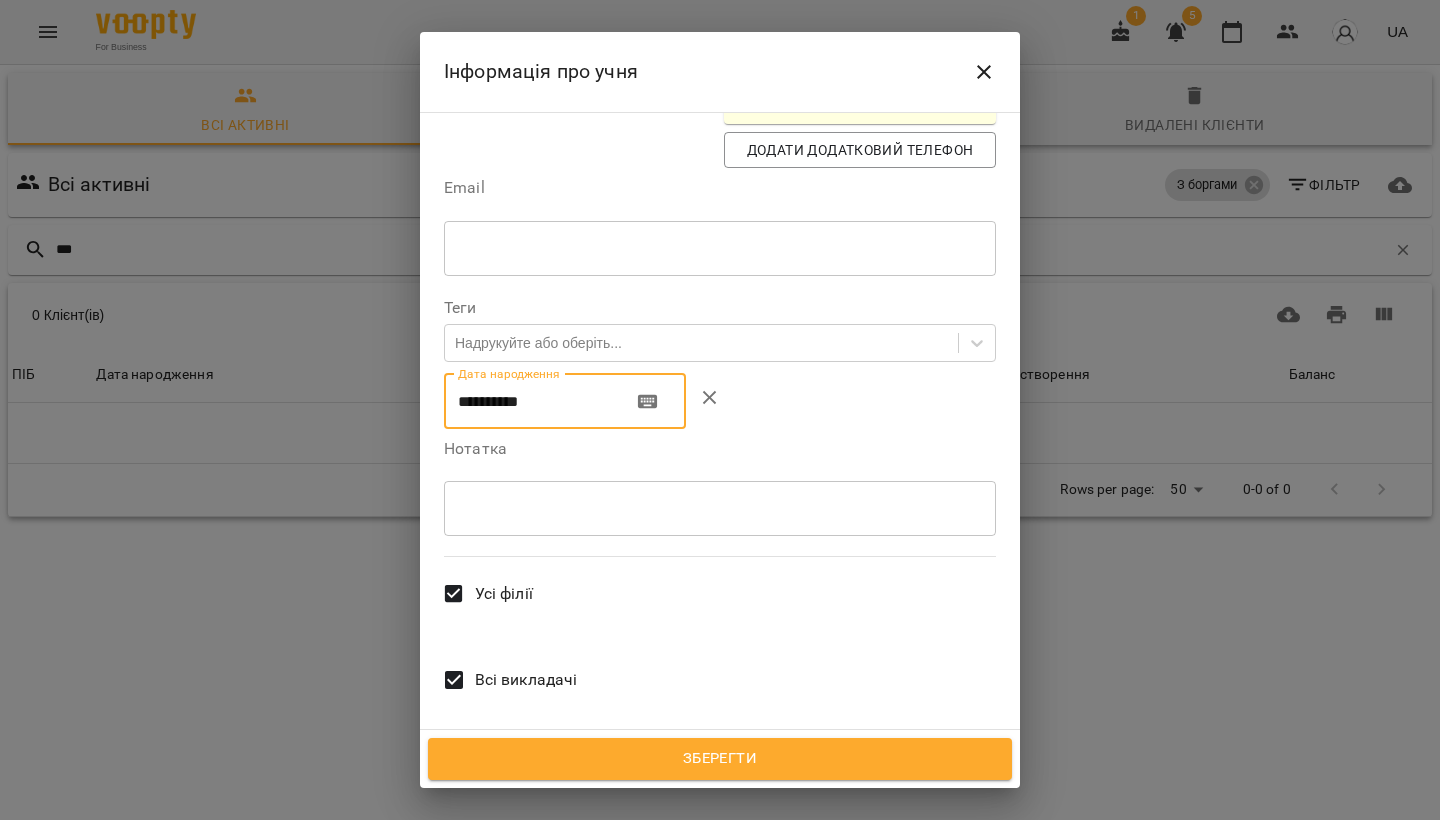 scroll, scrollTop: 556, scrollLeft: 0, axis: vertical 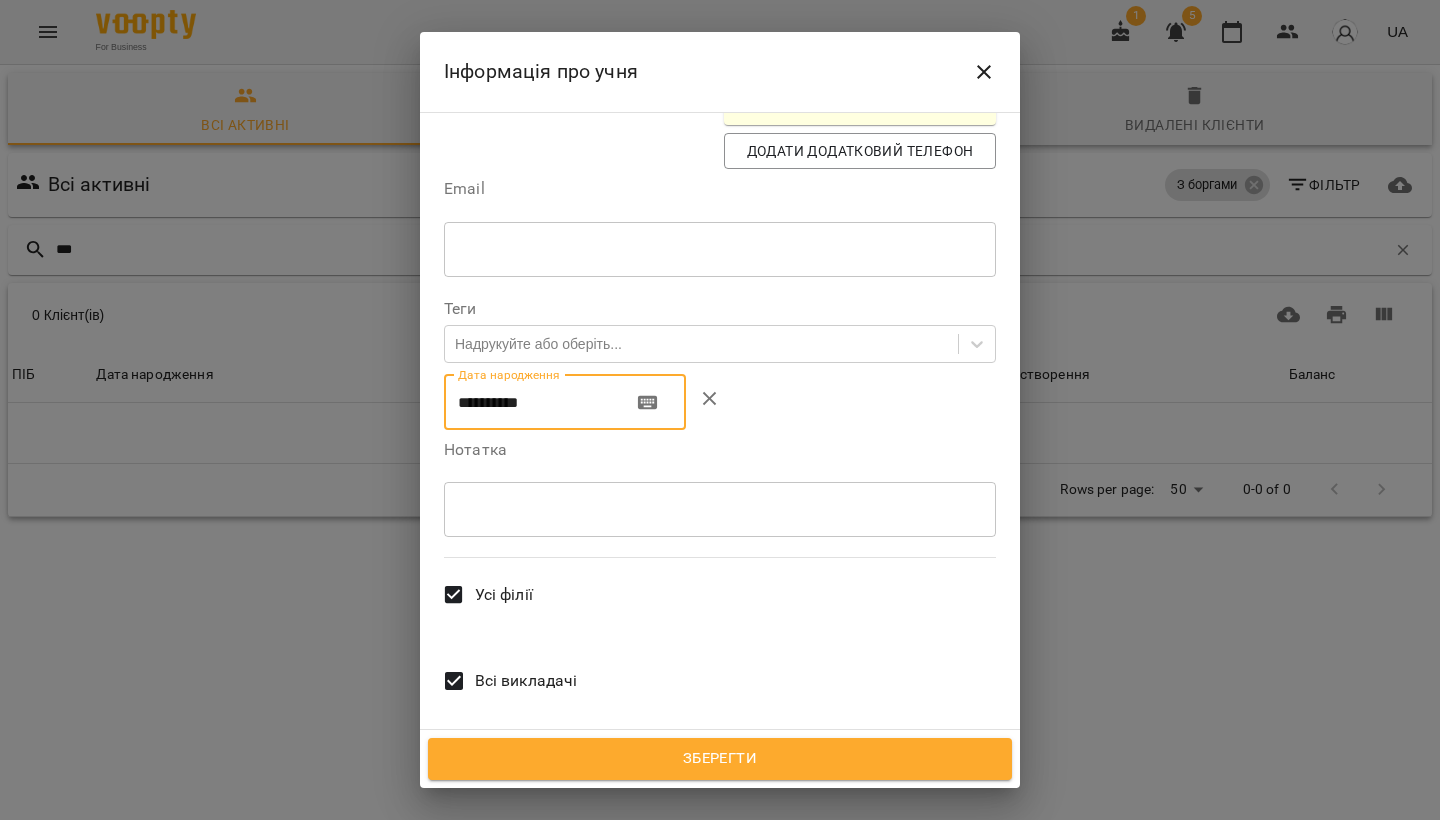 click on "Зберегти" at bounding box center (720, 759) 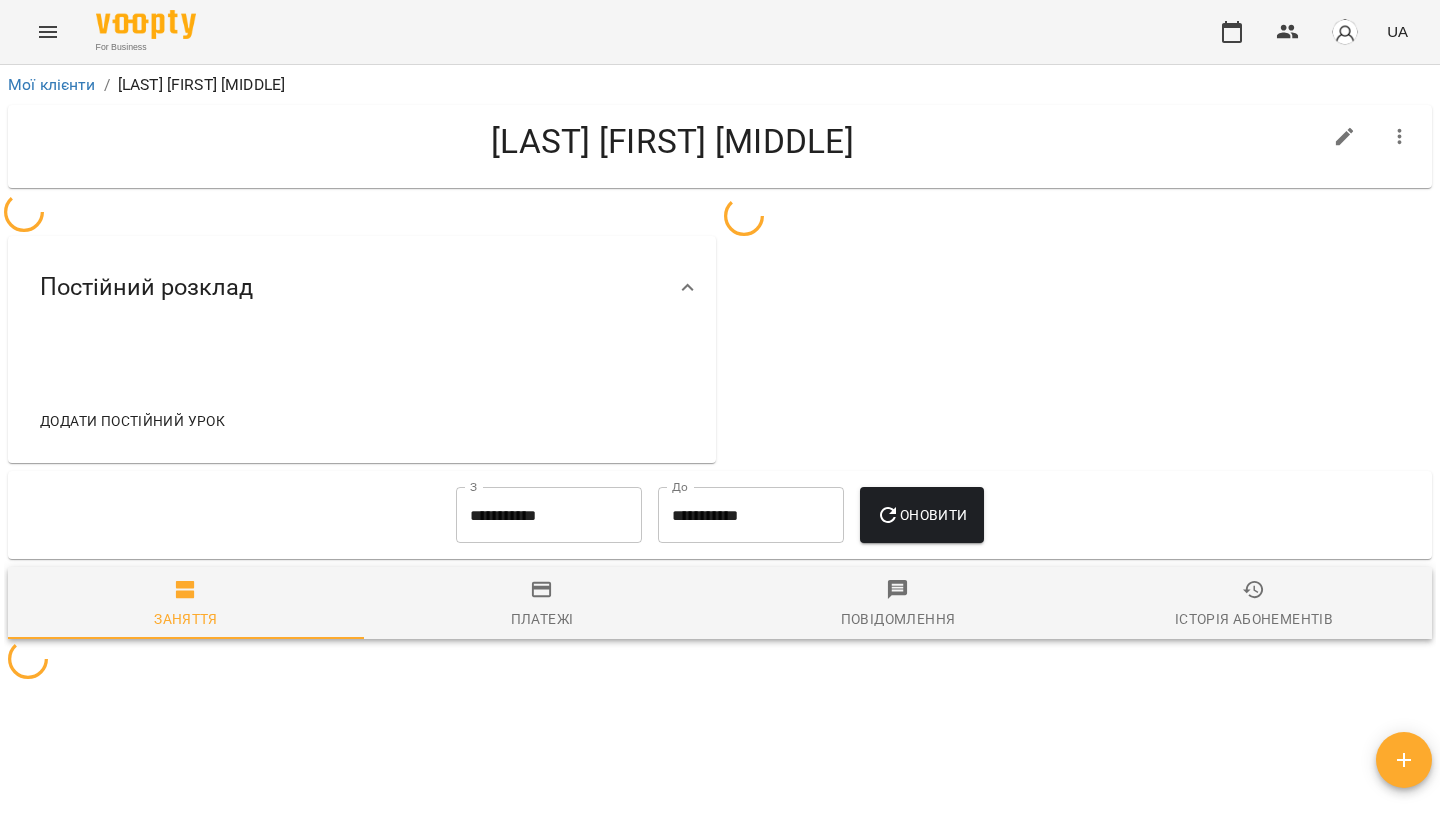 scroll, scrollTop: 0, scrollLeft: 0, axis: both 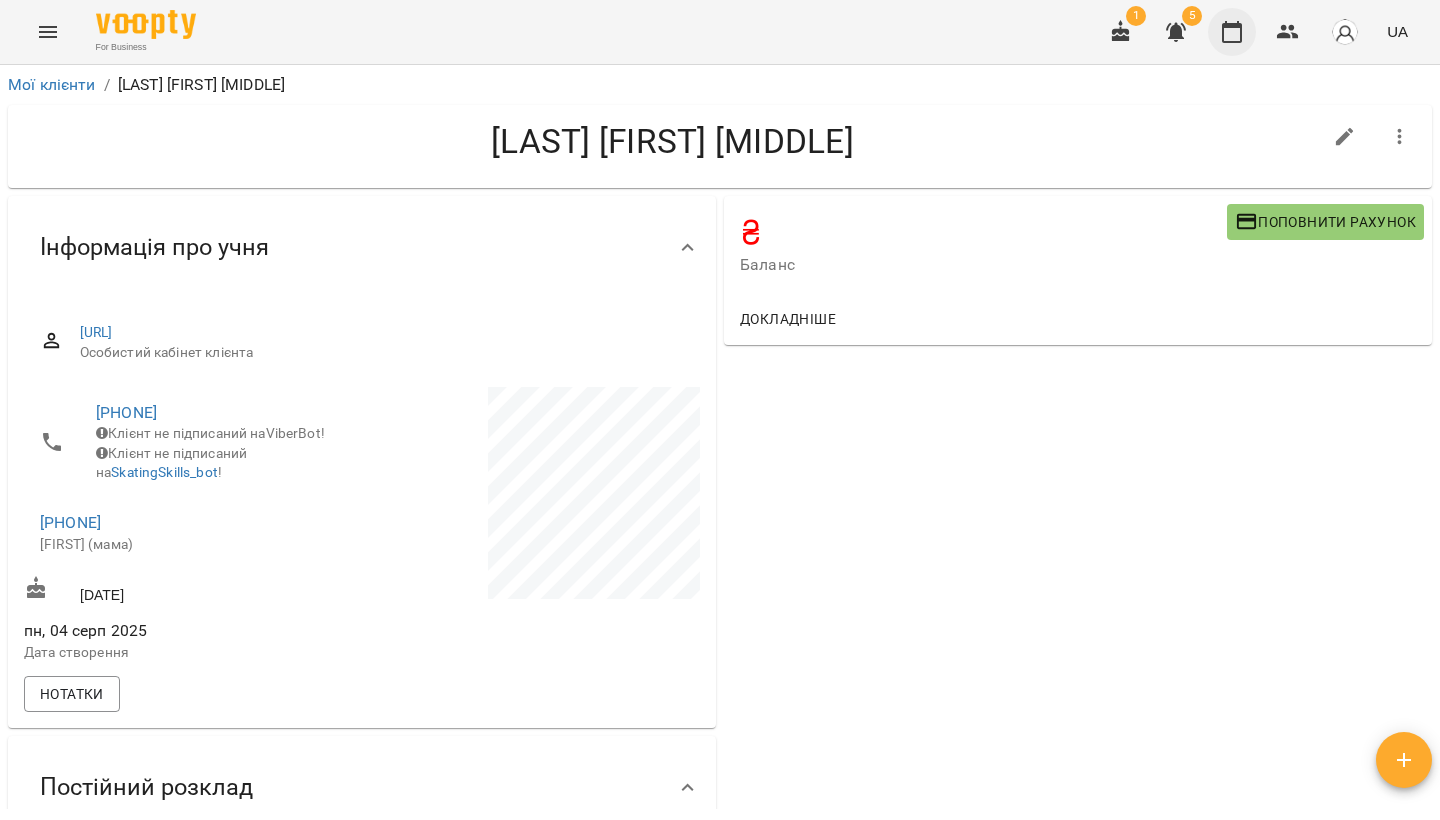 click 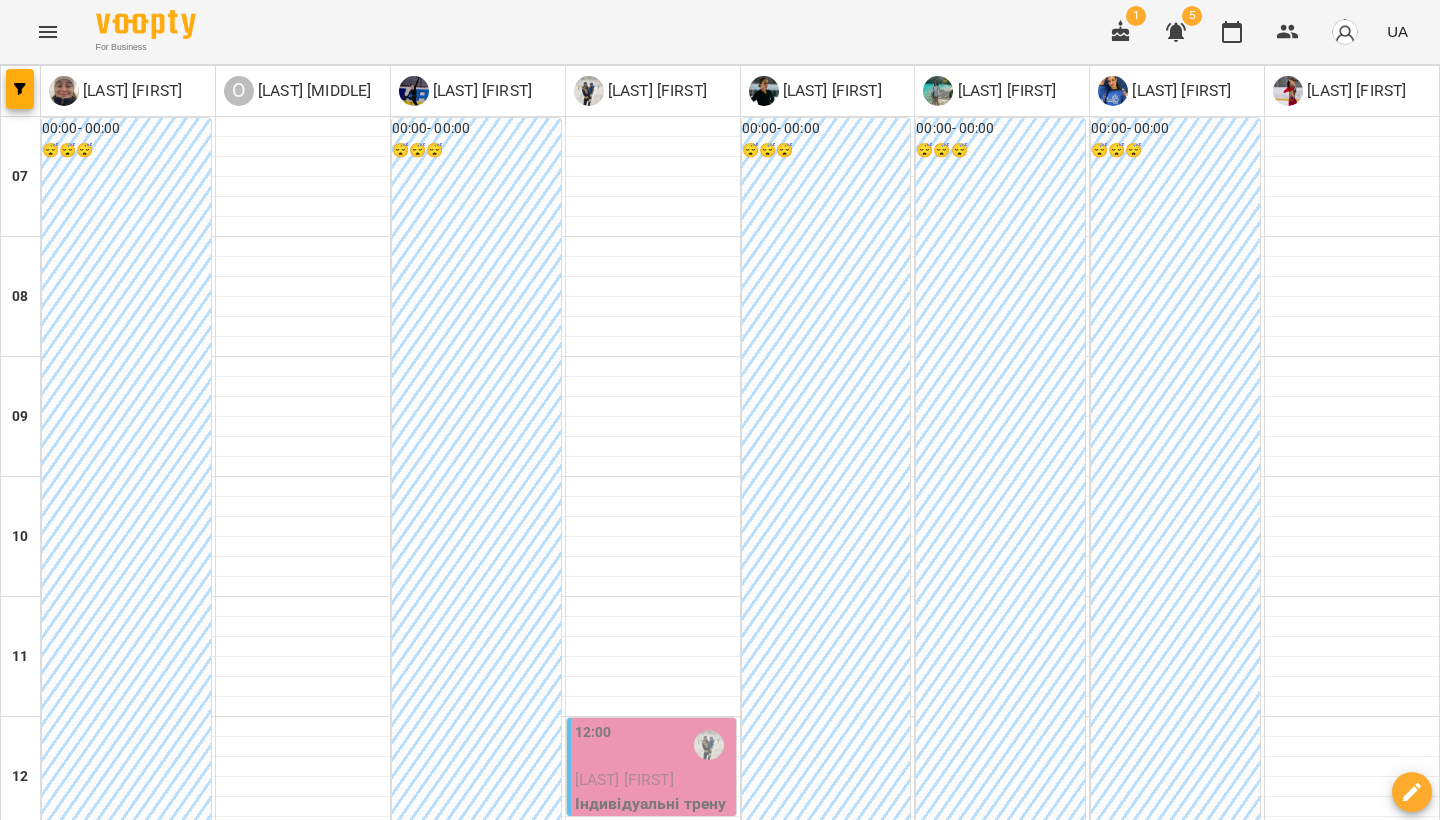 scroll, scrollTop: 273, scrollLeft: 0, axis: vertical 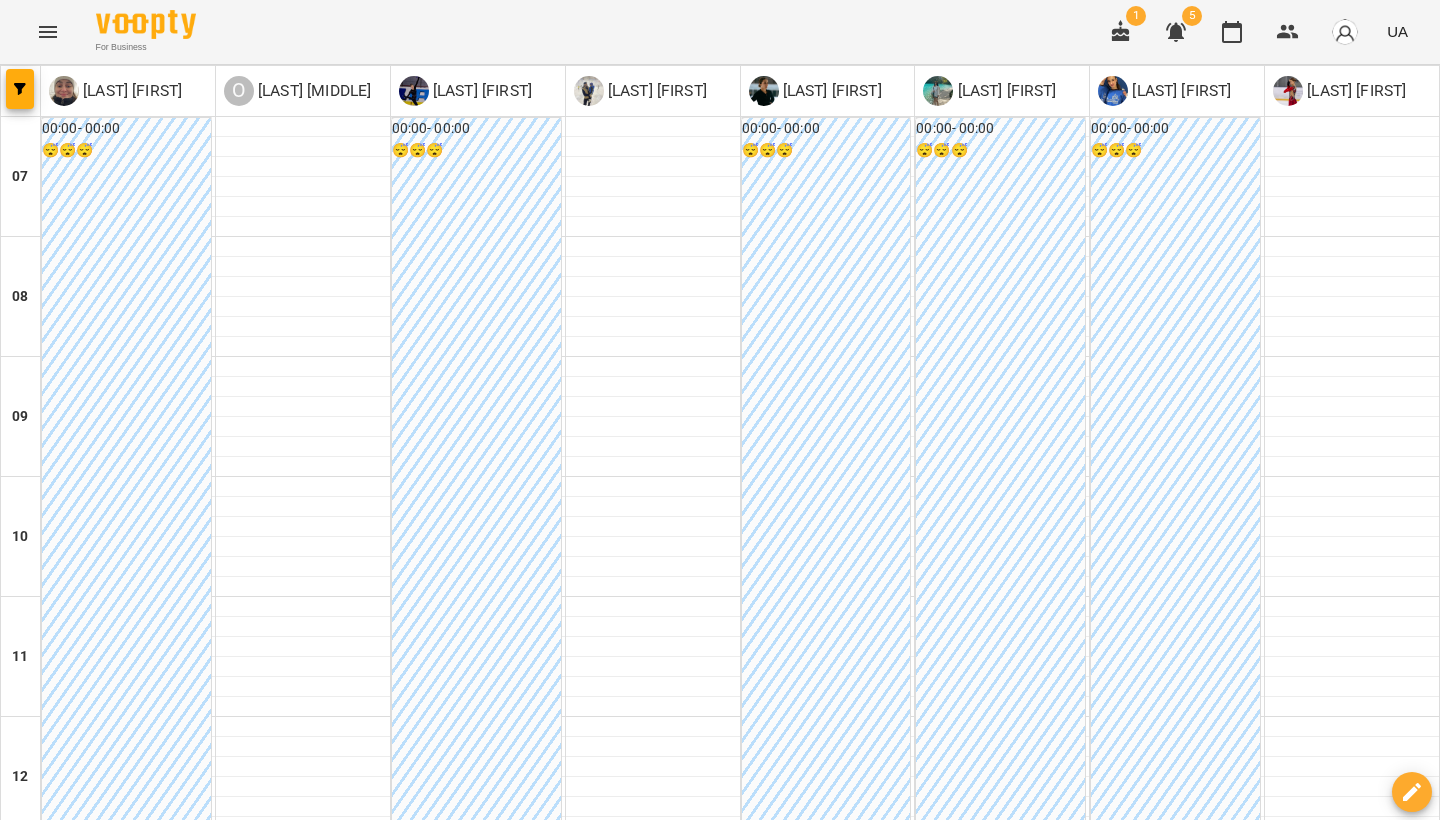 click at bounding box center [1352, 1047] 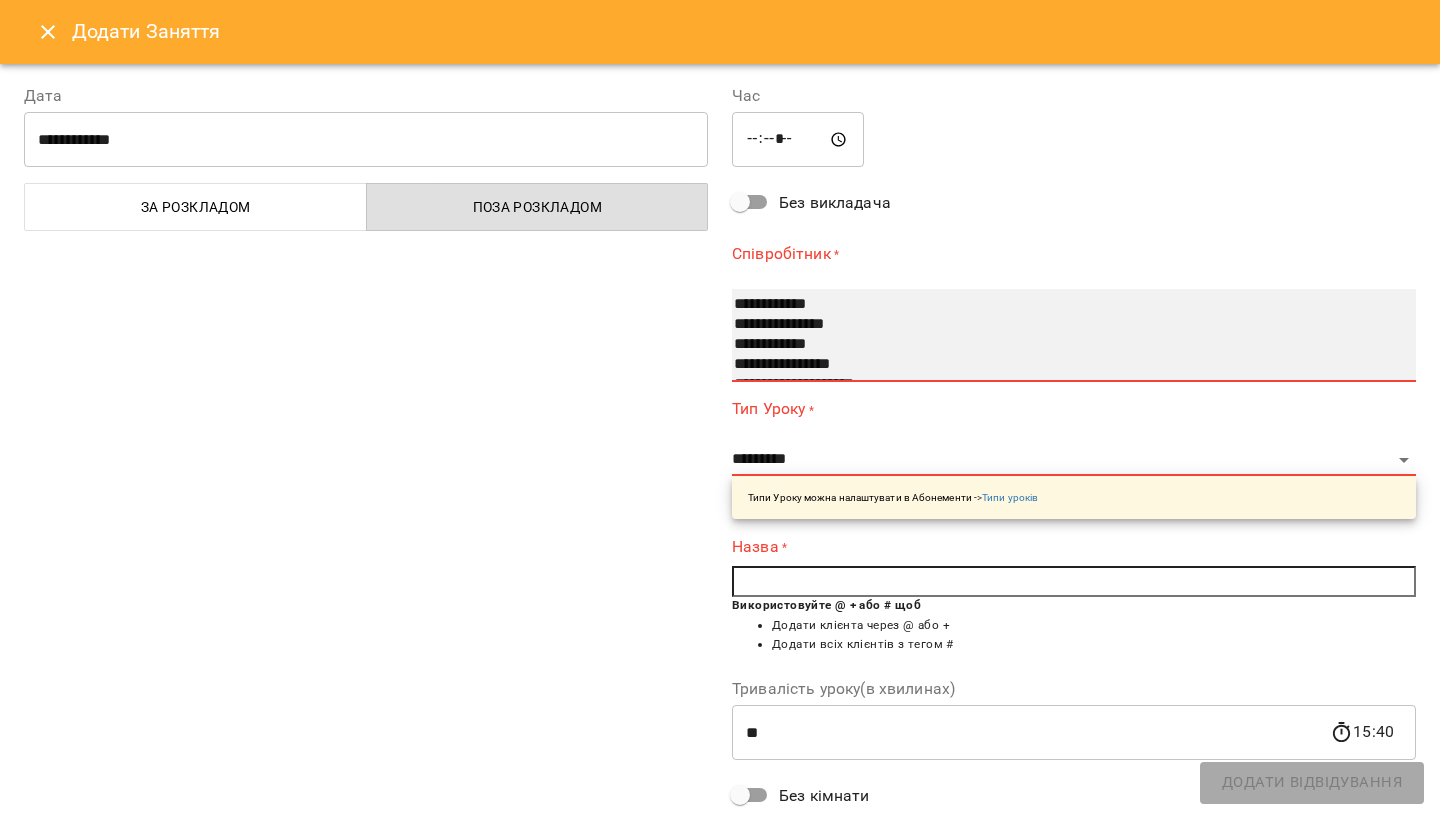 click on "**********" at bounding box center [1062, 345] 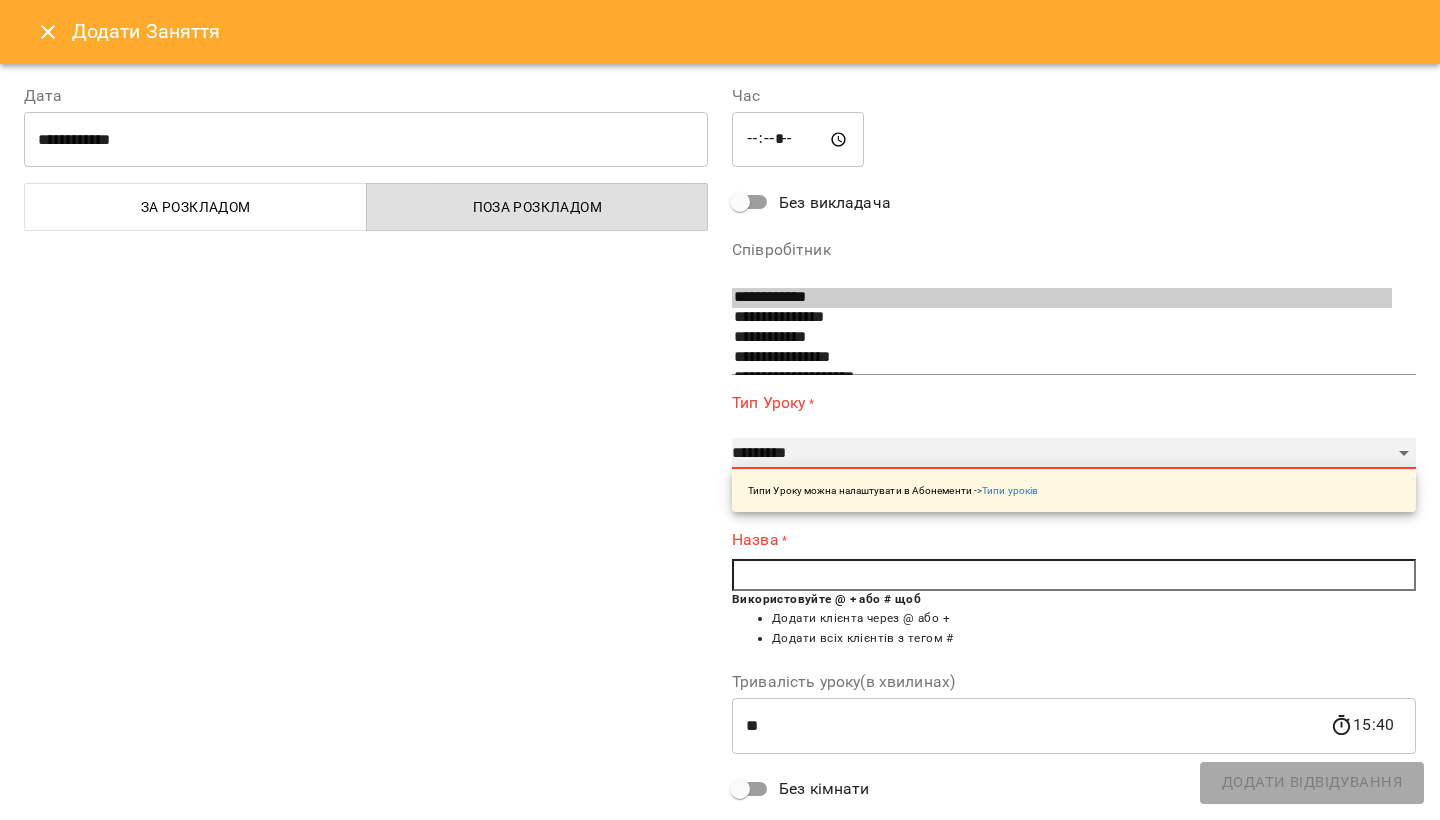 select on "**********" 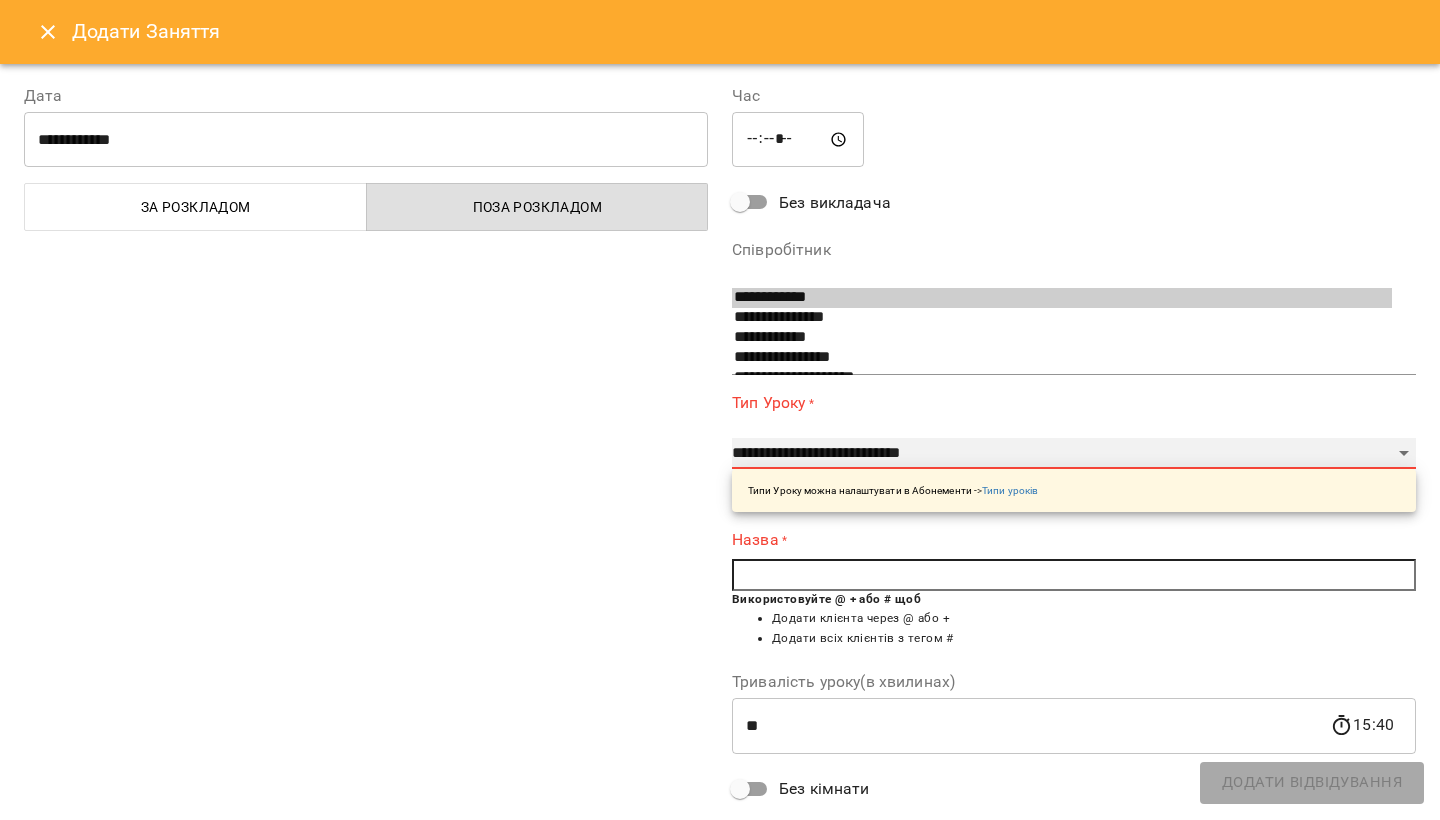 type on "**" 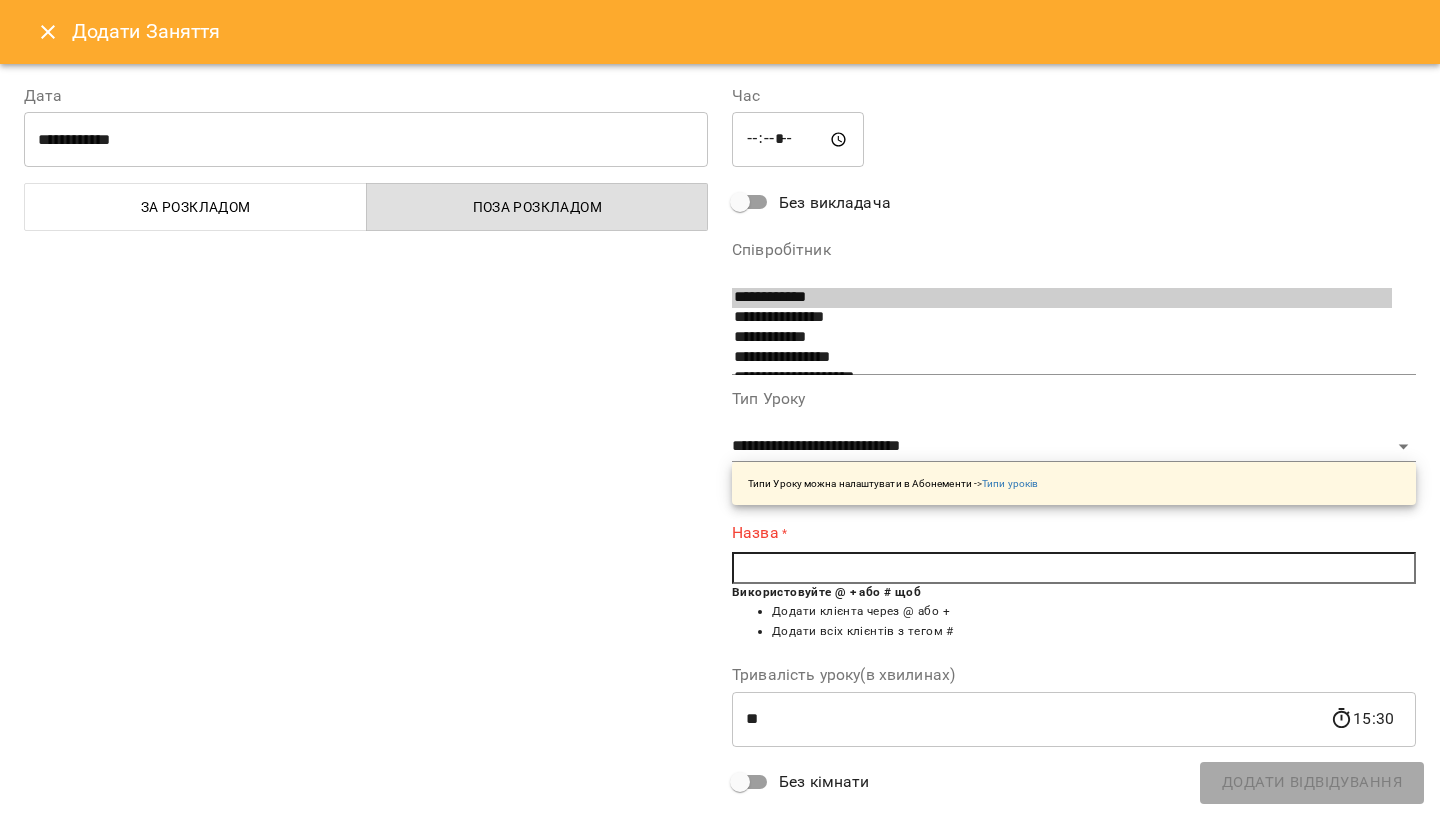 click at bounding box center [1074, 568] 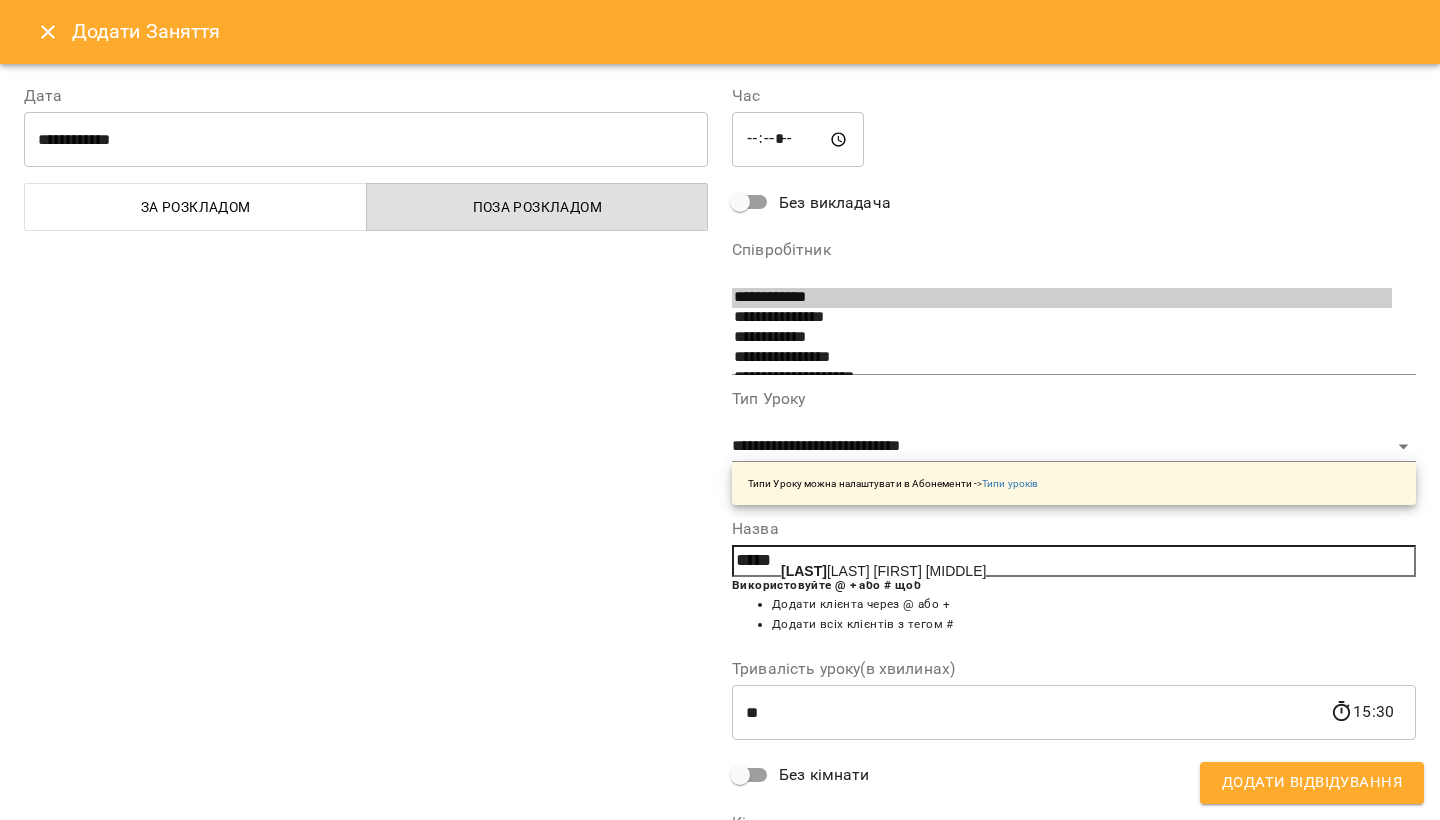 click on "[LAST] [FIRST] [MIDDLE]" at bounding box center (883, 571) 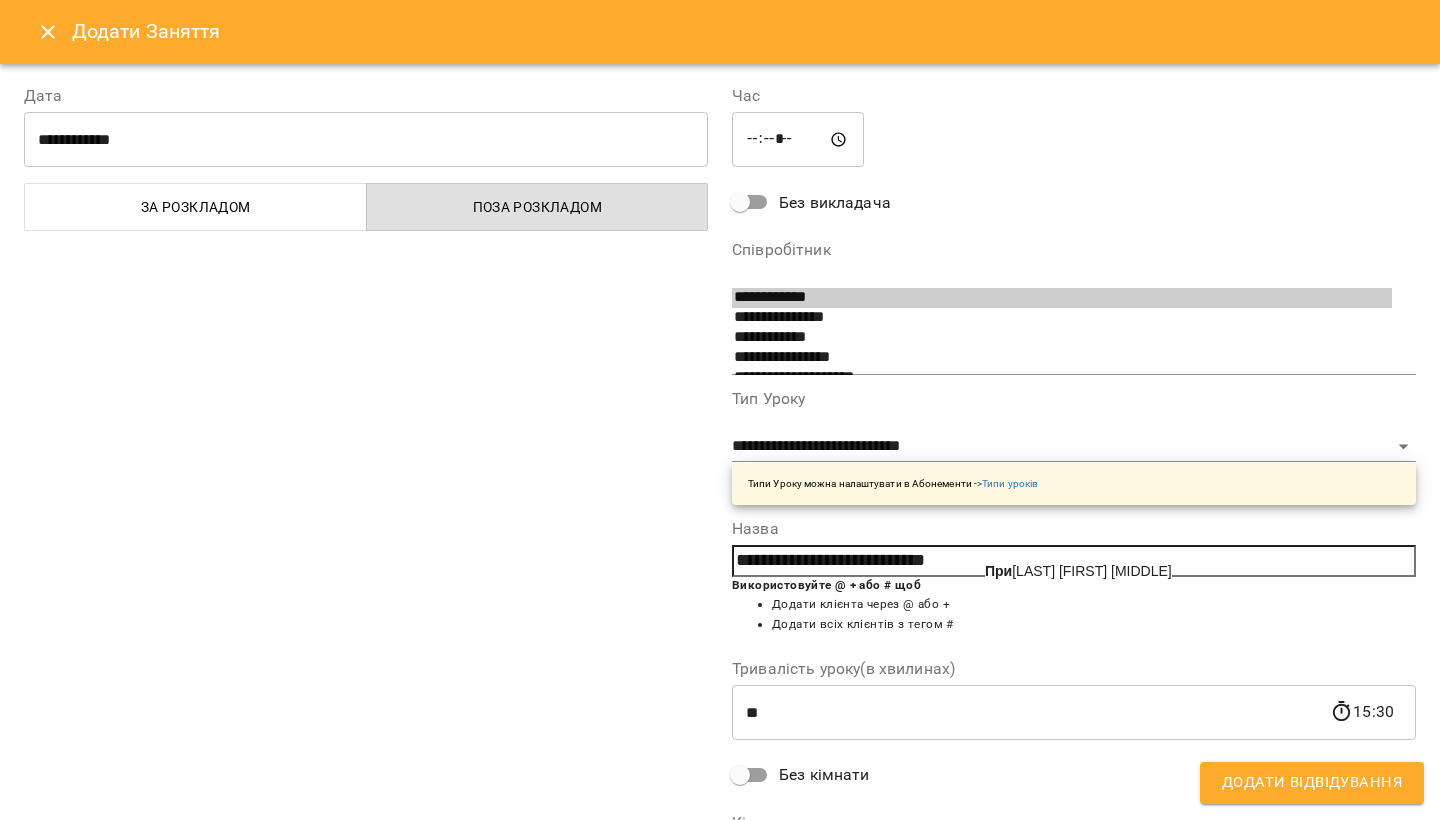 click on "При" 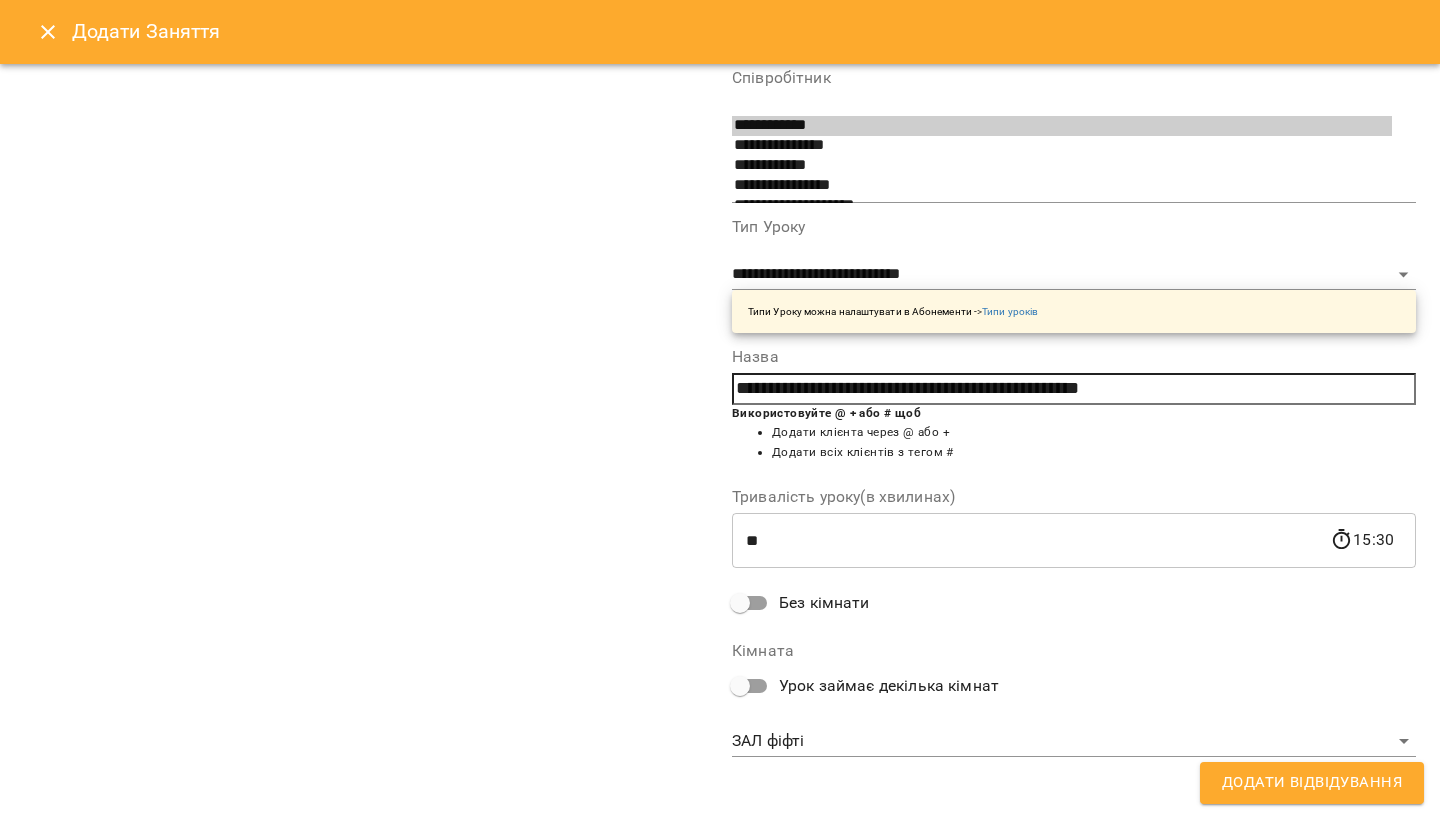 scroll, scrollTop: 171, scrollLeft: 0, axis: vertical 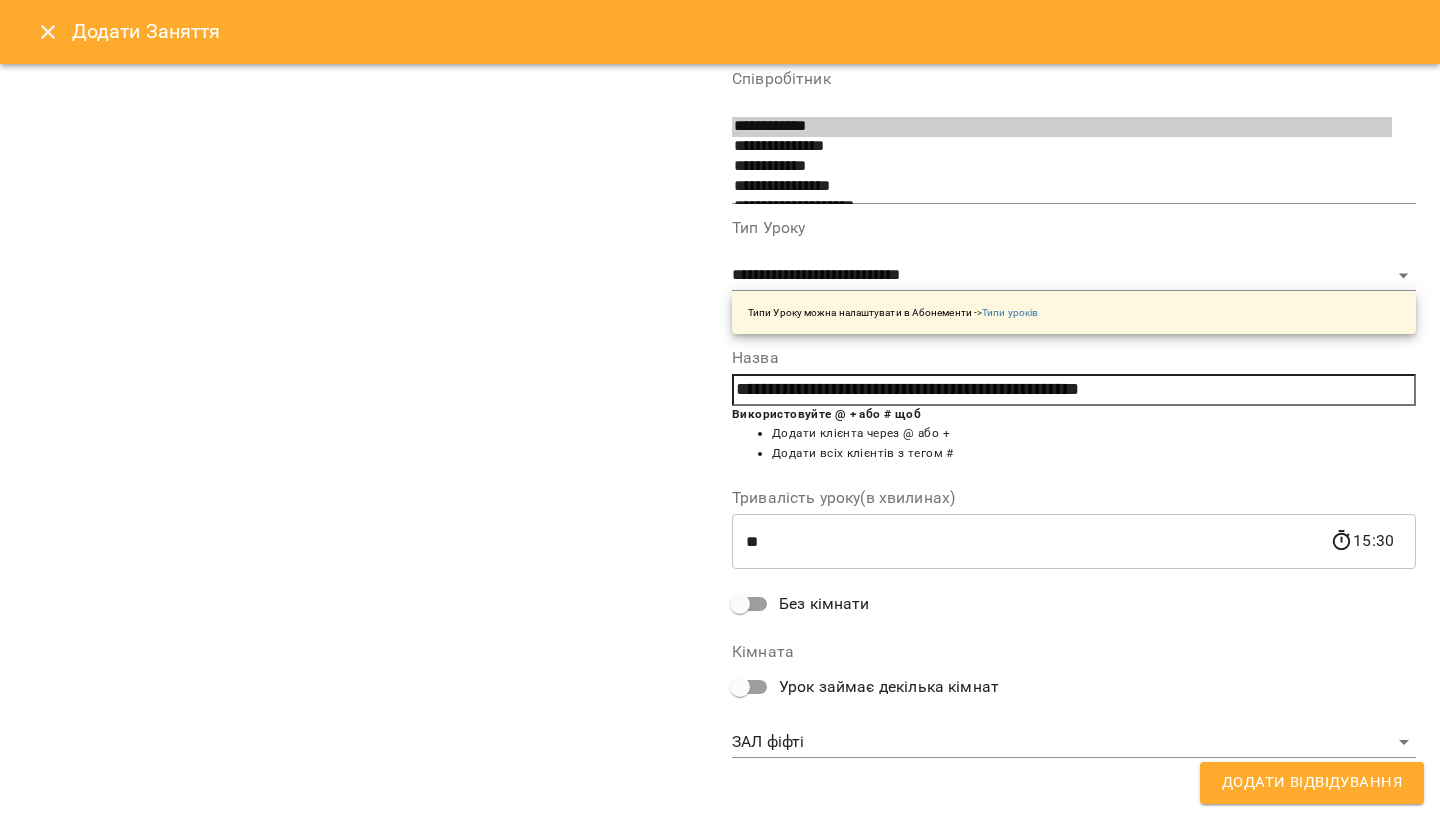 click on "**********" at bounding box center (720, 1025) 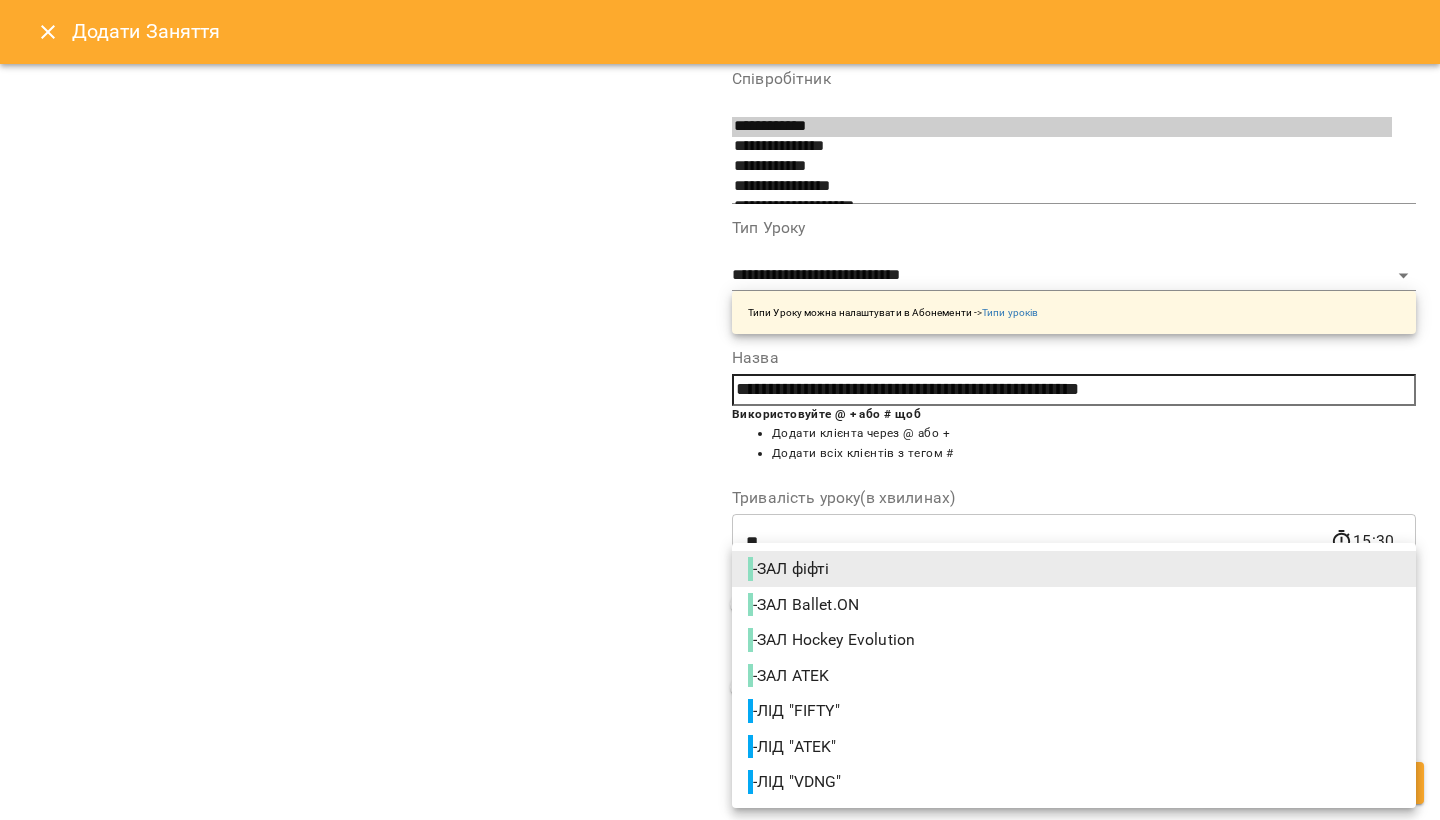 click on "-  ЛІД "FIFTY"" at bounding box center [796, 711] 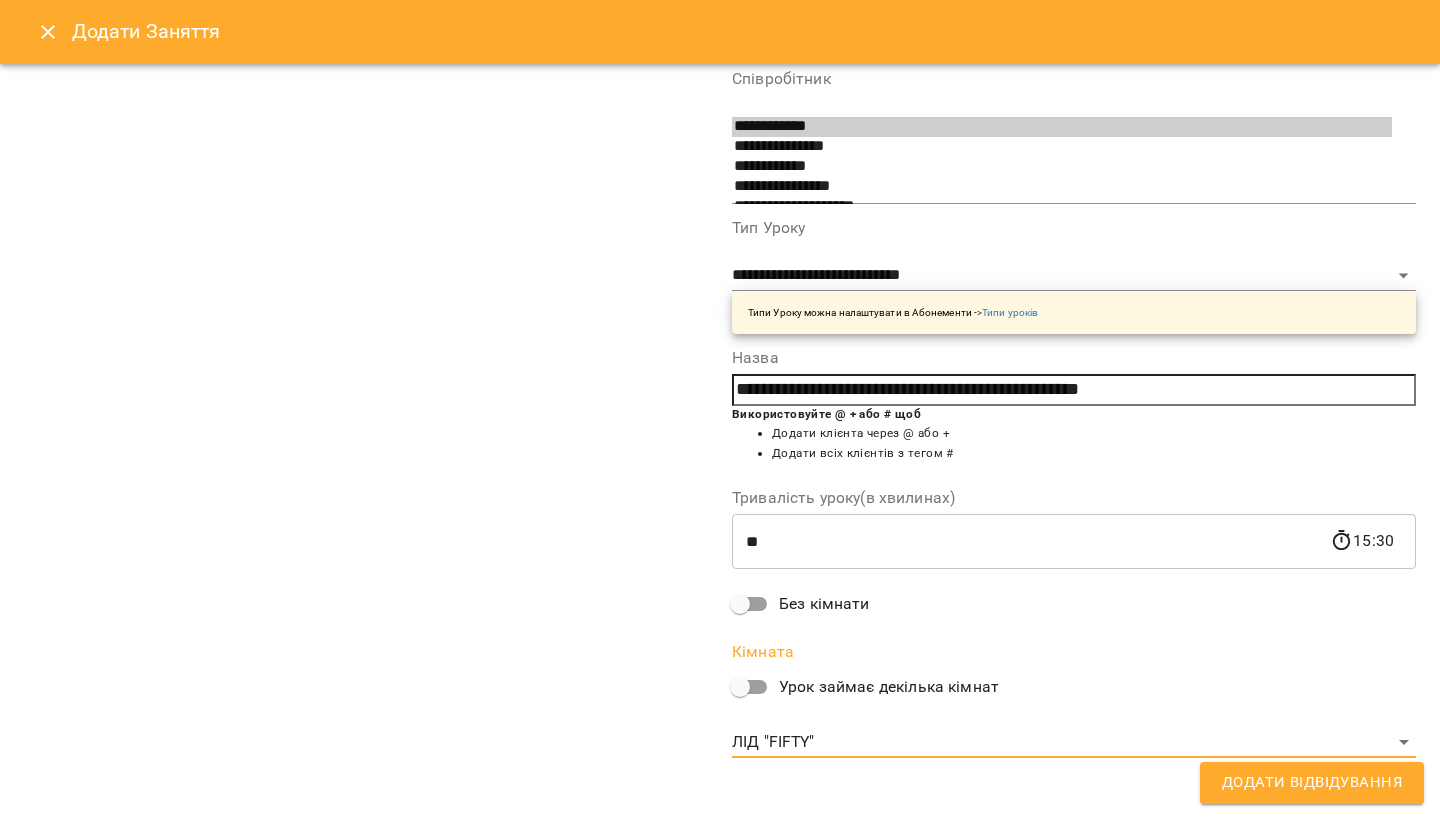 click on "Додати Відвідування" at bounding box center [1312, 783] 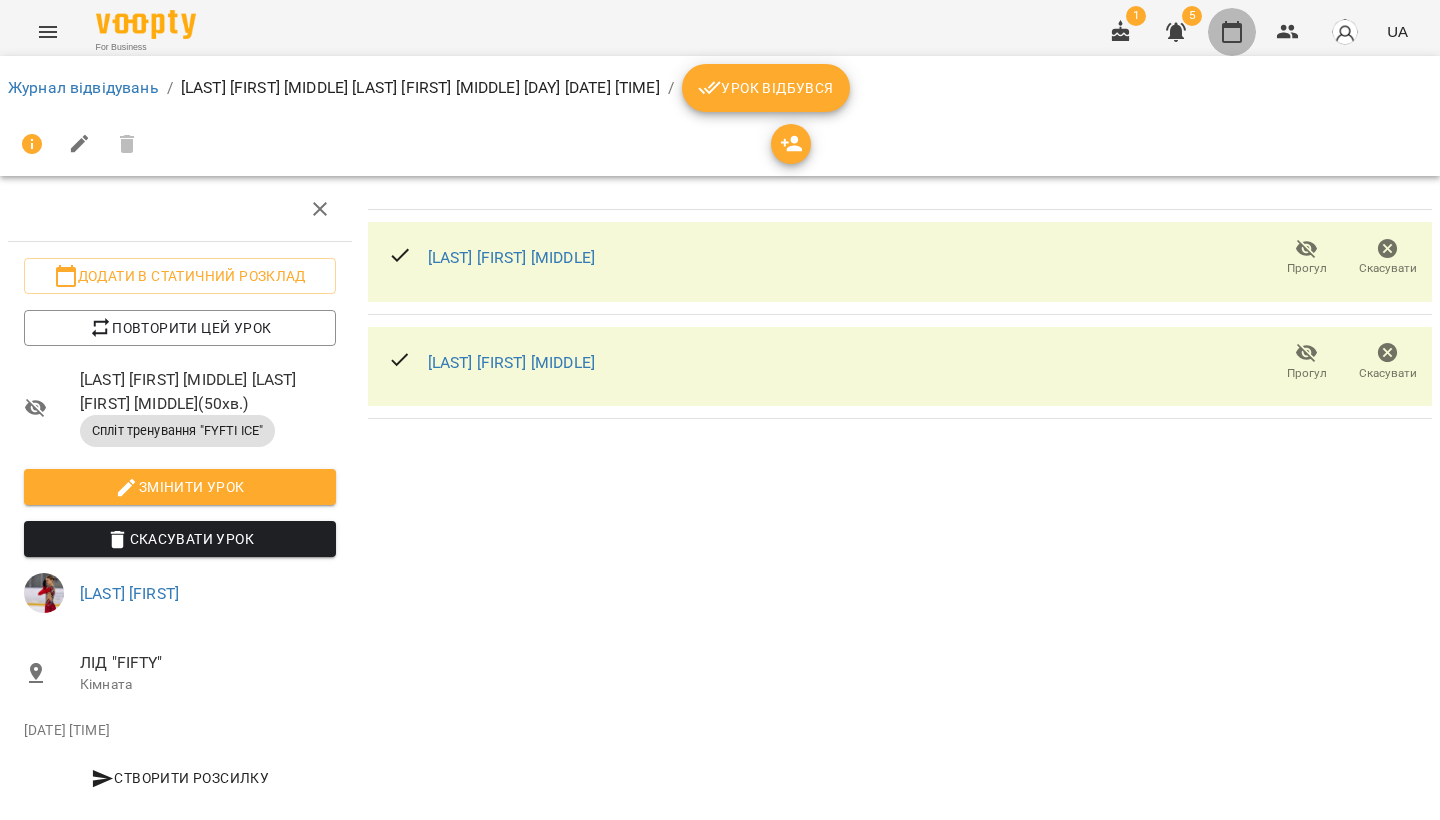 click at bounding box center (1232, 32) 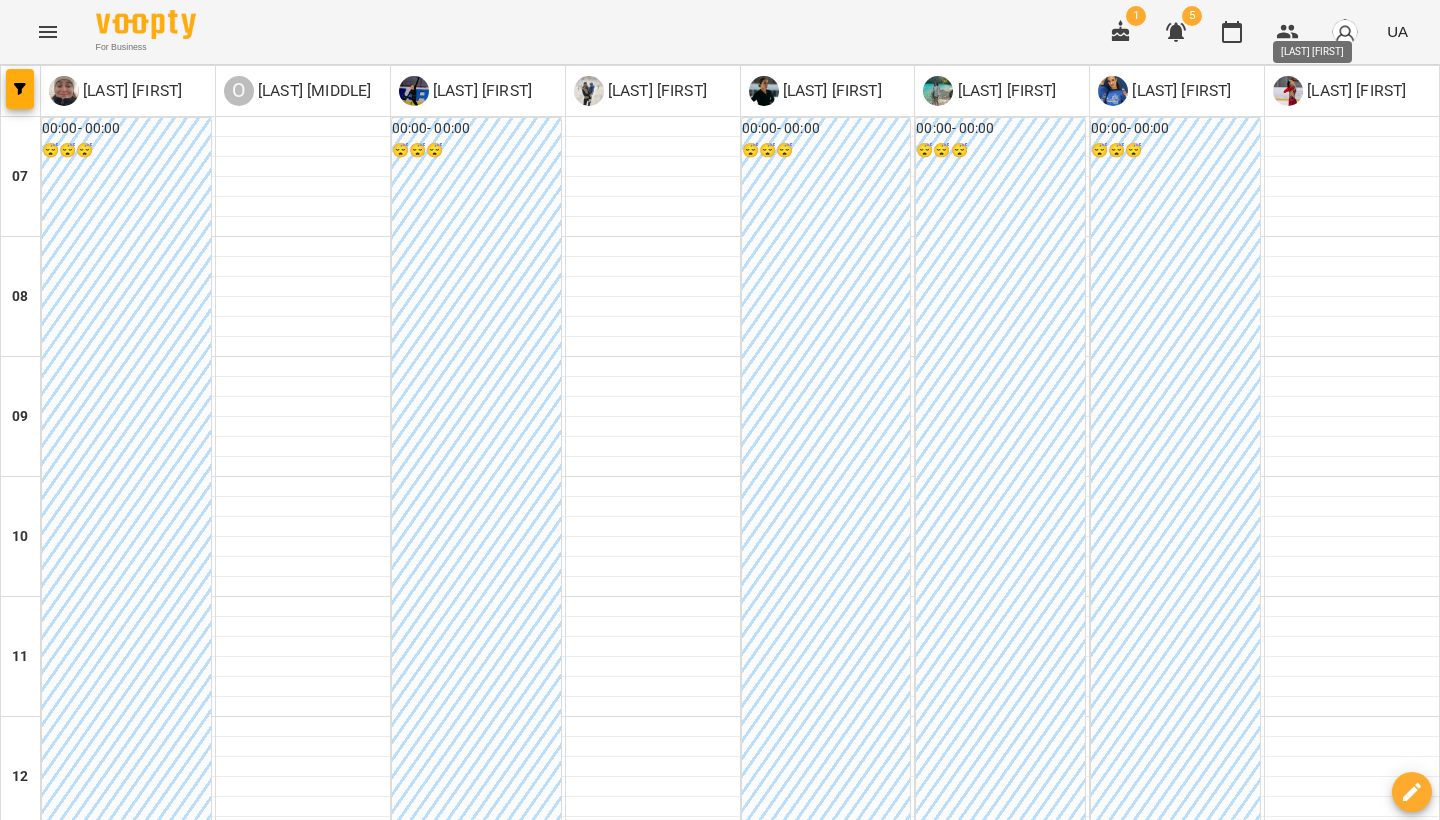 click on "[LAST] [FIRST]" at bounding box center (1354, 91) 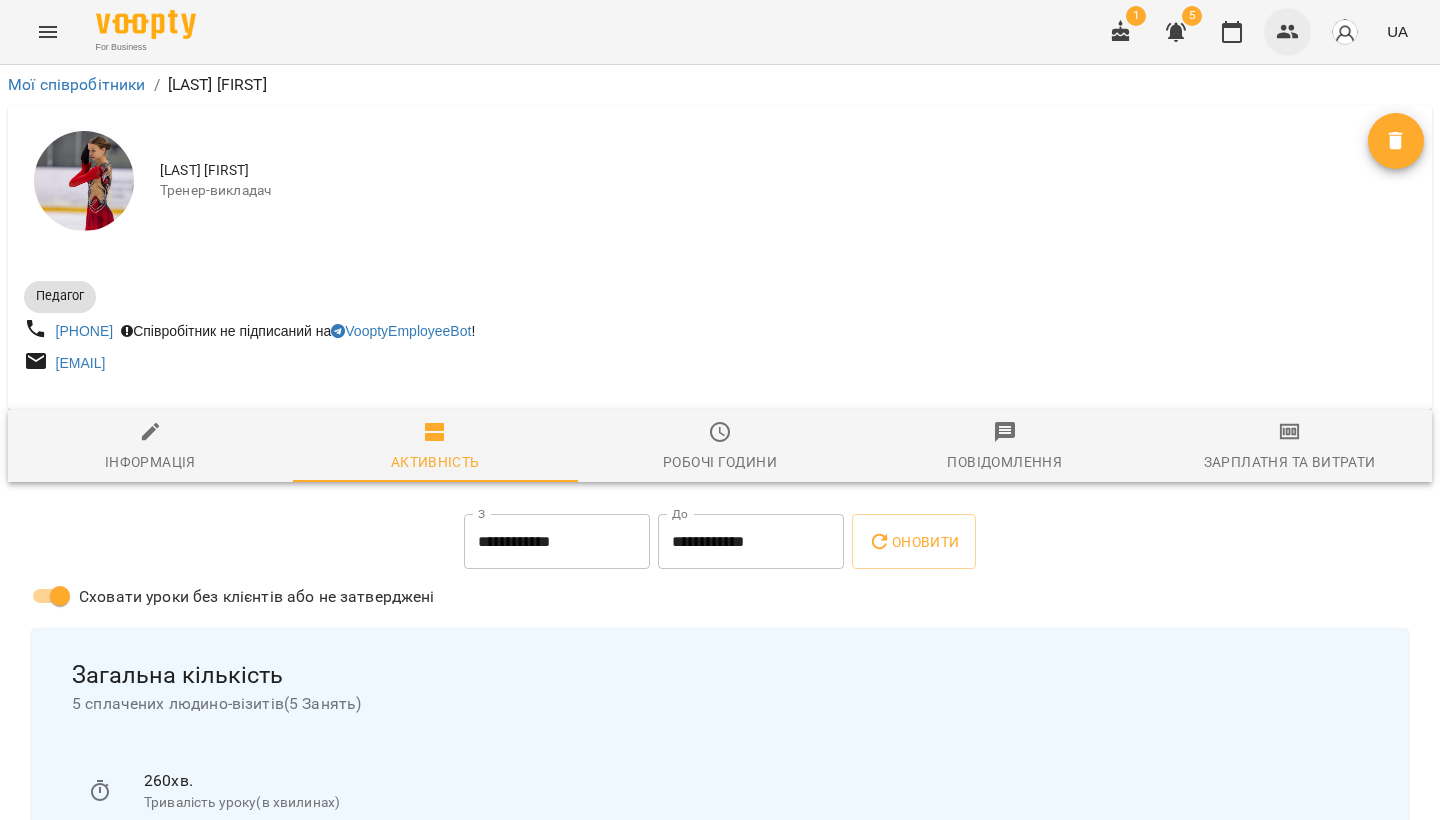 scroll, scrollTop: 0, scrollLeft: 0, axis: both 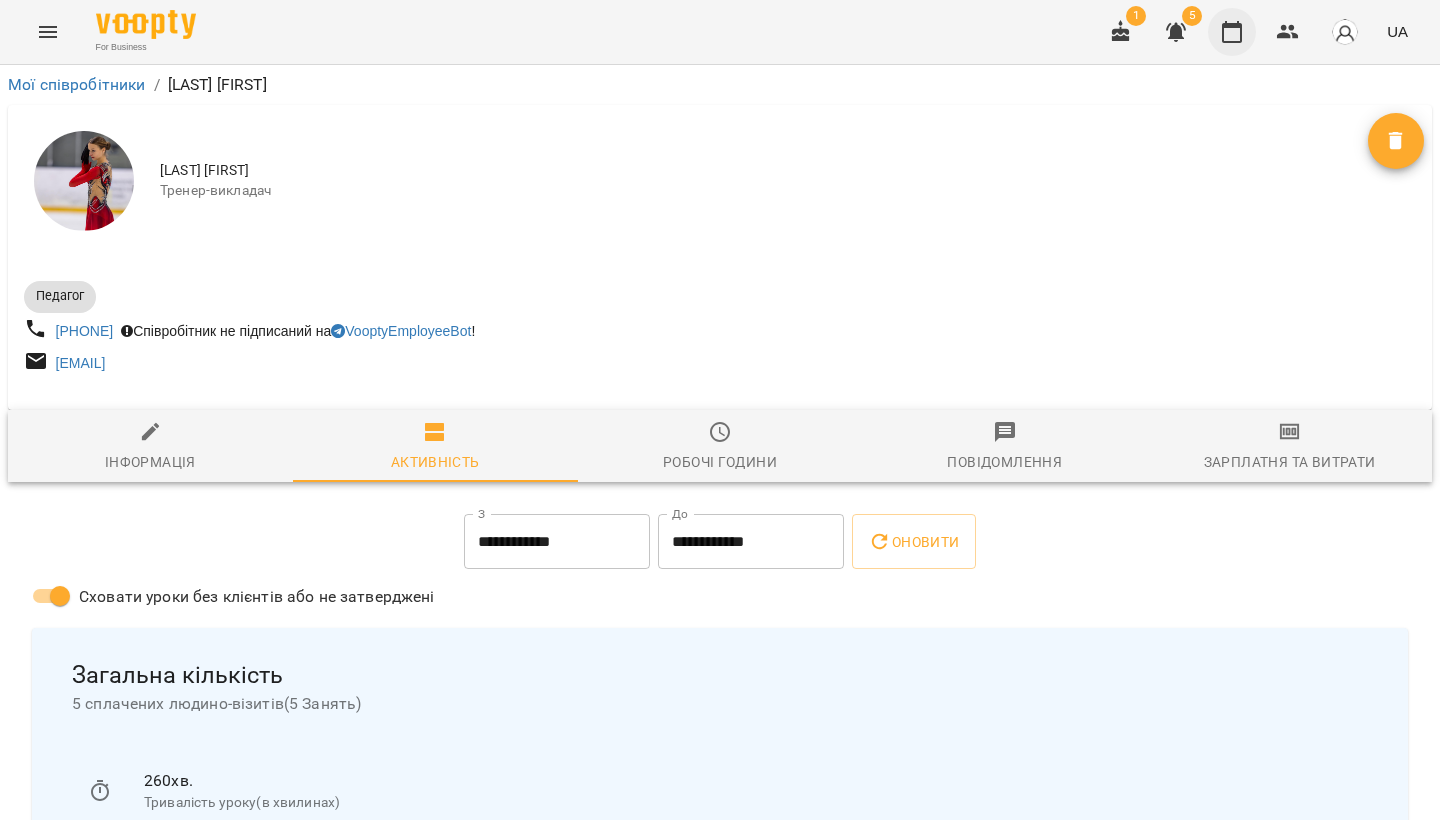 click at bounding box center [1232, 32] 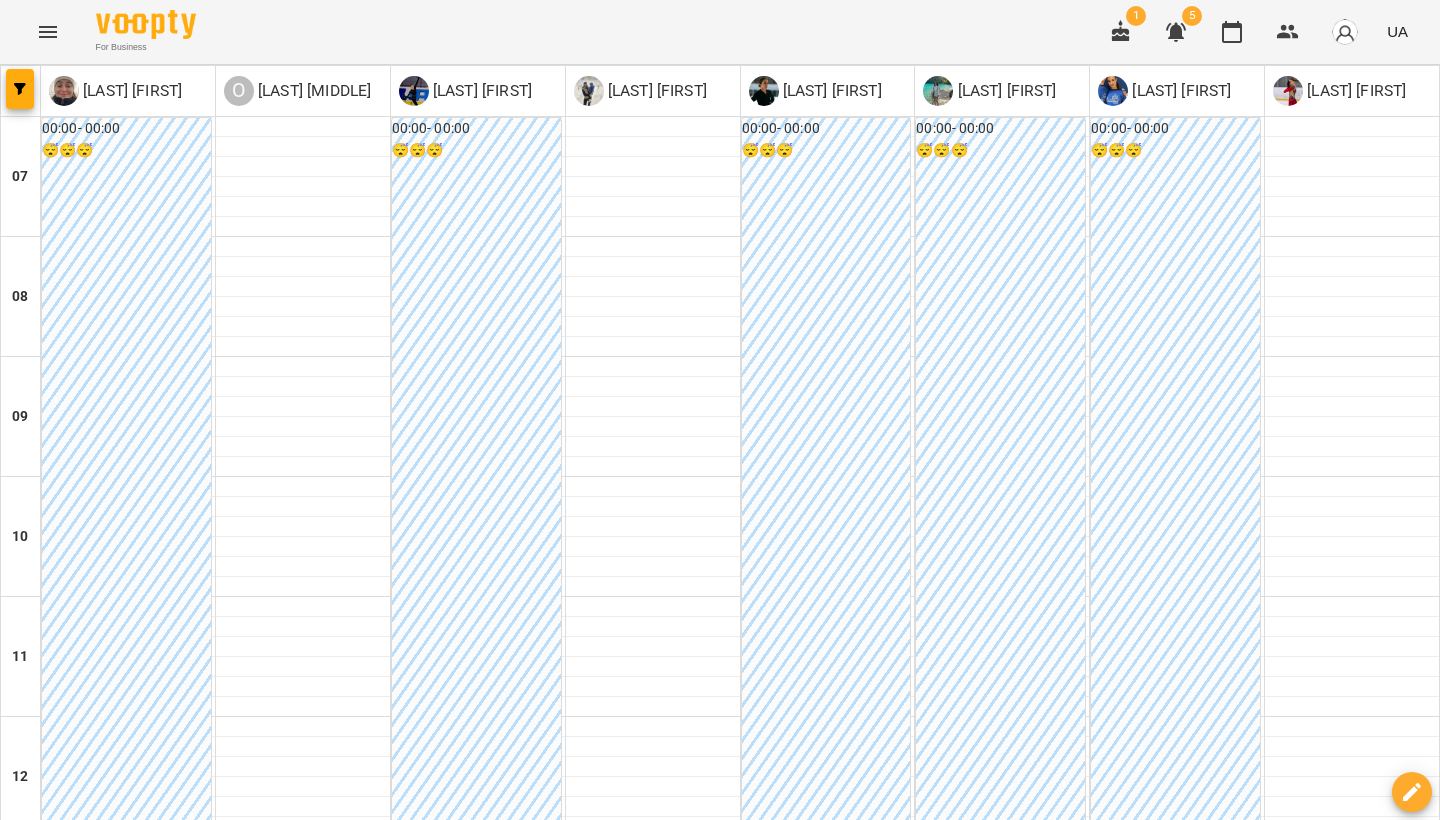 scroll, scrollTop: 0, scrollLeft: 0, axis: both 